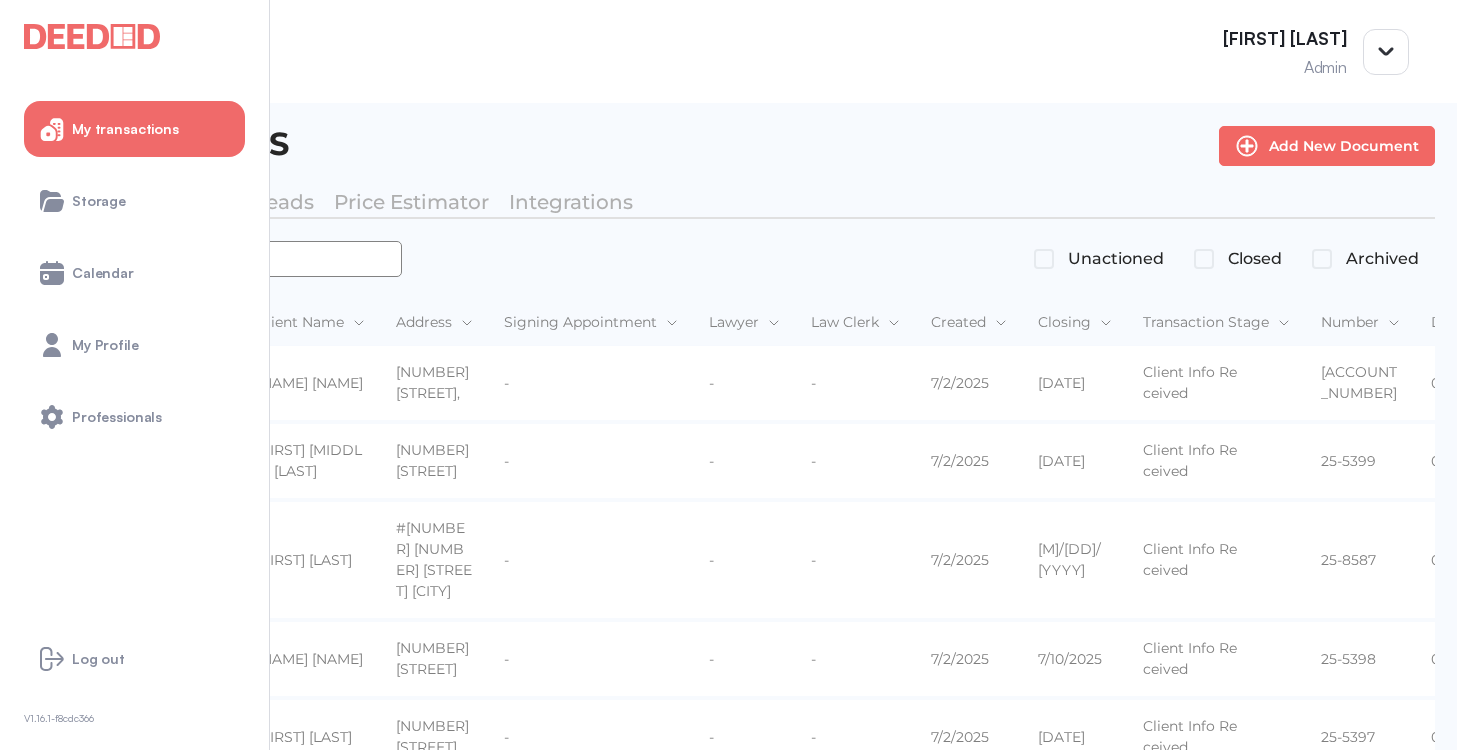 scroll, scrollTop: 0, scrollLeft: 0, axis: both 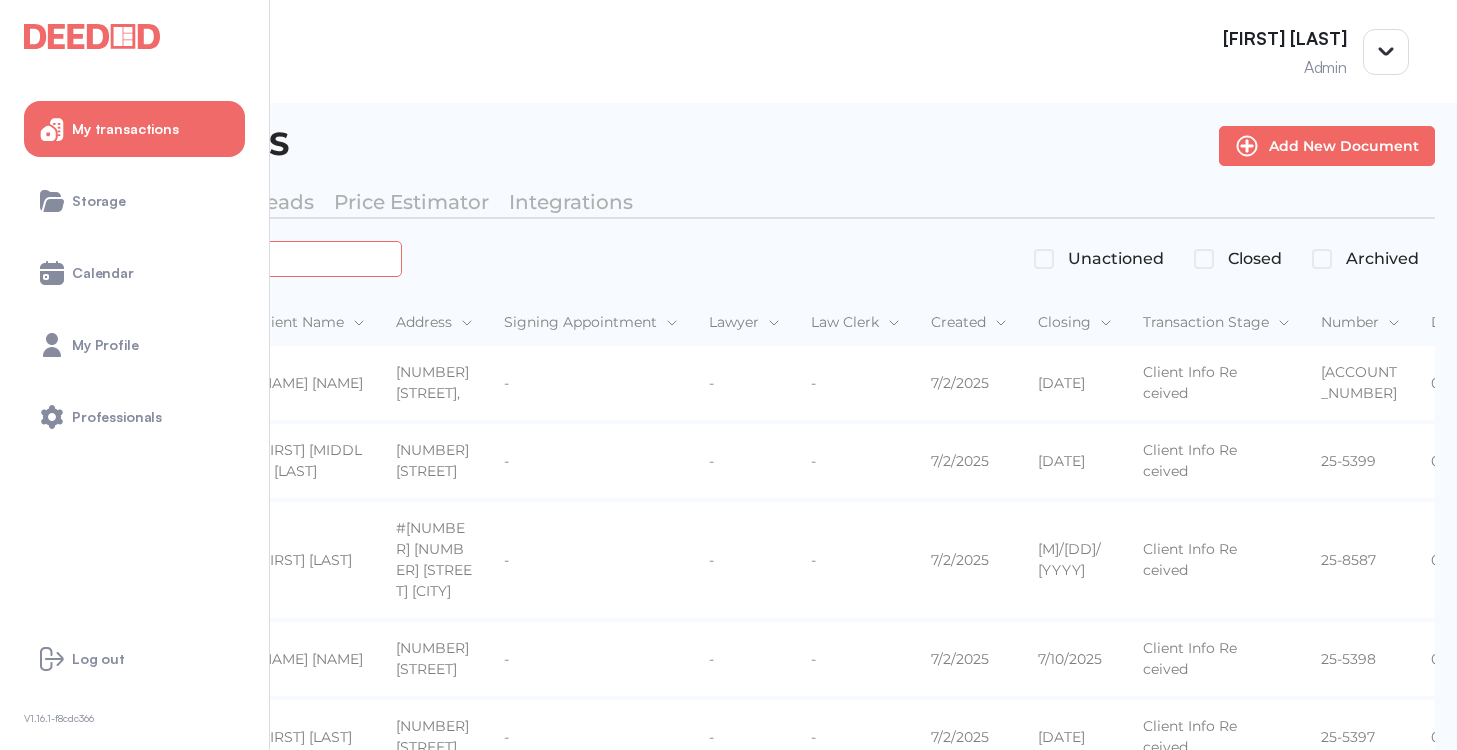 click at bounding box center (224, 258) 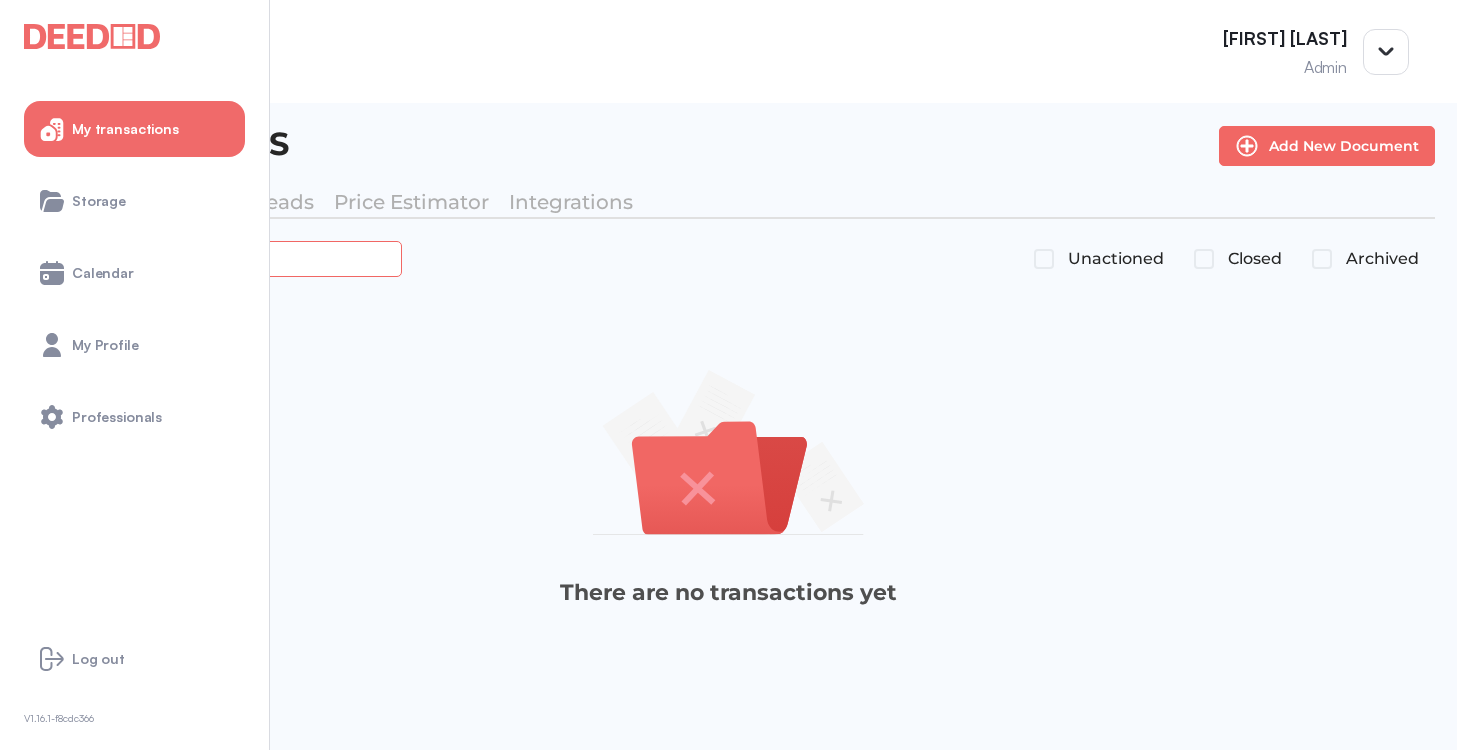 type on "*******" 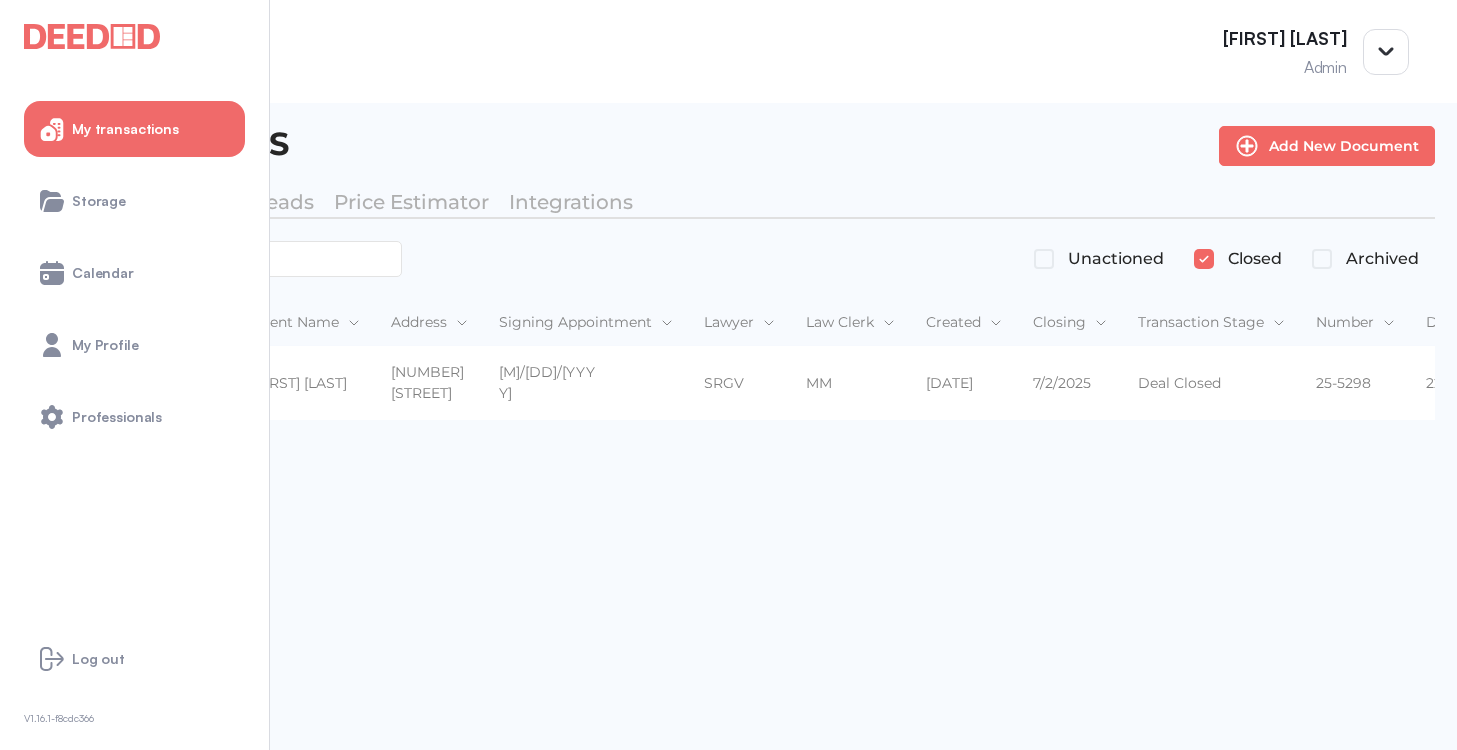 click on "[FIRST] [LAST]" at bounding box center (305, 383) 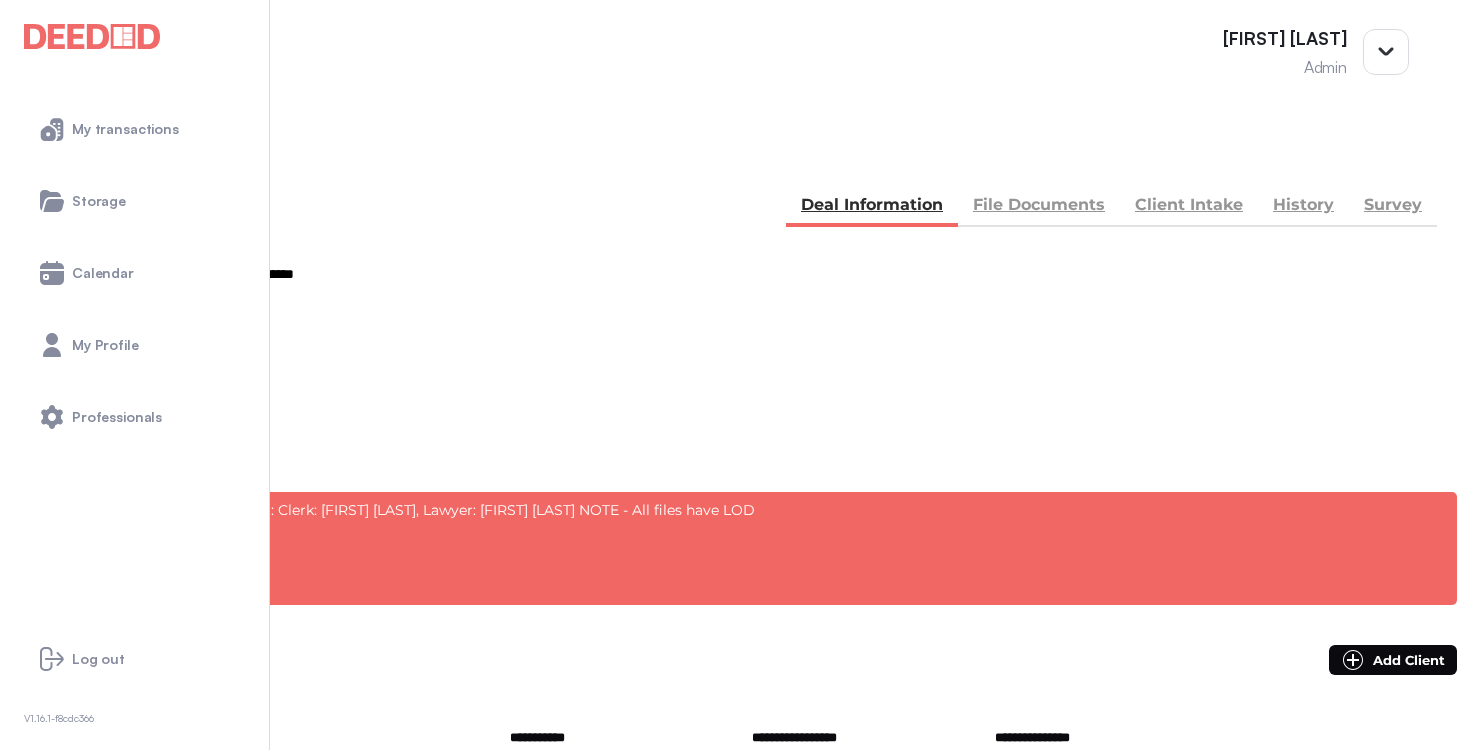 click on "File Documents" at bounding box center [1039, 207] 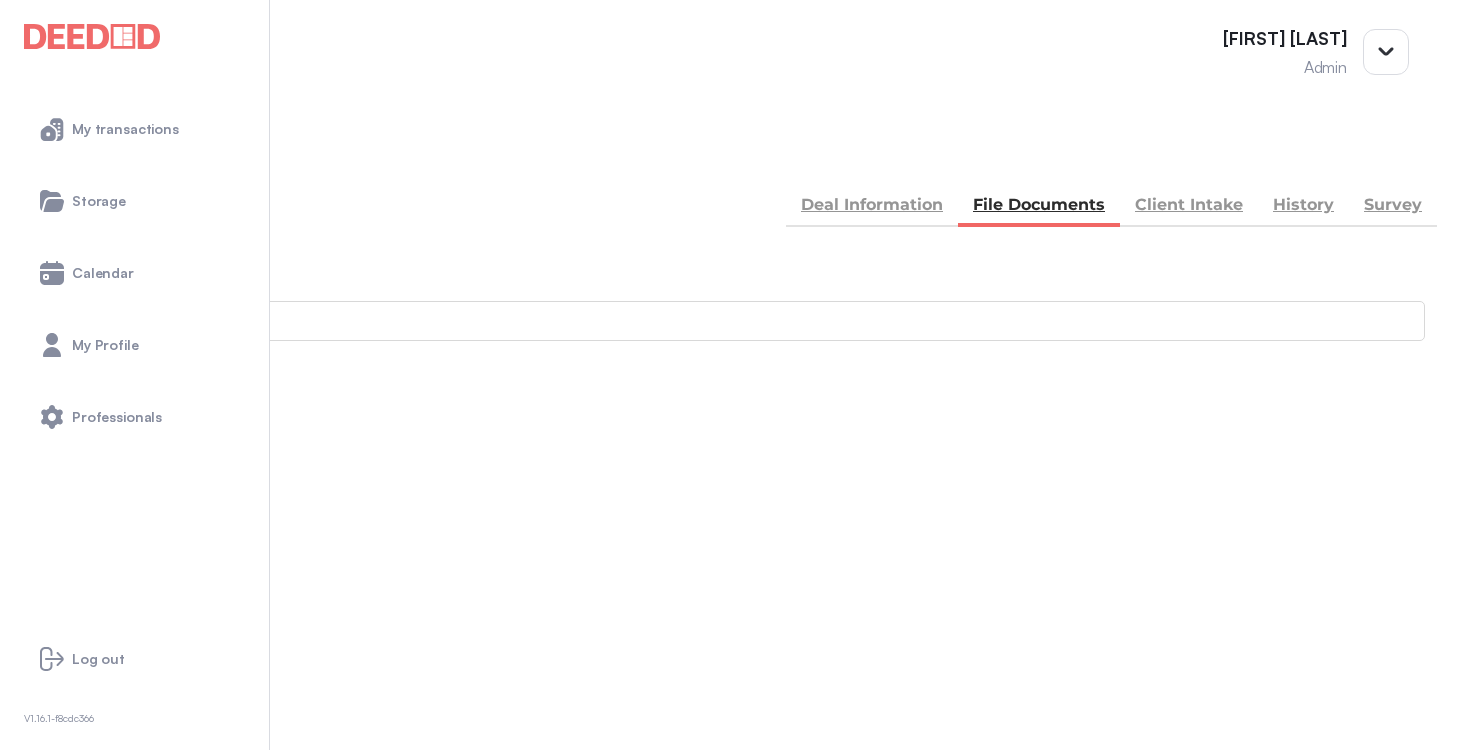 click on "Accounting -- 4  members - 17" at bounding box center [728, 891] 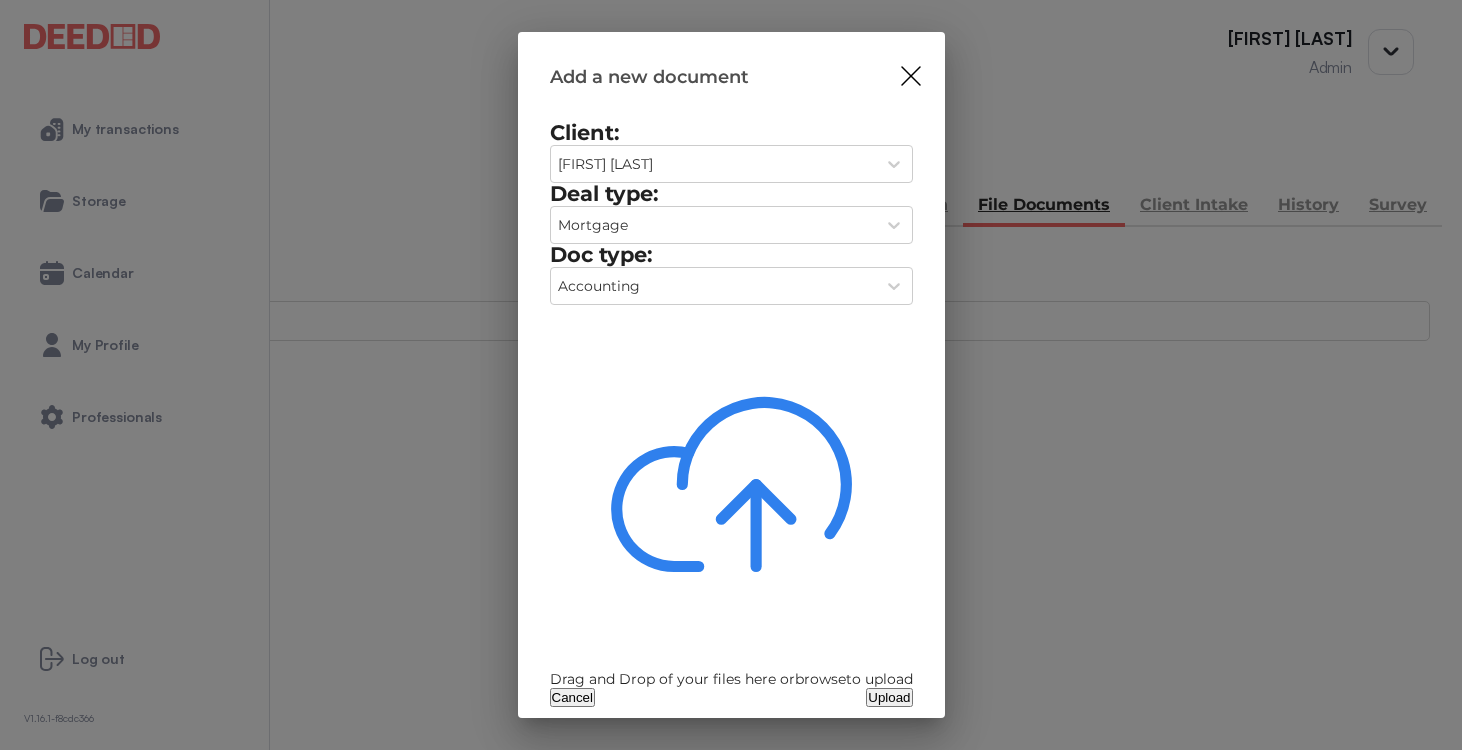 click on "Drag and Drop of your files here or  browse  to upload" at bounding box center (731, 679) 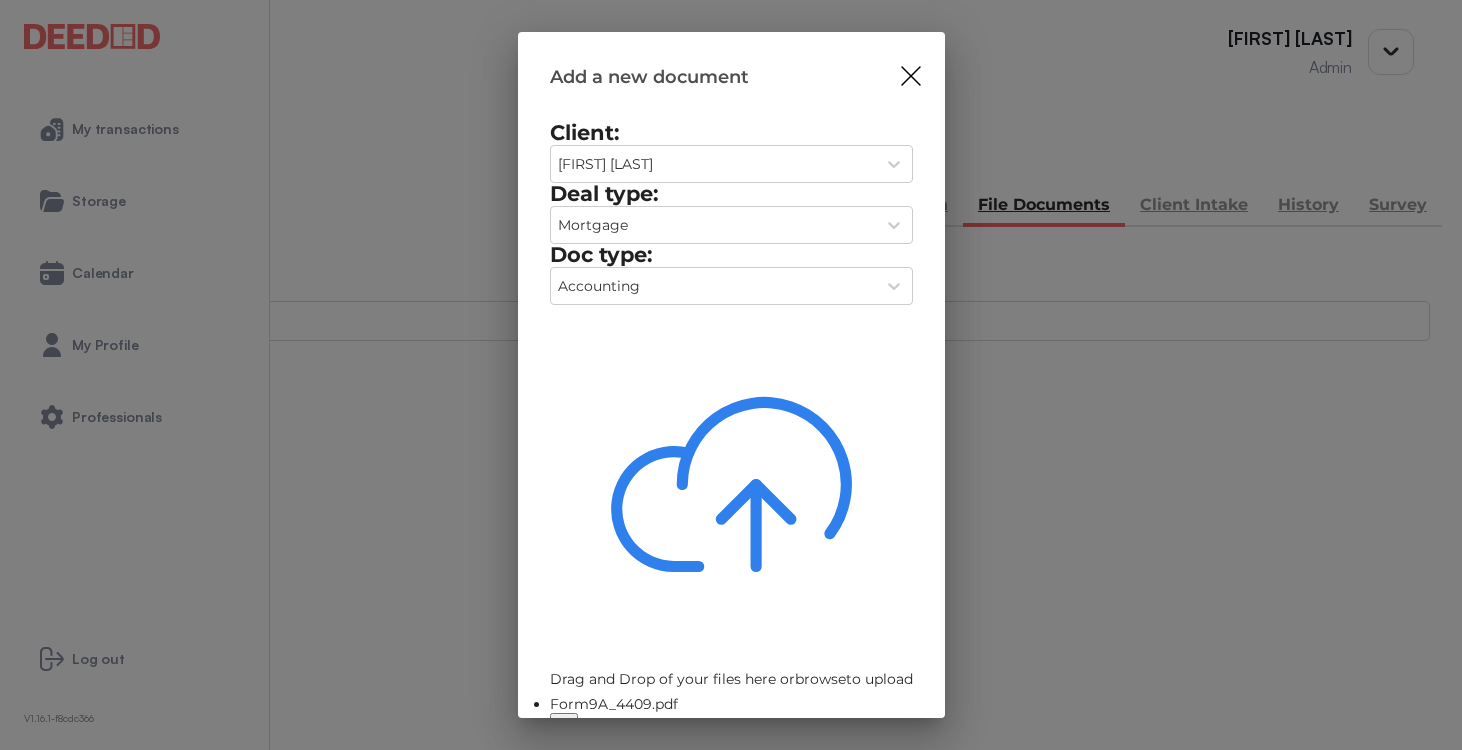 click on "Upload" at bounding box center (889, 753) 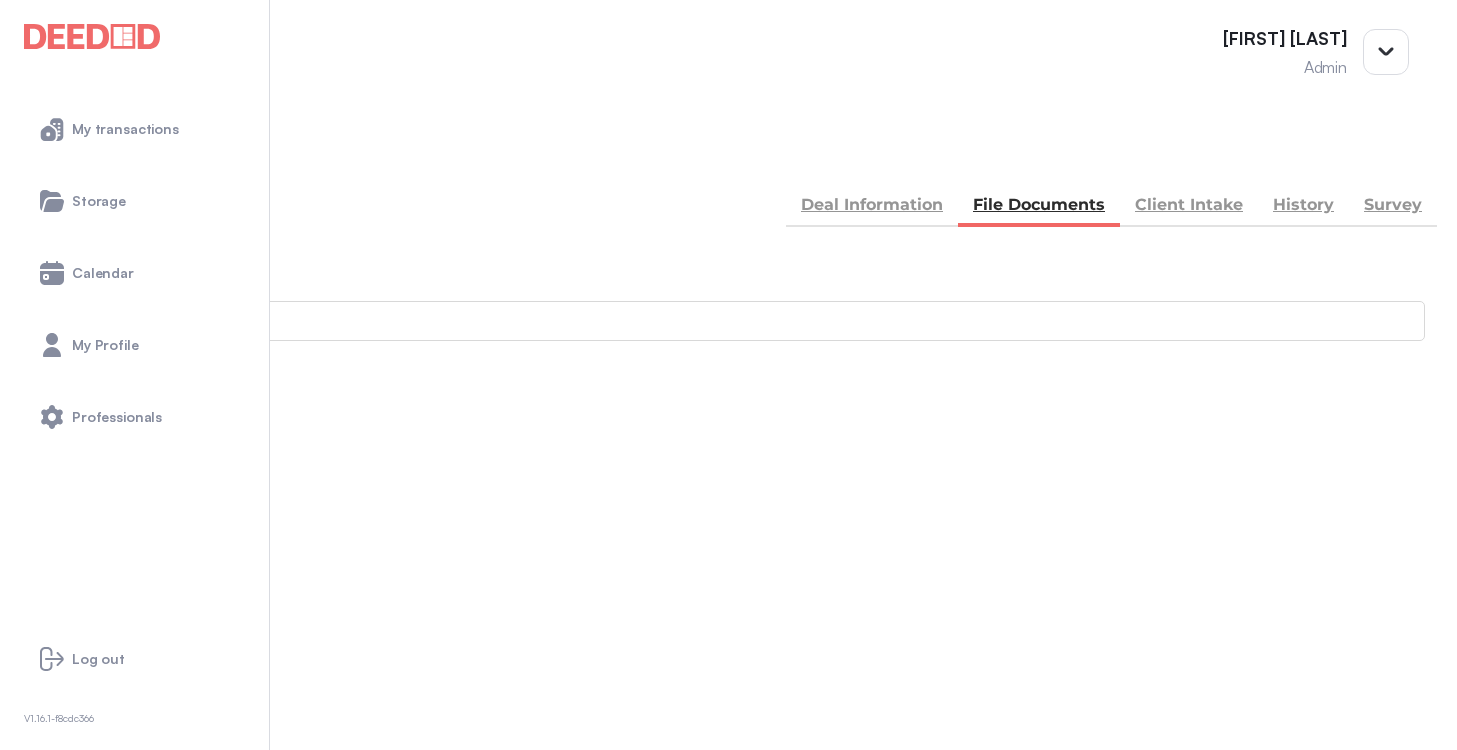 click at bounding box center (36, 155) 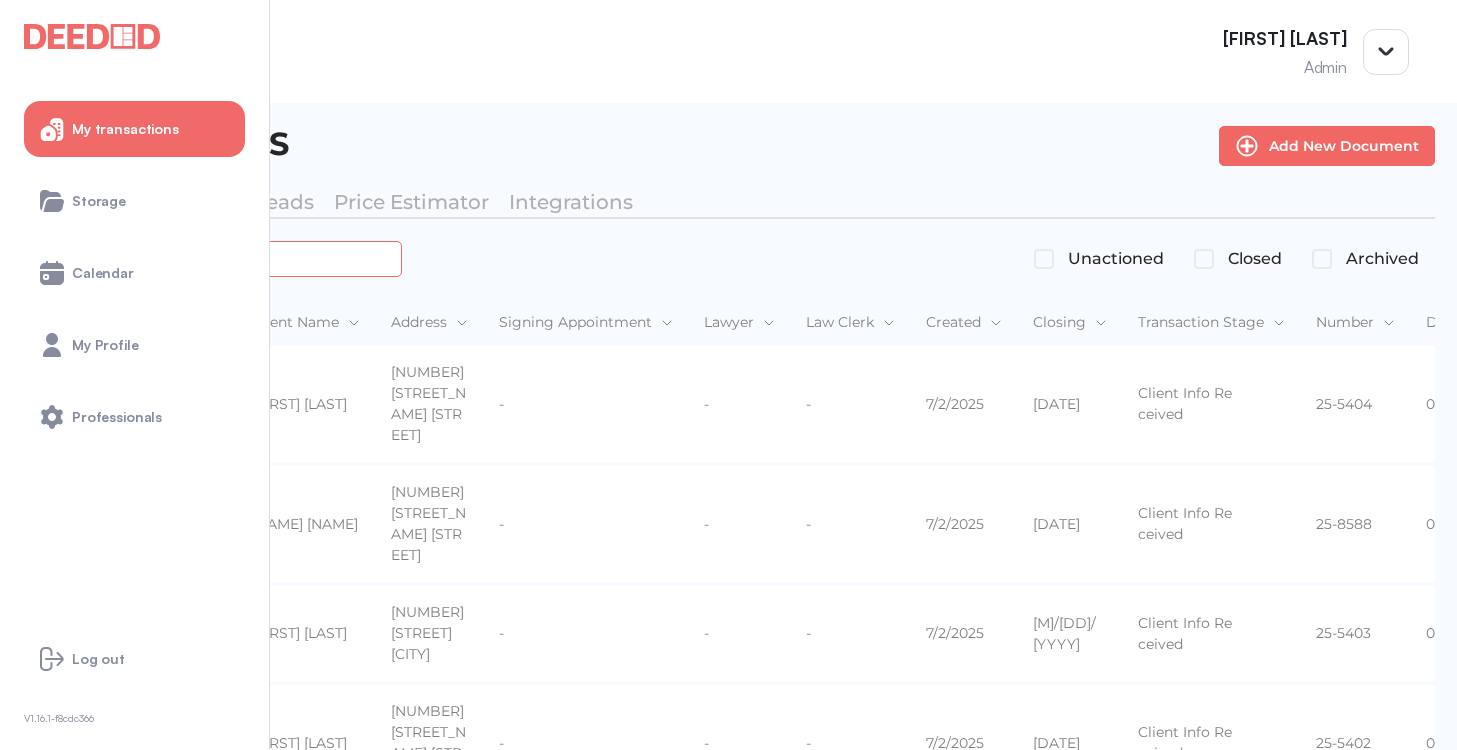click at bounding box center [224, 258] 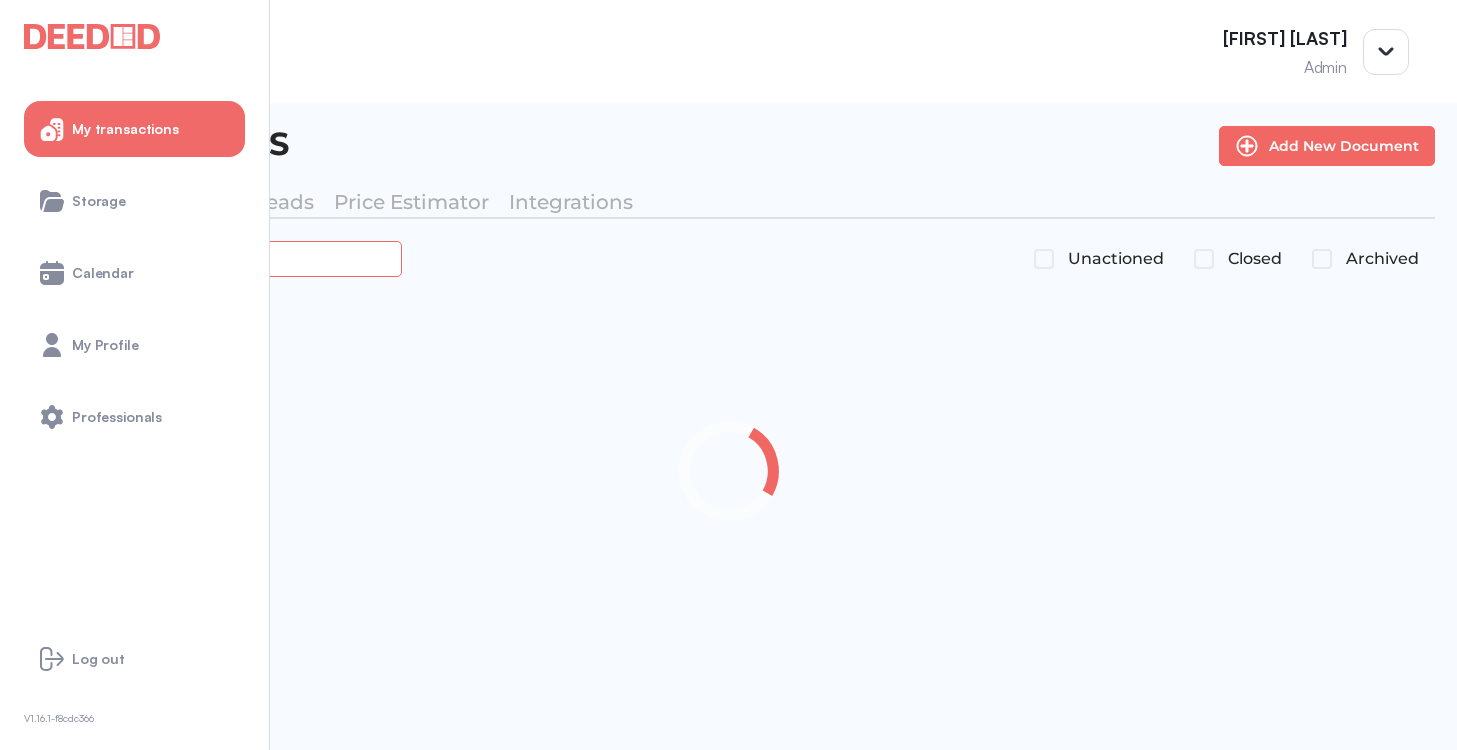 type on "*******" 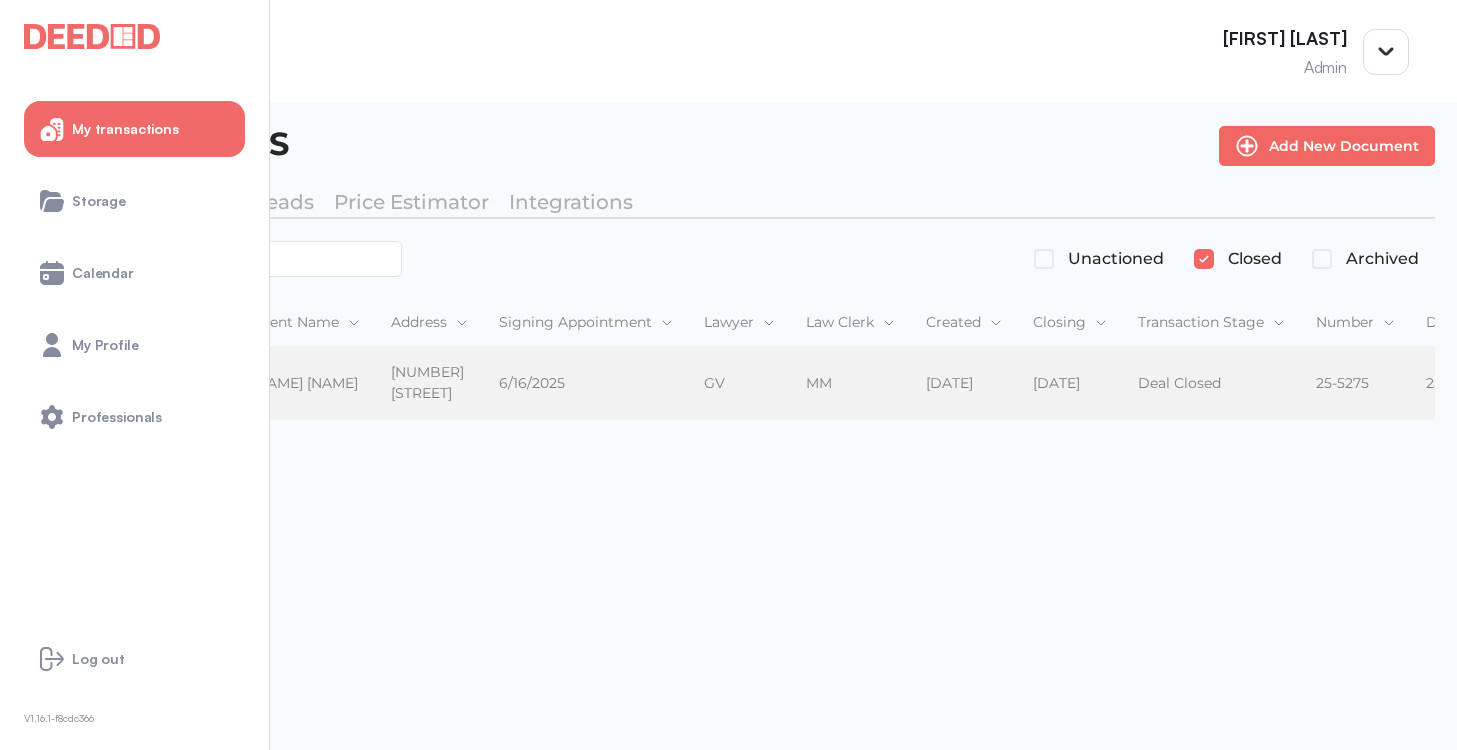 click on "[NAME] [NAME]" at bounding box center (305, 384) 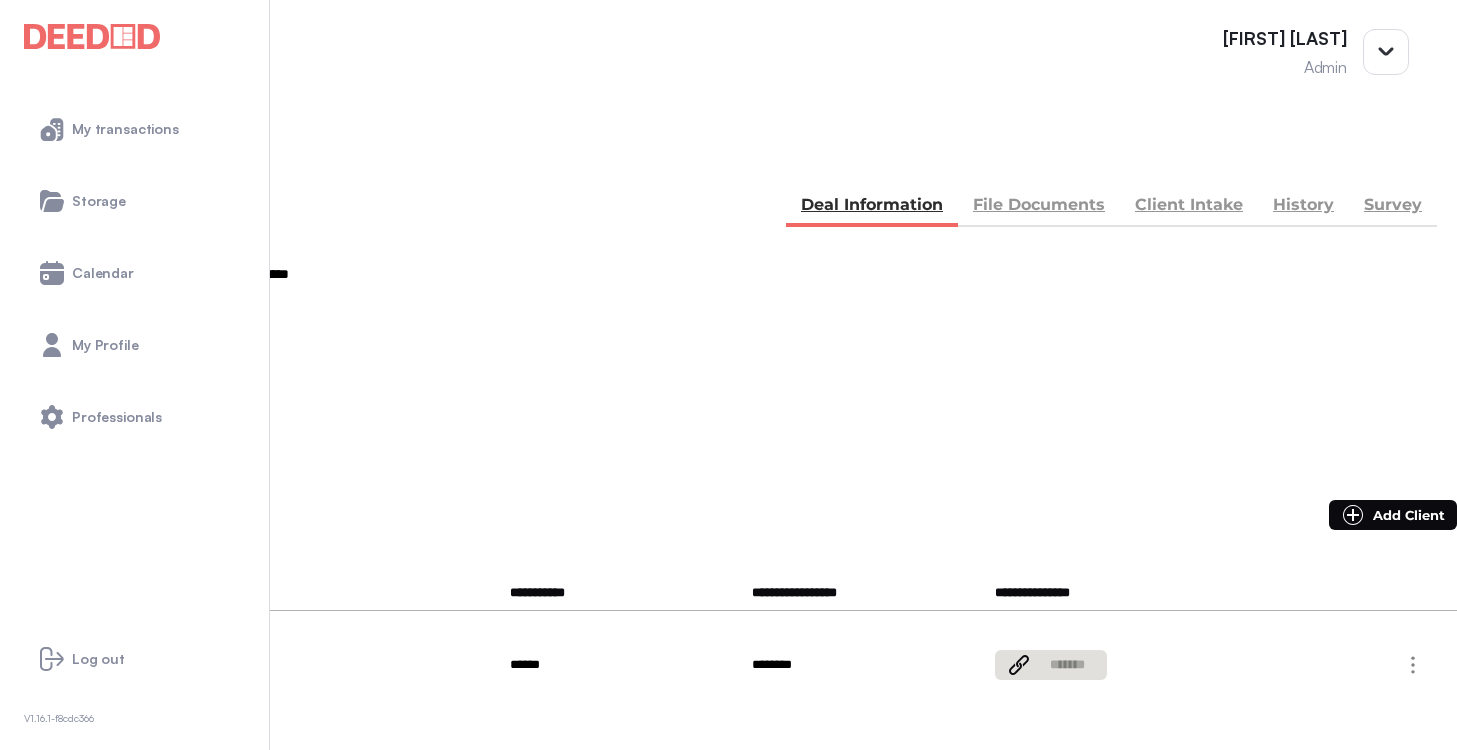 click on "File Documents" at bounding box center (1039, 207) 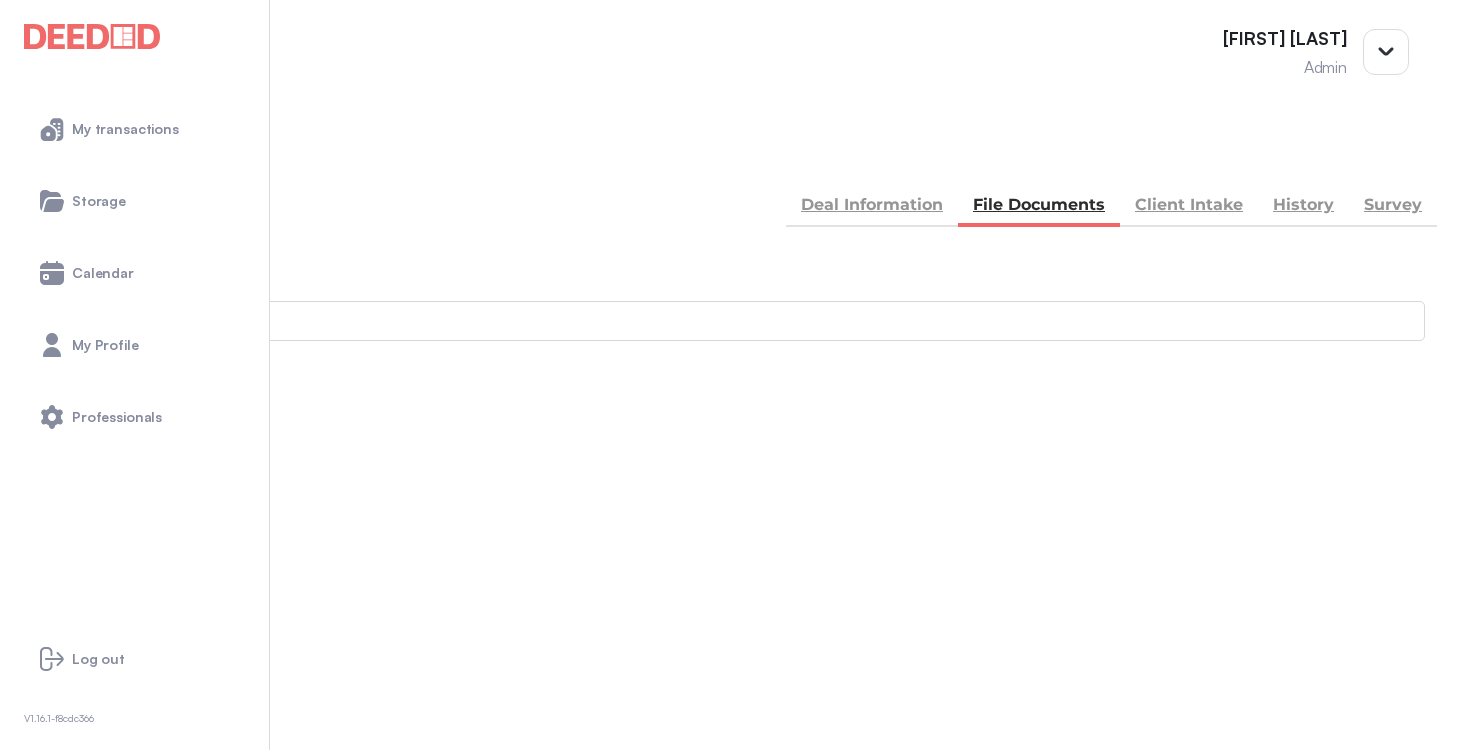 click on "Accounting -- [NUMBER] members - [NUMBER]" at bounding box center (728, 891) 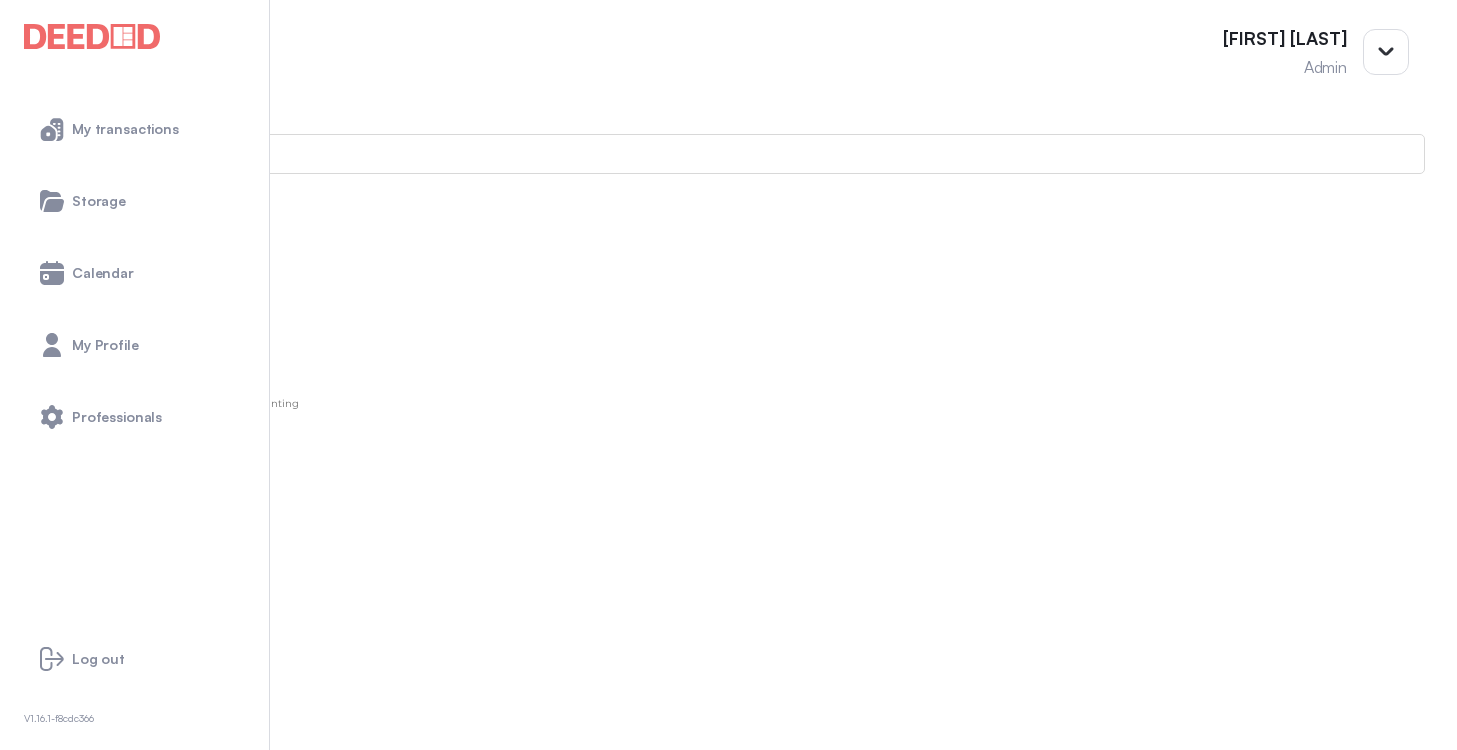 scroll, scrollTop: 187, scrollLeft: 0, axis: vertical 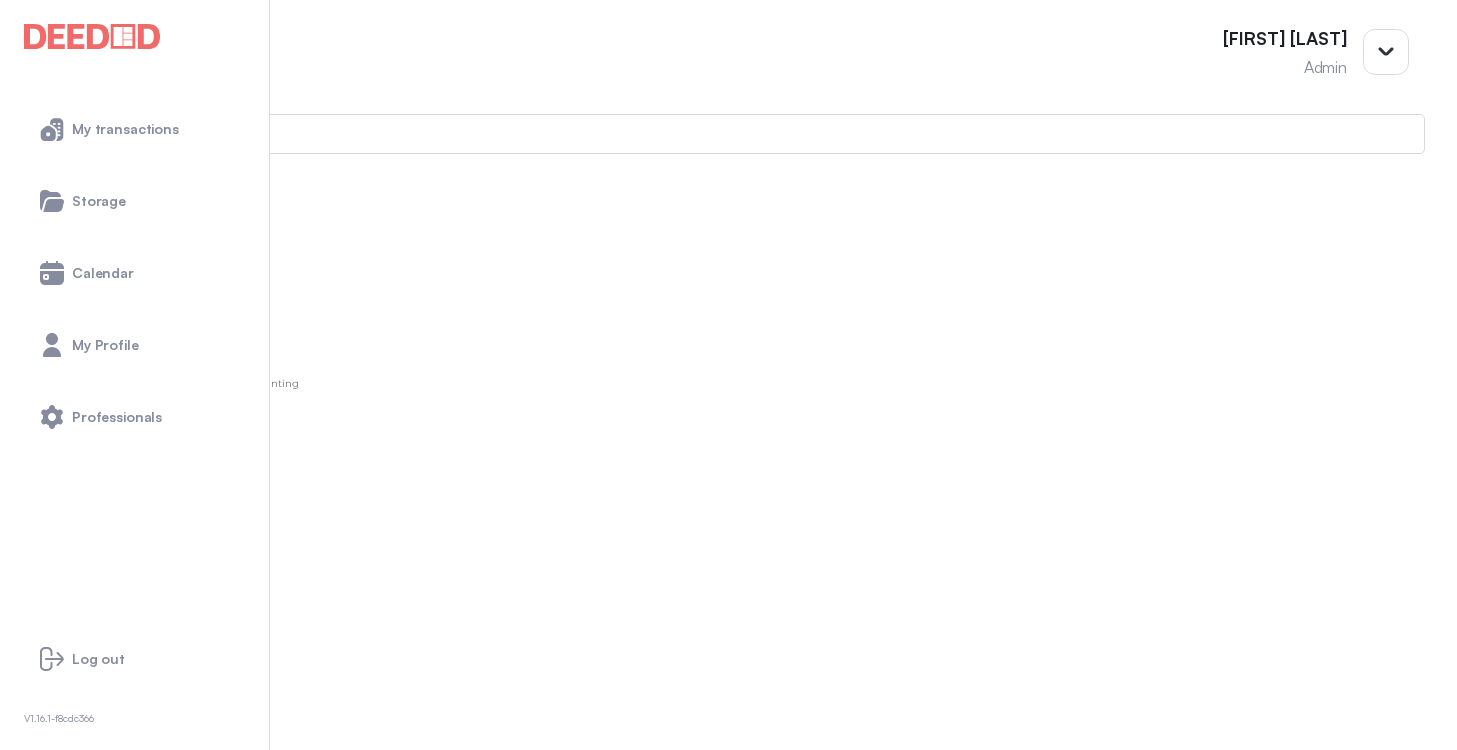 click at bounding box center [14, 1093] 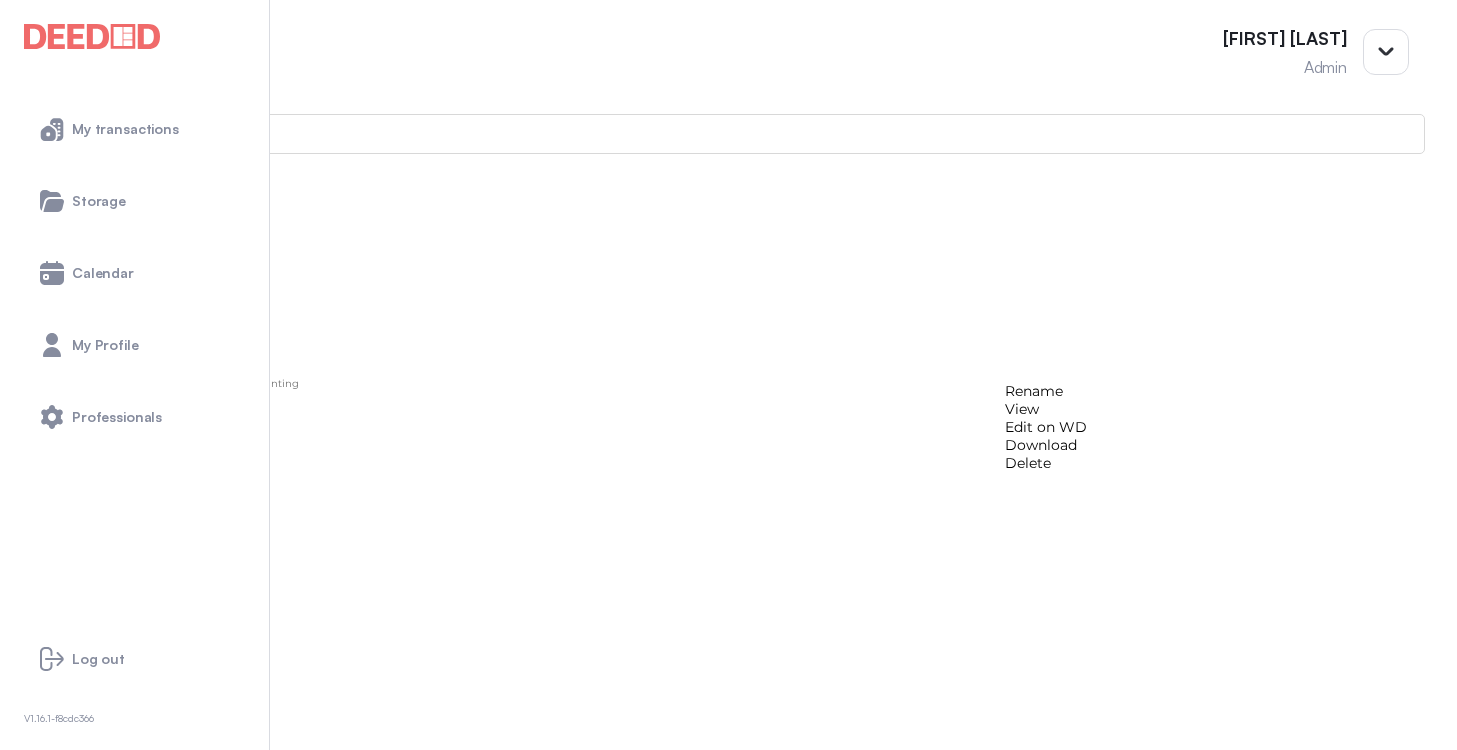 click on "View" at bounding box center (1046, 409) 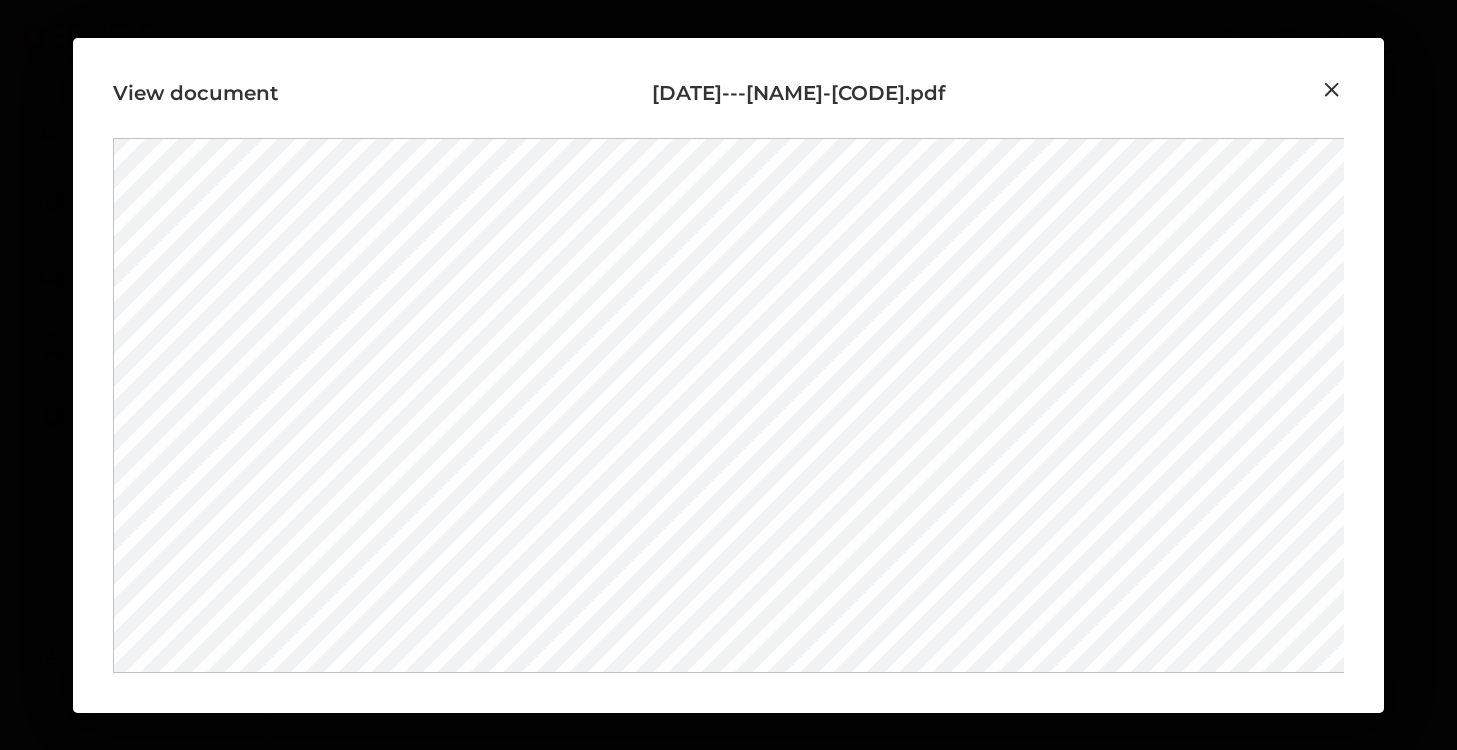 click at bounding box center [1332, 90] 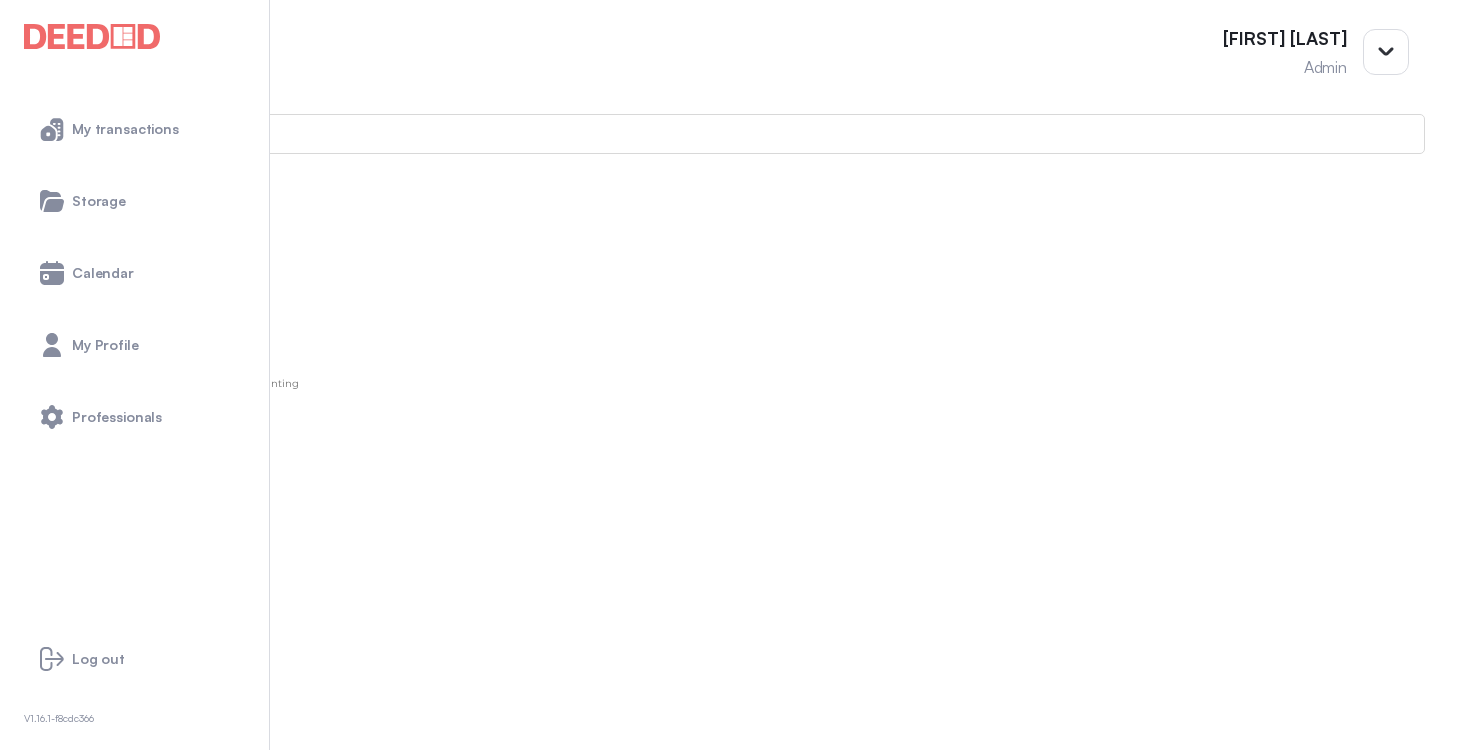 scroll, scrollTop: 0, scrollLeft: 0, axis: both 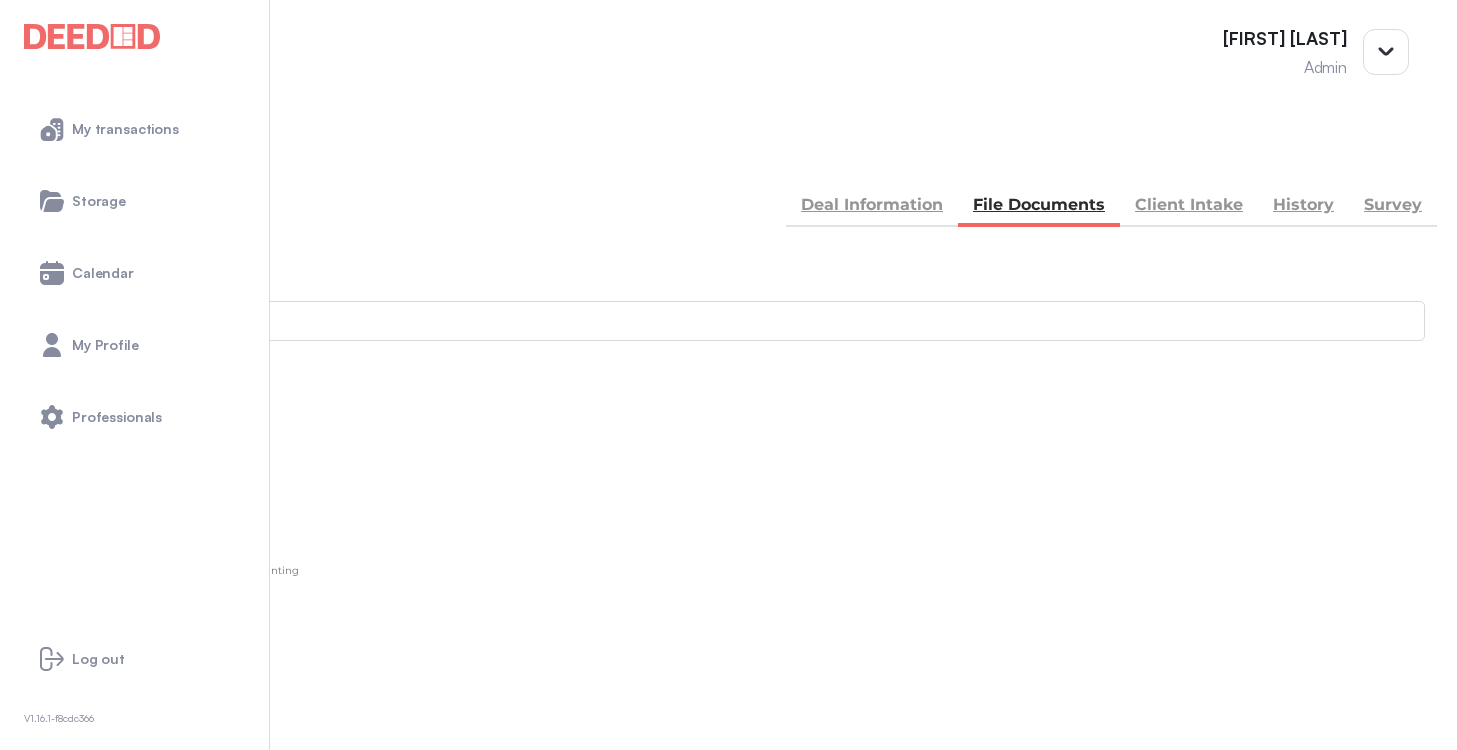 click at bounding box center (35, 155) 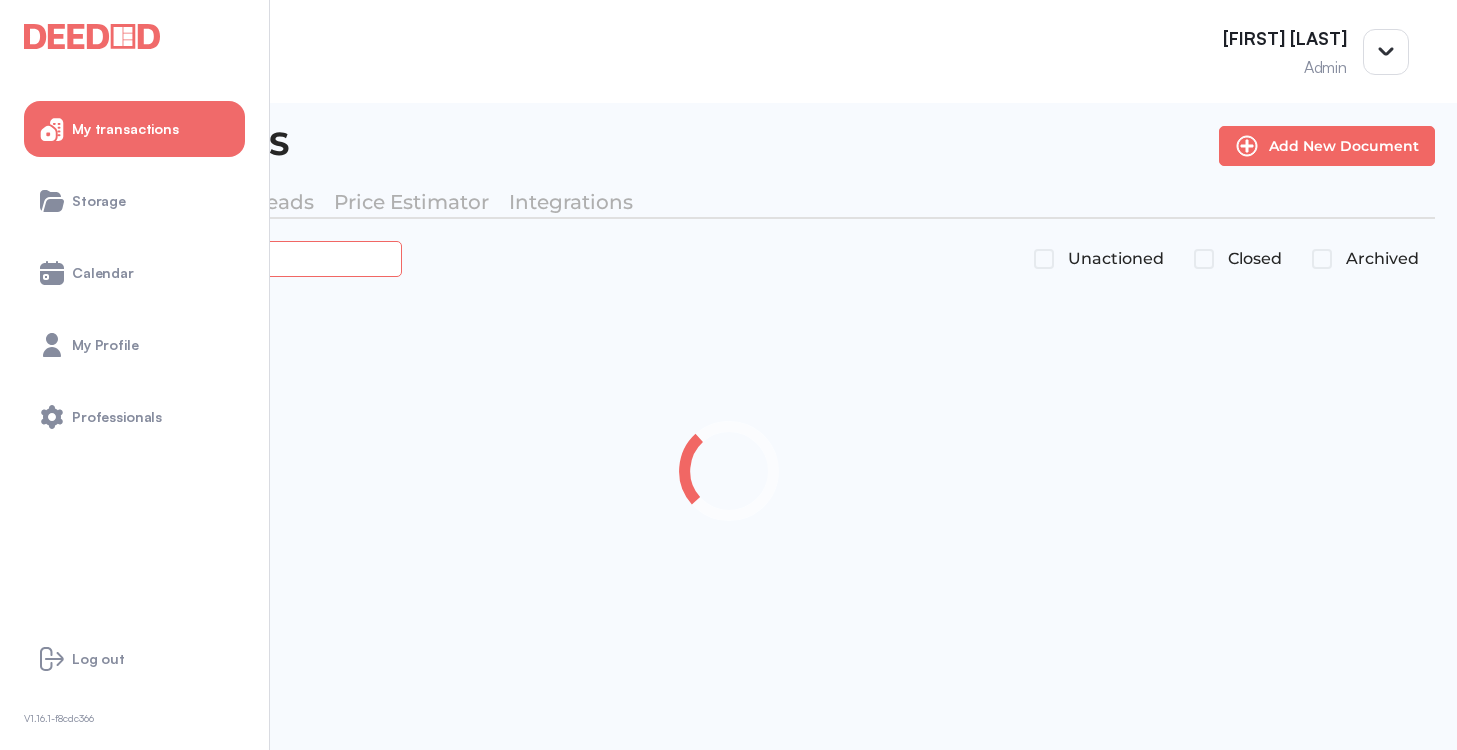click at bounding box center [224, 258] 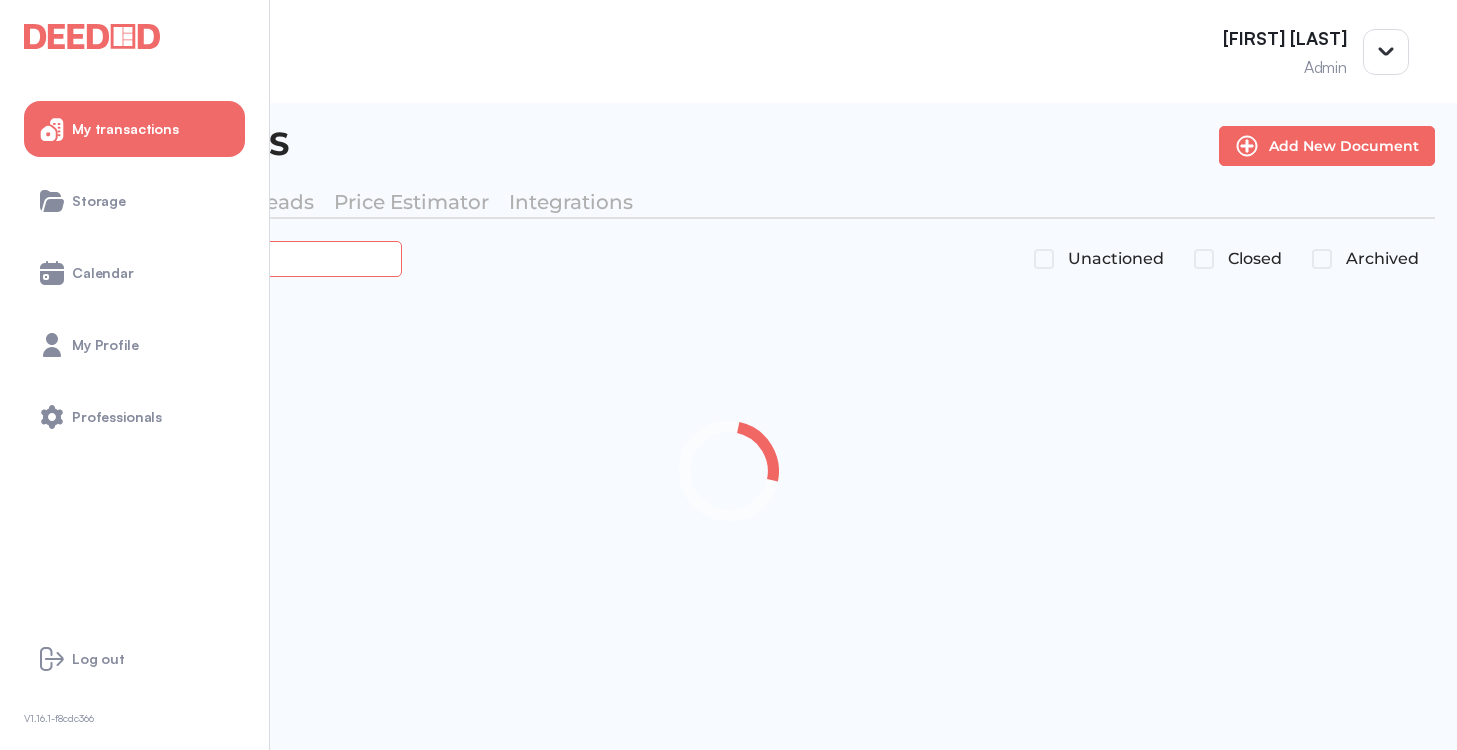 paste on "*******" 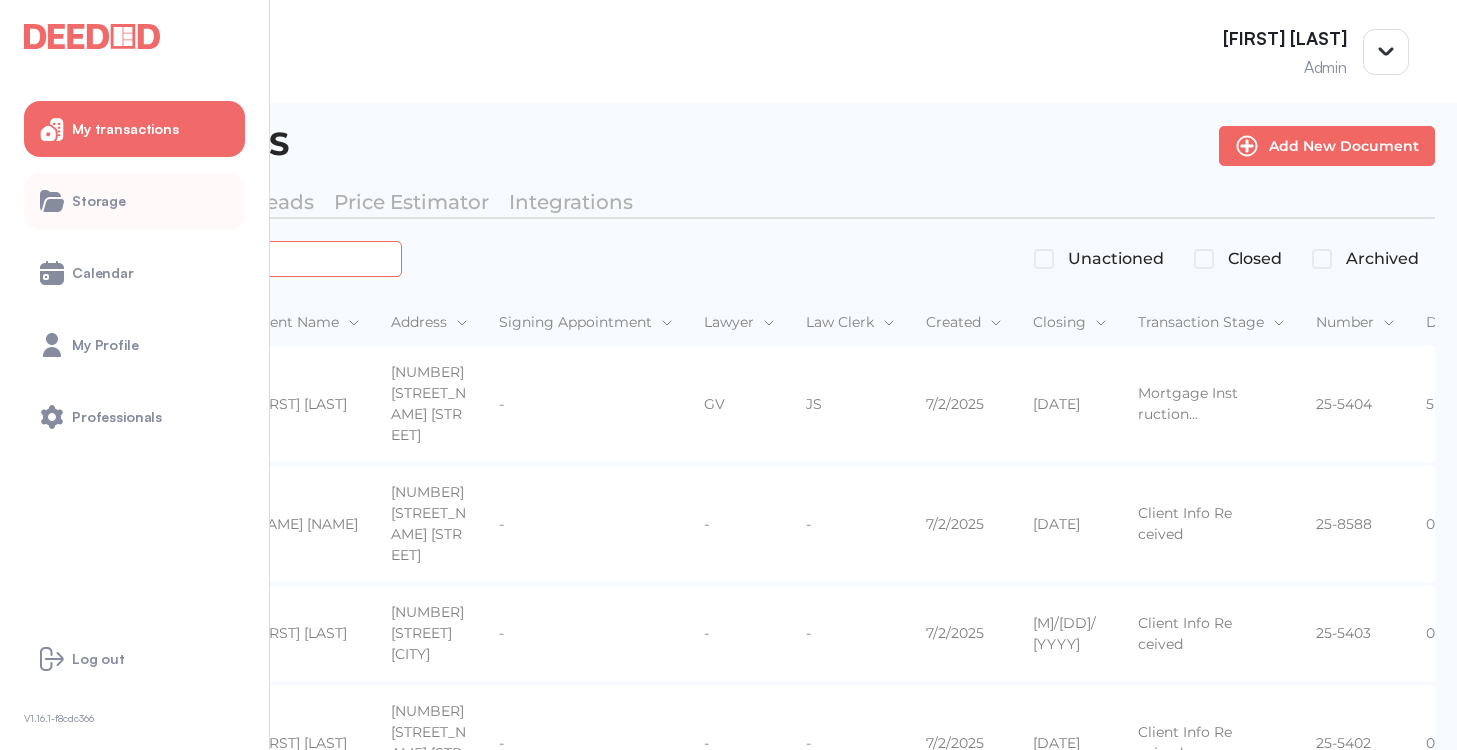 type on "*******" 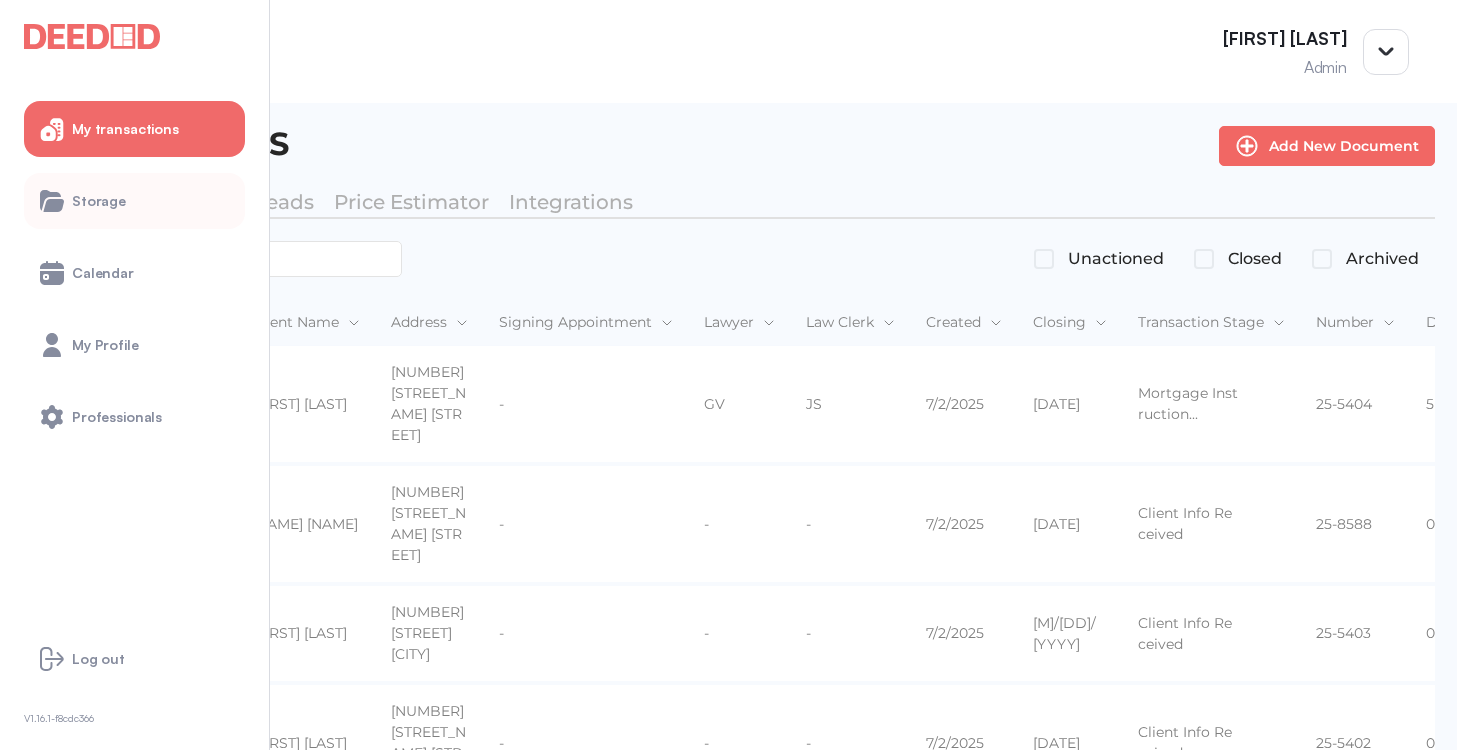 click on "Storage" at bounding box center (134, 201) 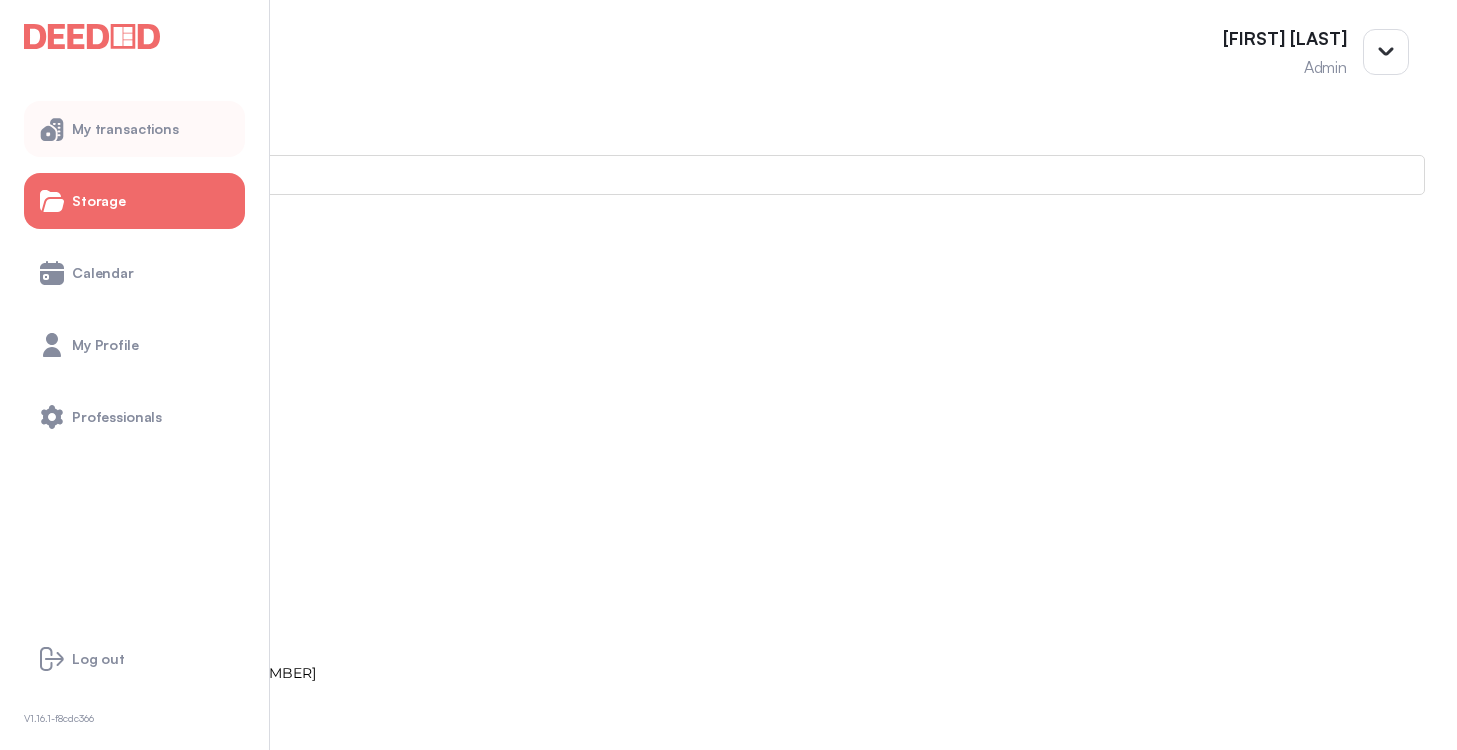 click on "My transactions" at bounding box center (125, 129) 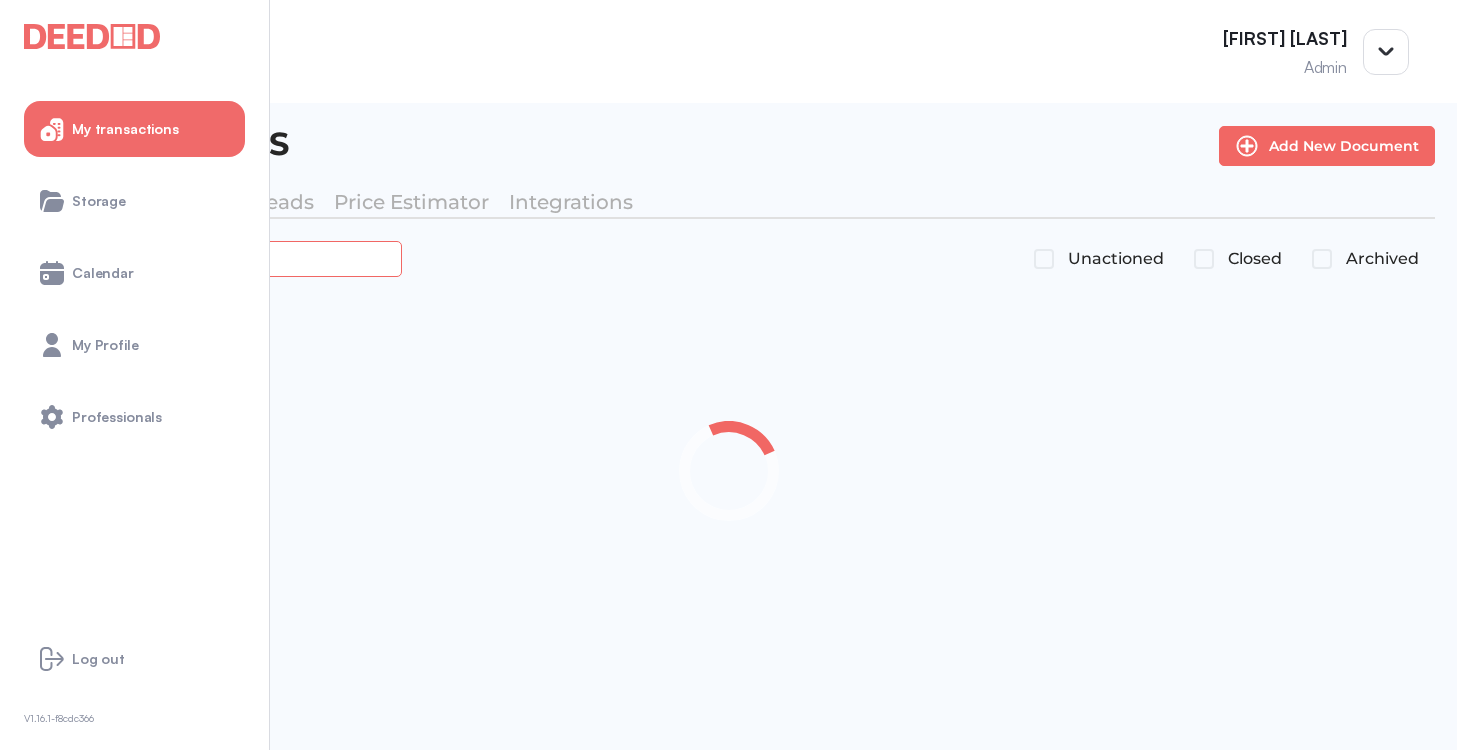 click at bounding box center (224, 258) 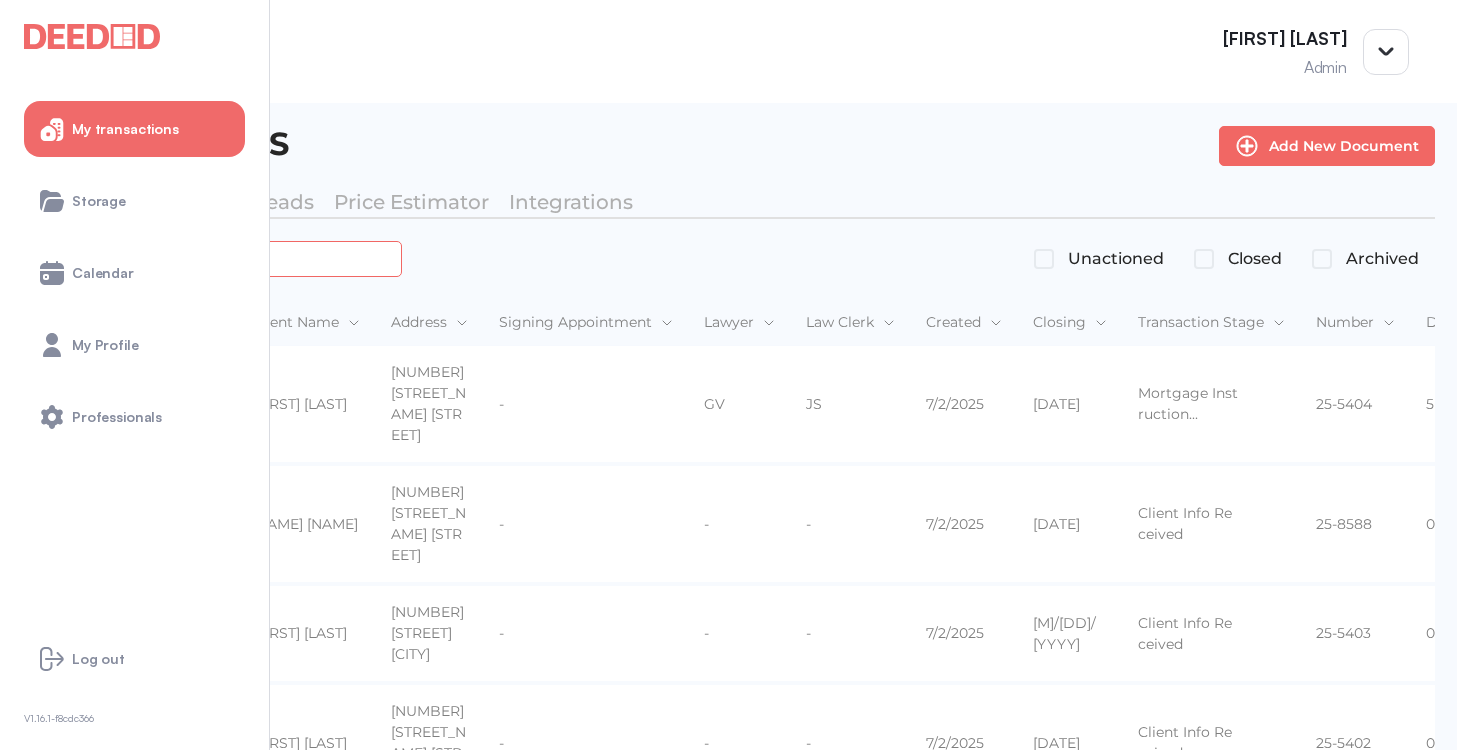 paste on "*******" 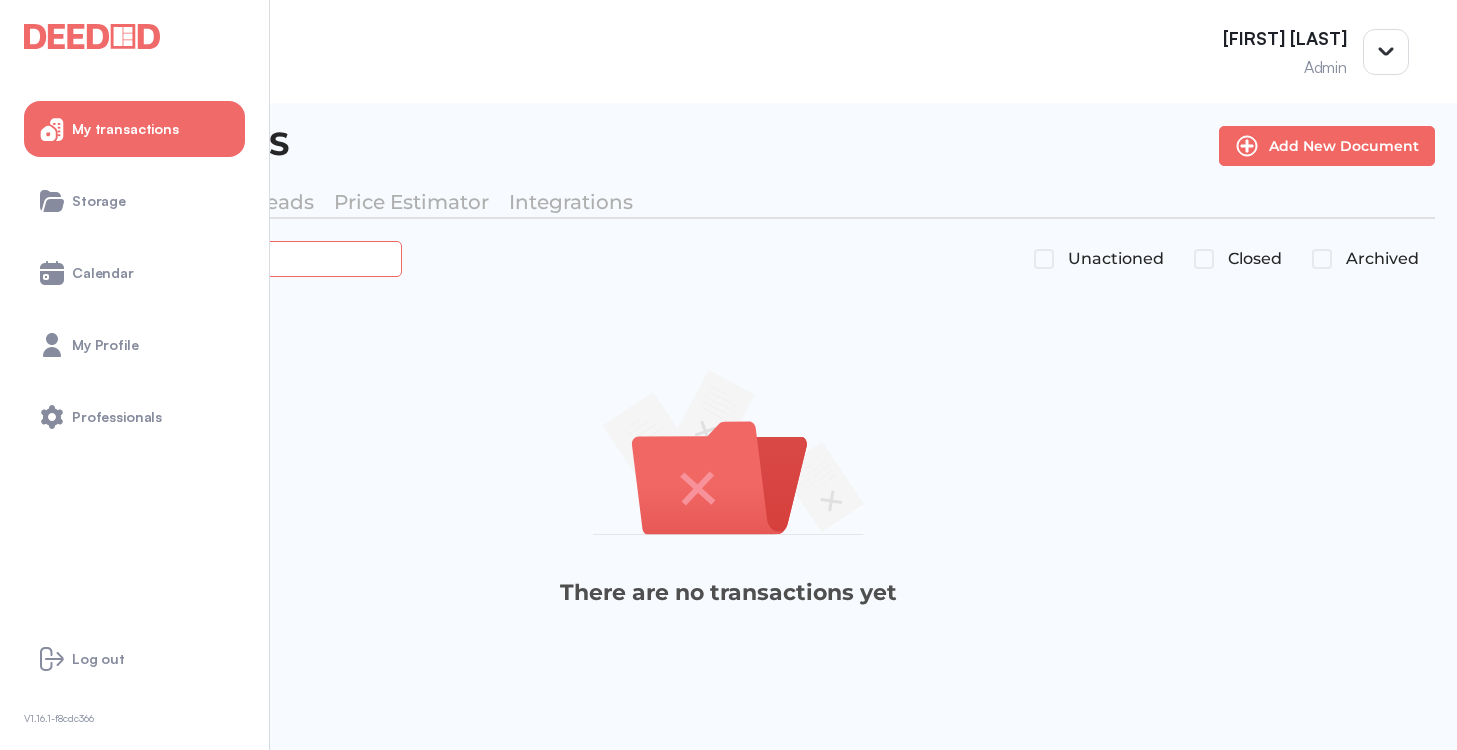 type on "*******" 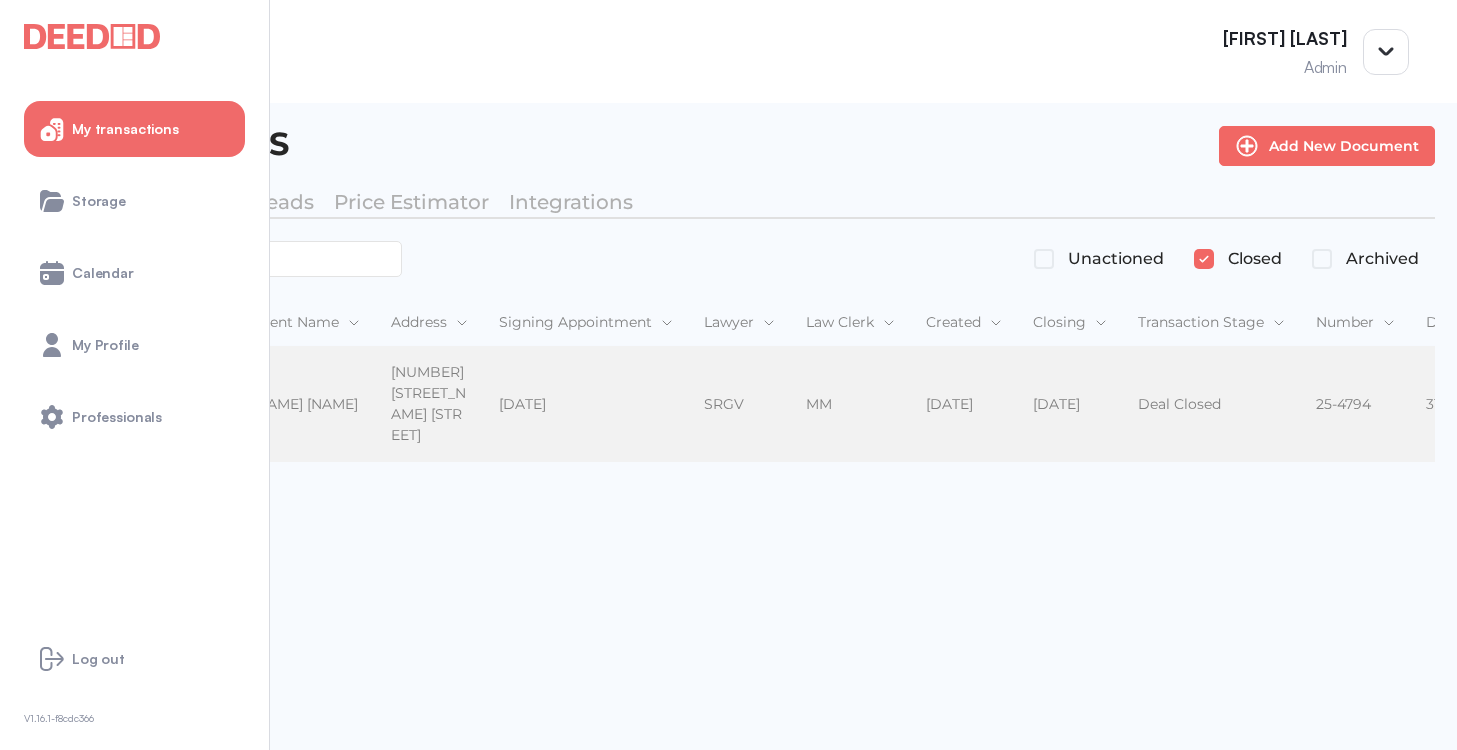 click on "[NAME] [NAME] [NAME] [NAME]" at bounding box center (305, 405) 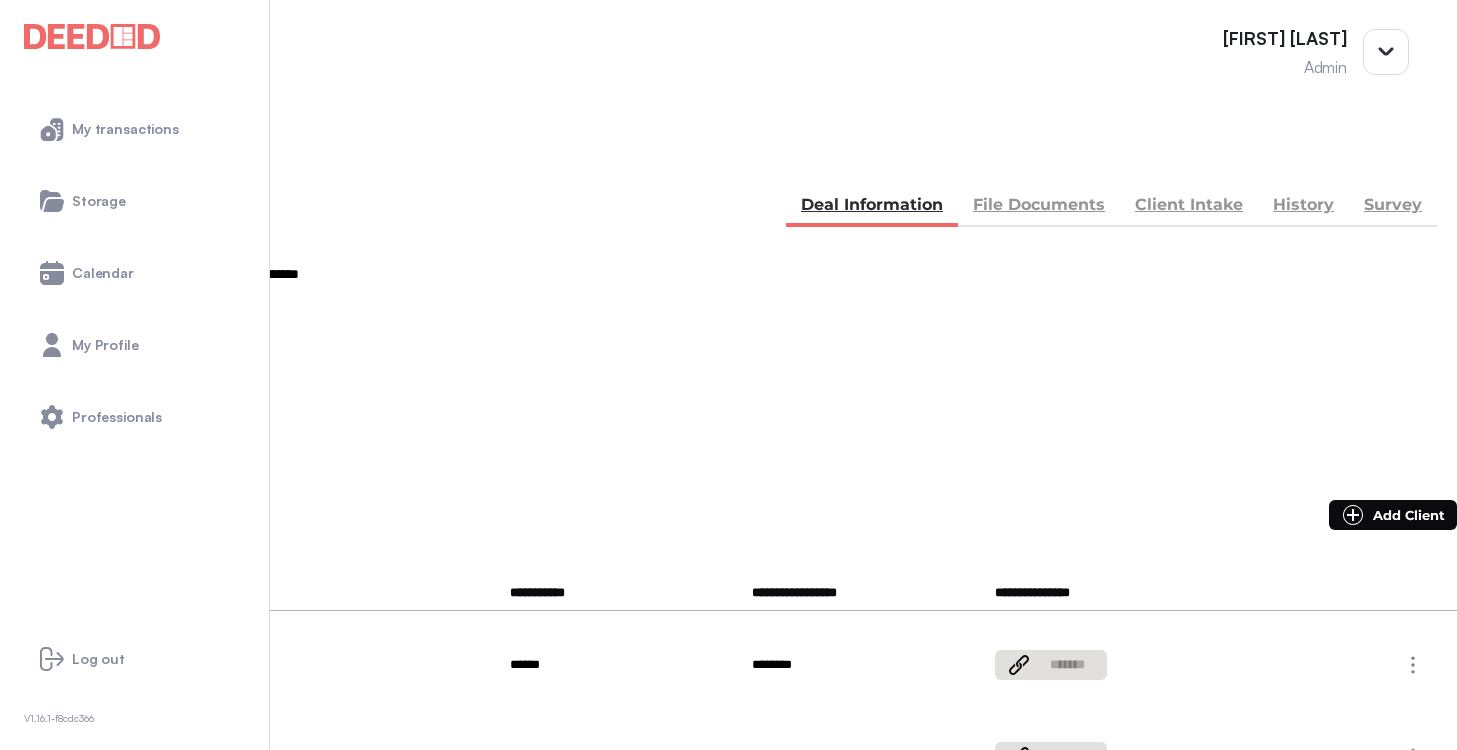 click on "File Documents" at bounding box center (1039, 207) 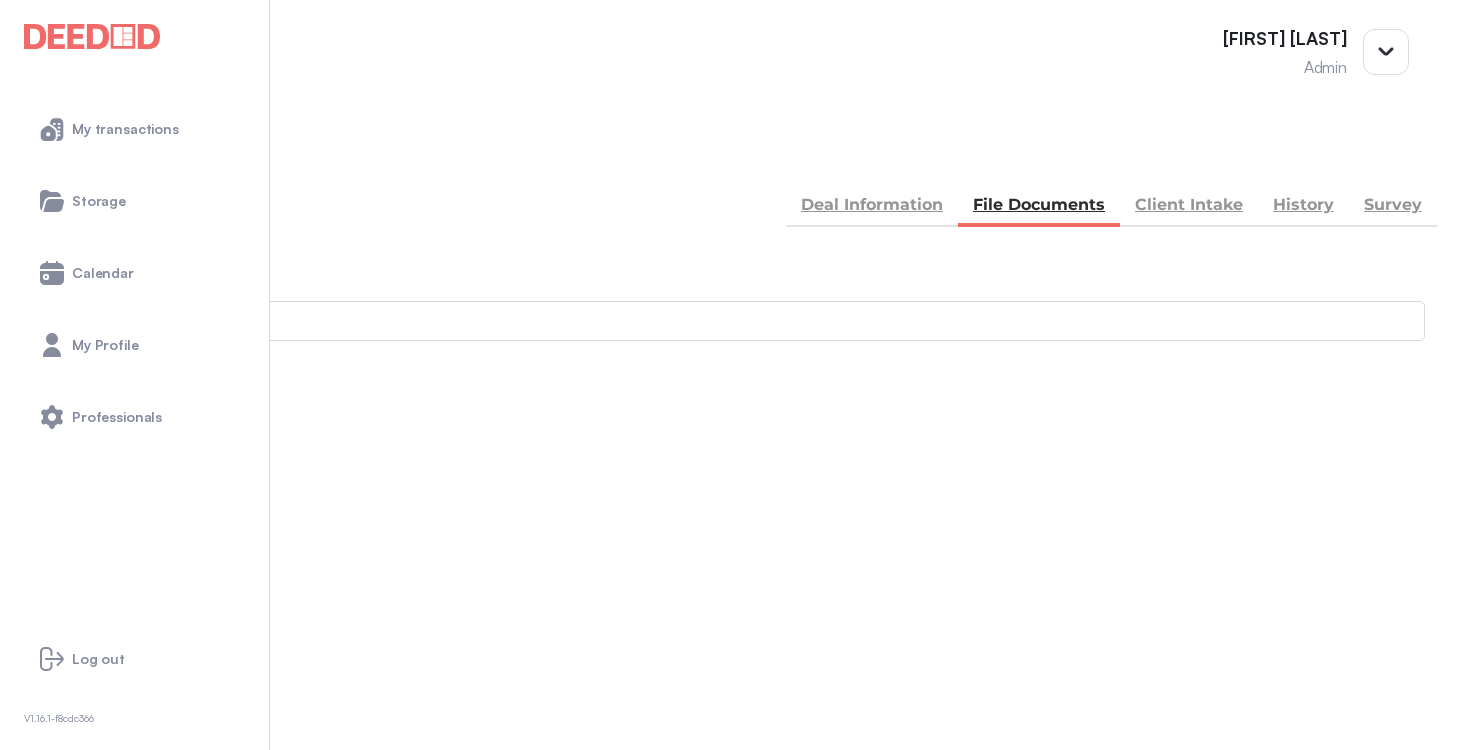 click on "Accounting -- [NUMBER] members - [NUMBER]" at bounding box center (728, 891) 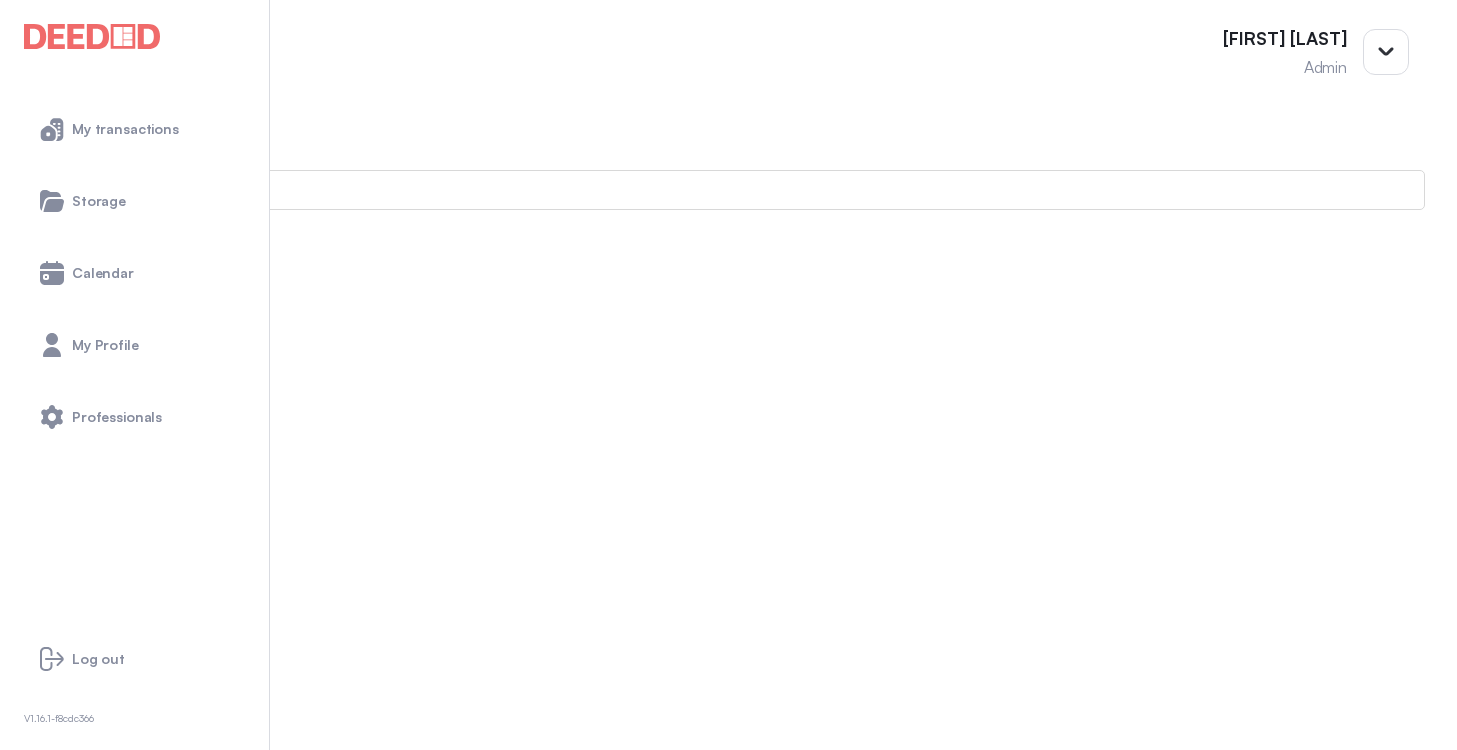 scroll, scrollTop: 147, scrollLeft: 0, axis: vertical 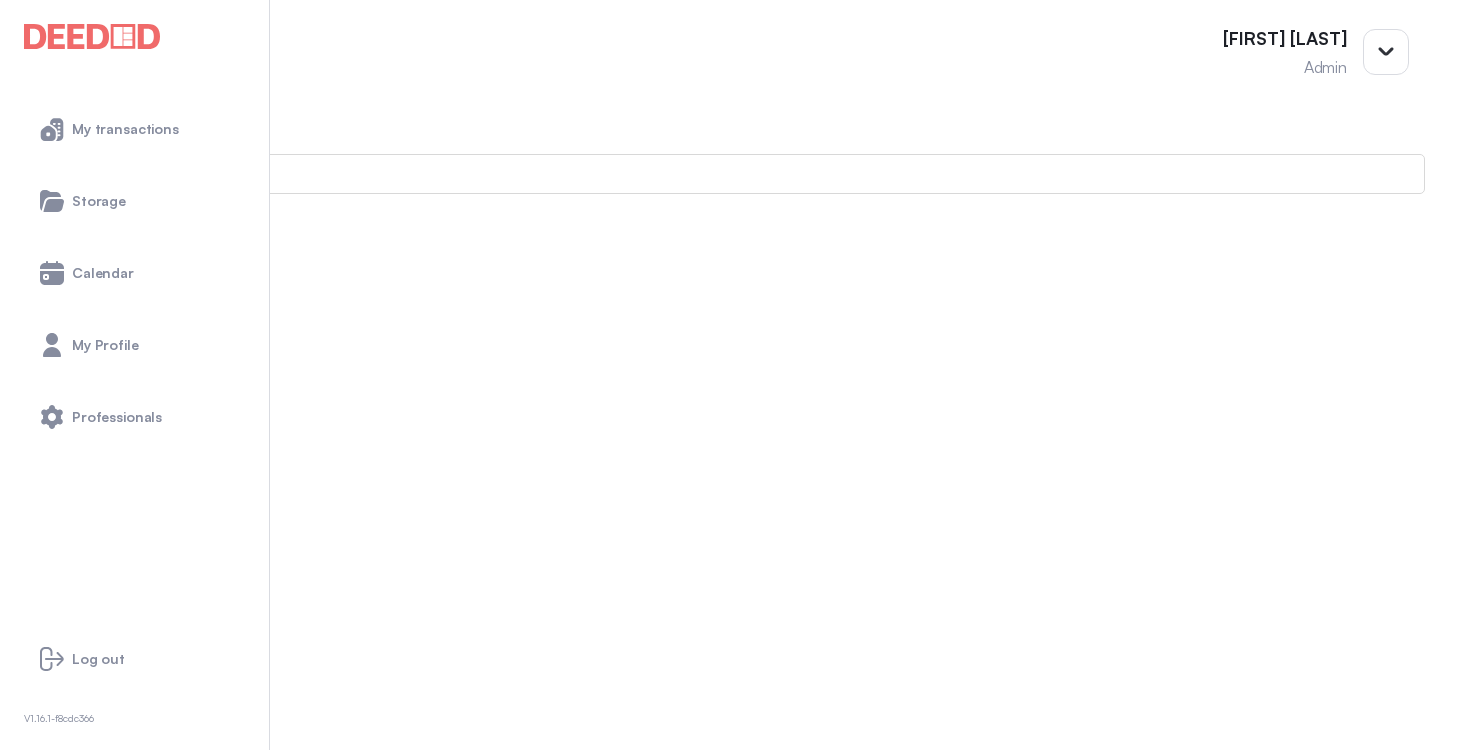 click at bounding box center (14, 1089) 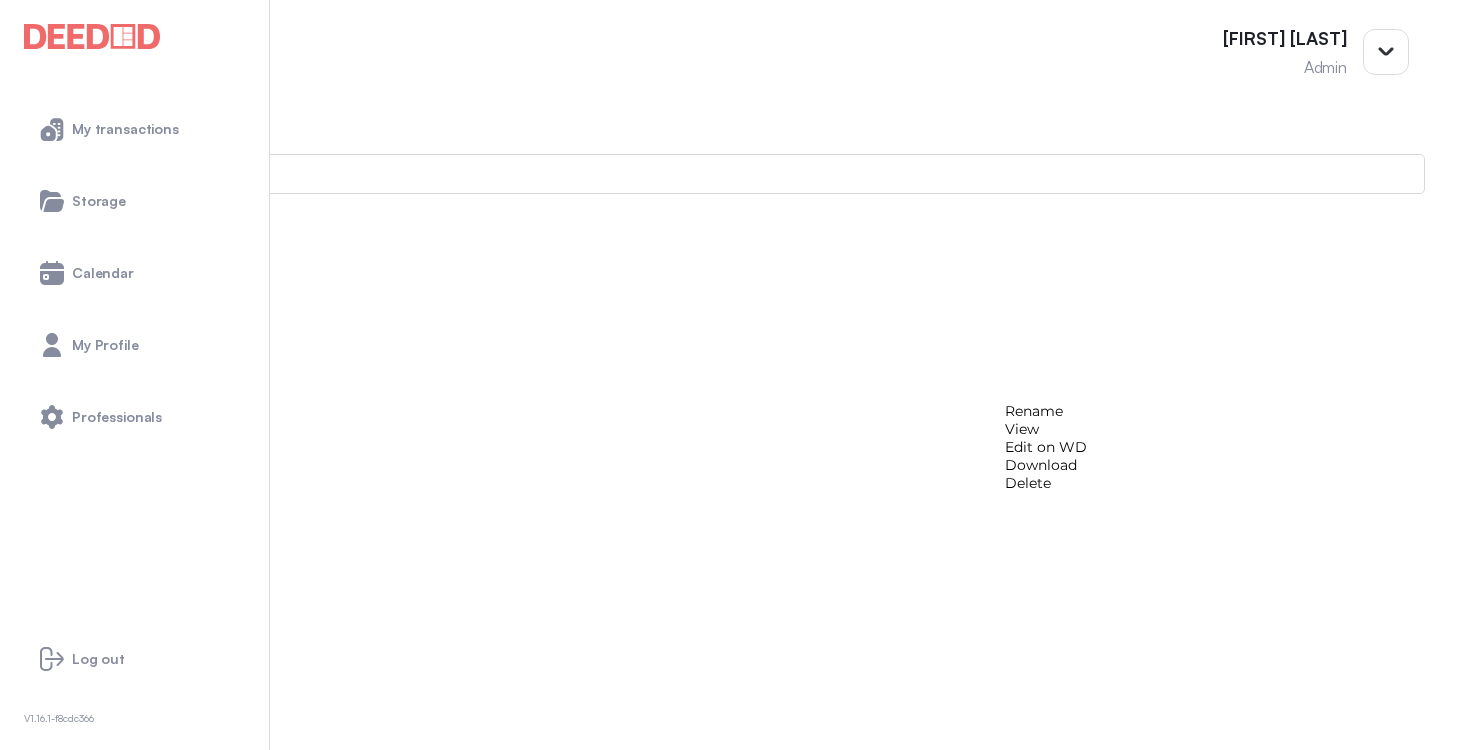 click on "View" at bounding box center (1046, 429) 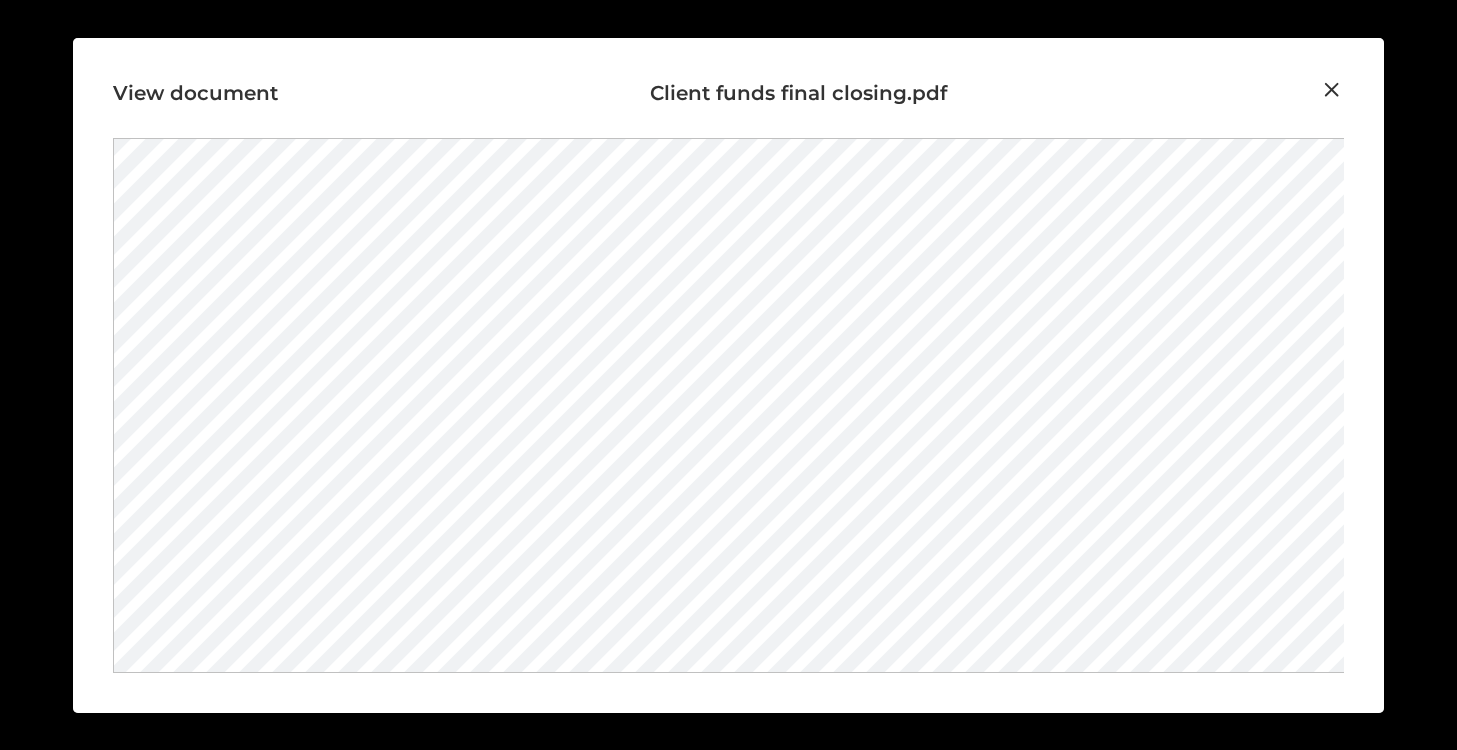 scroll, scrollTop: 185, scrollLeft: 0, axis: vertical 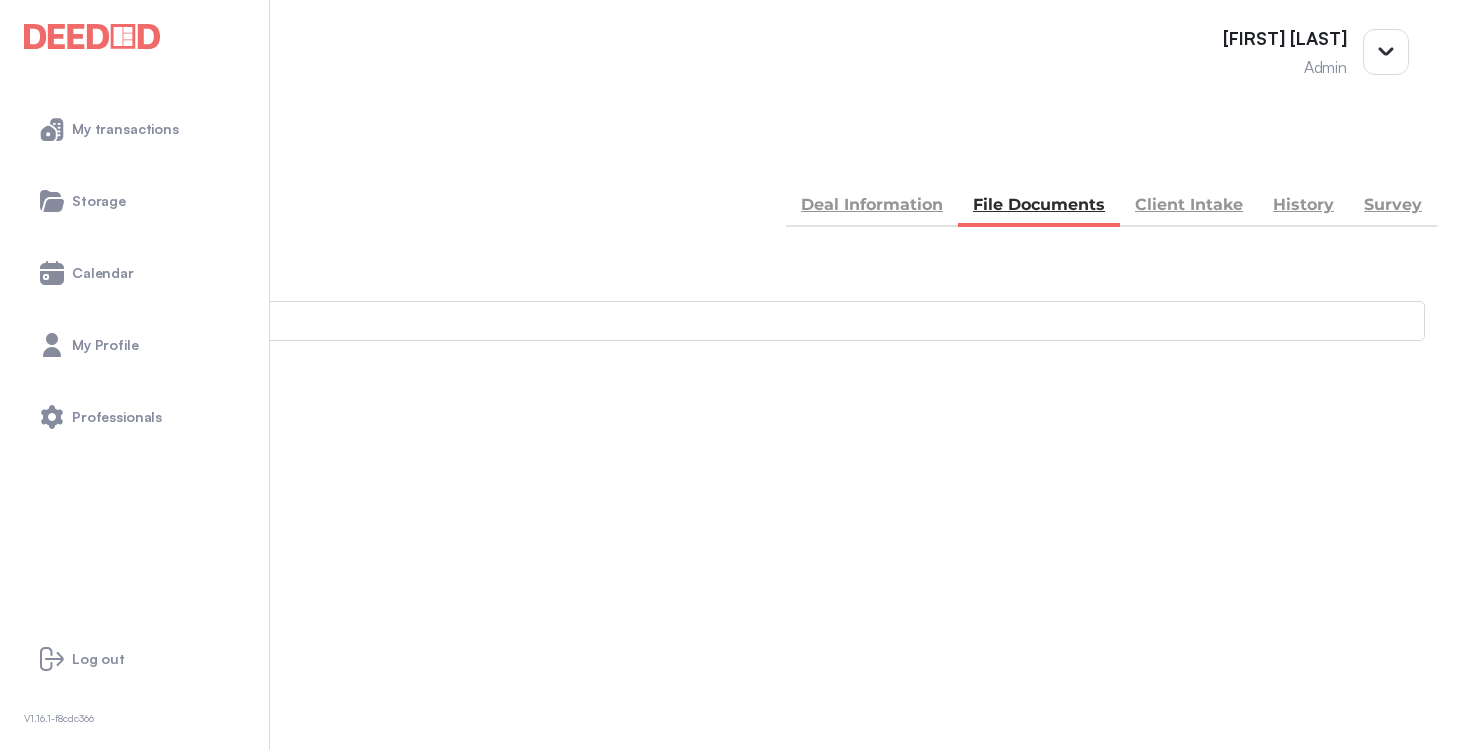 click on "Add New Document" at bounding box center [108, 474] 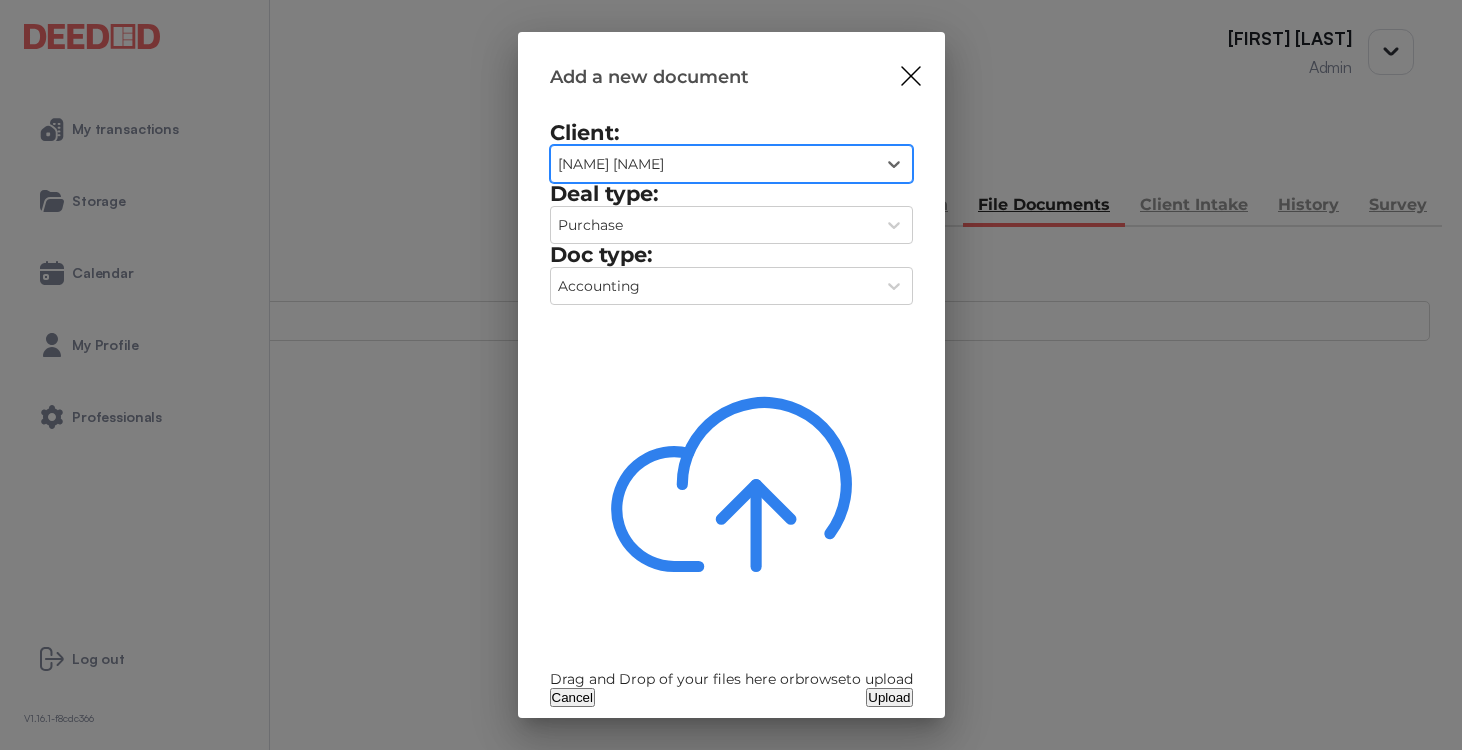 click on "Drag and Drop of your files here or  browse  to upload" at bounding box center [731, 495] 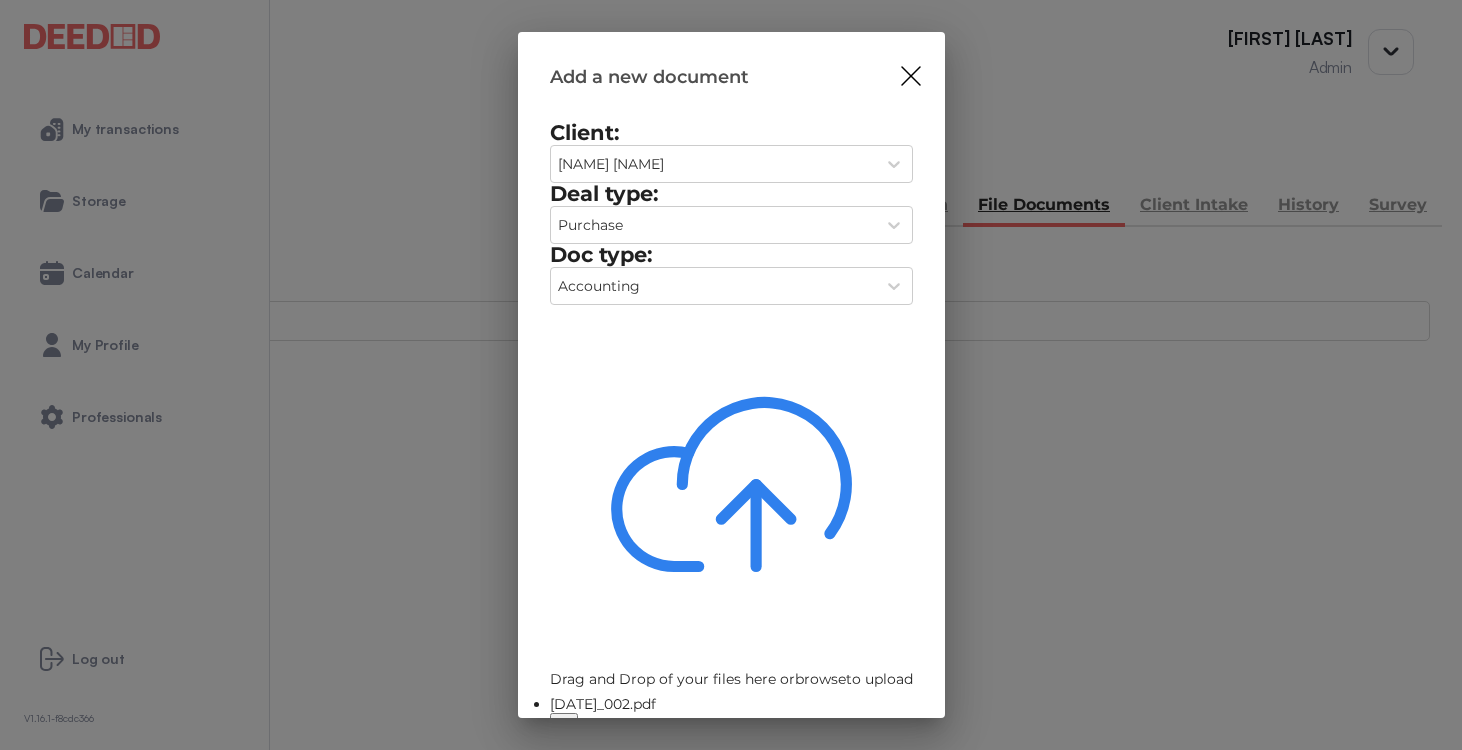 click on "Upload" at bounding box center (889, 753) 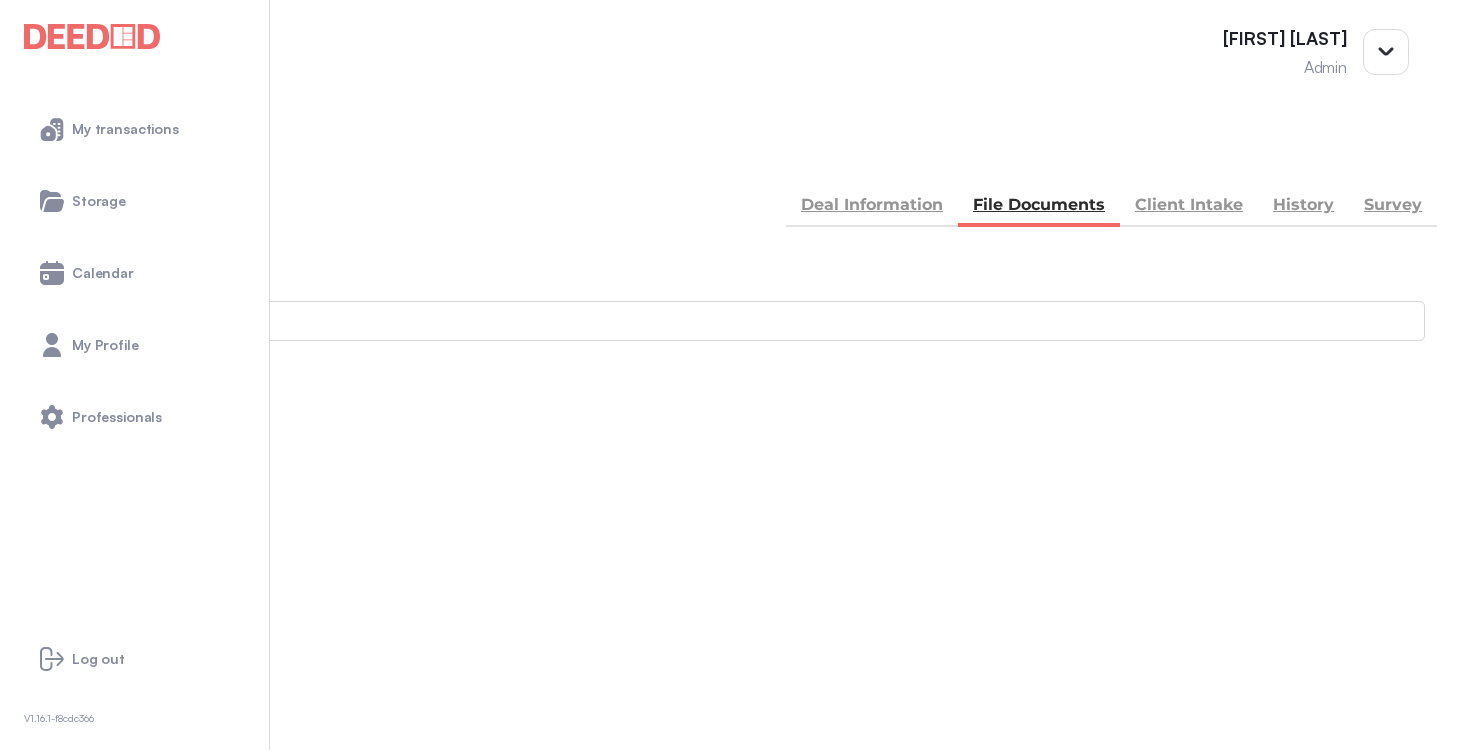 click at bounding box center (14, 1085) 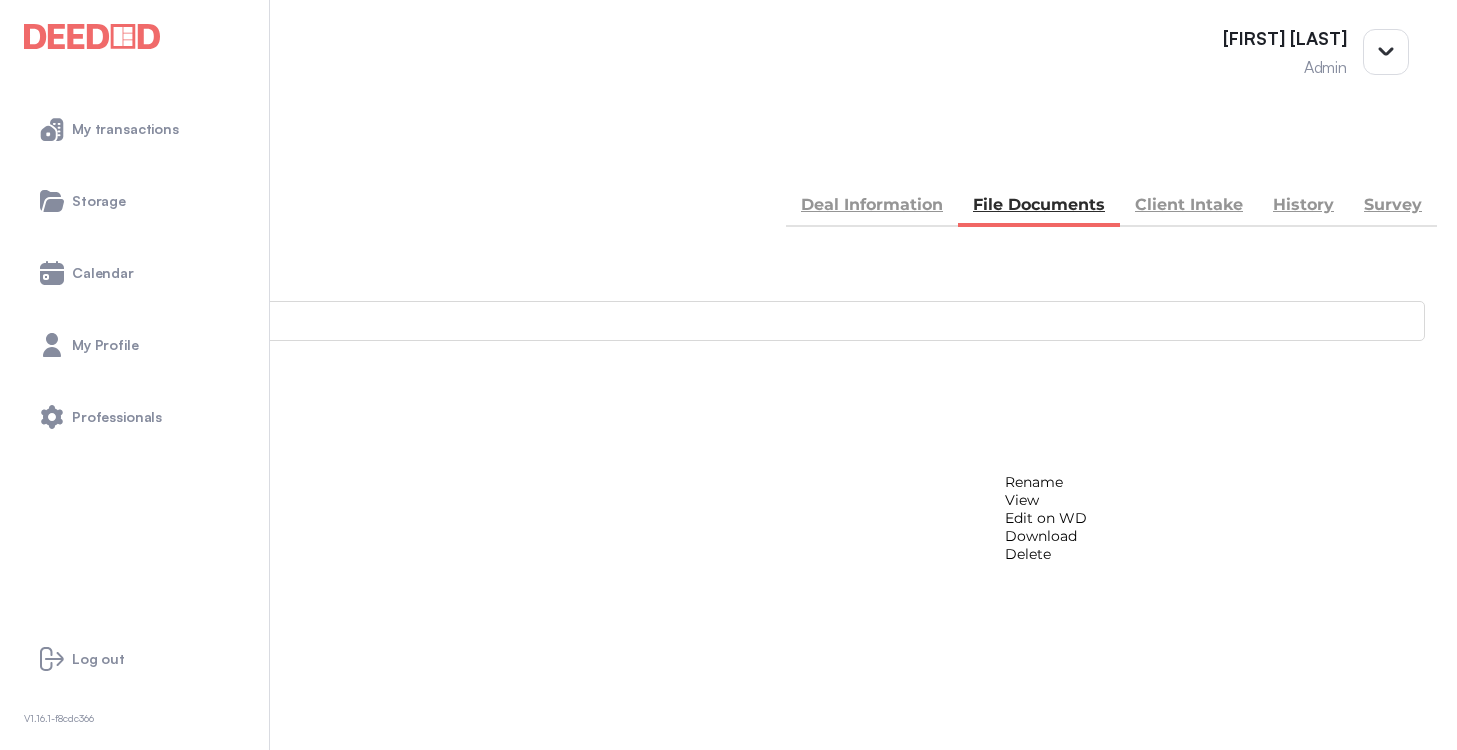 click on "View" at bounding box center [1046, 500] 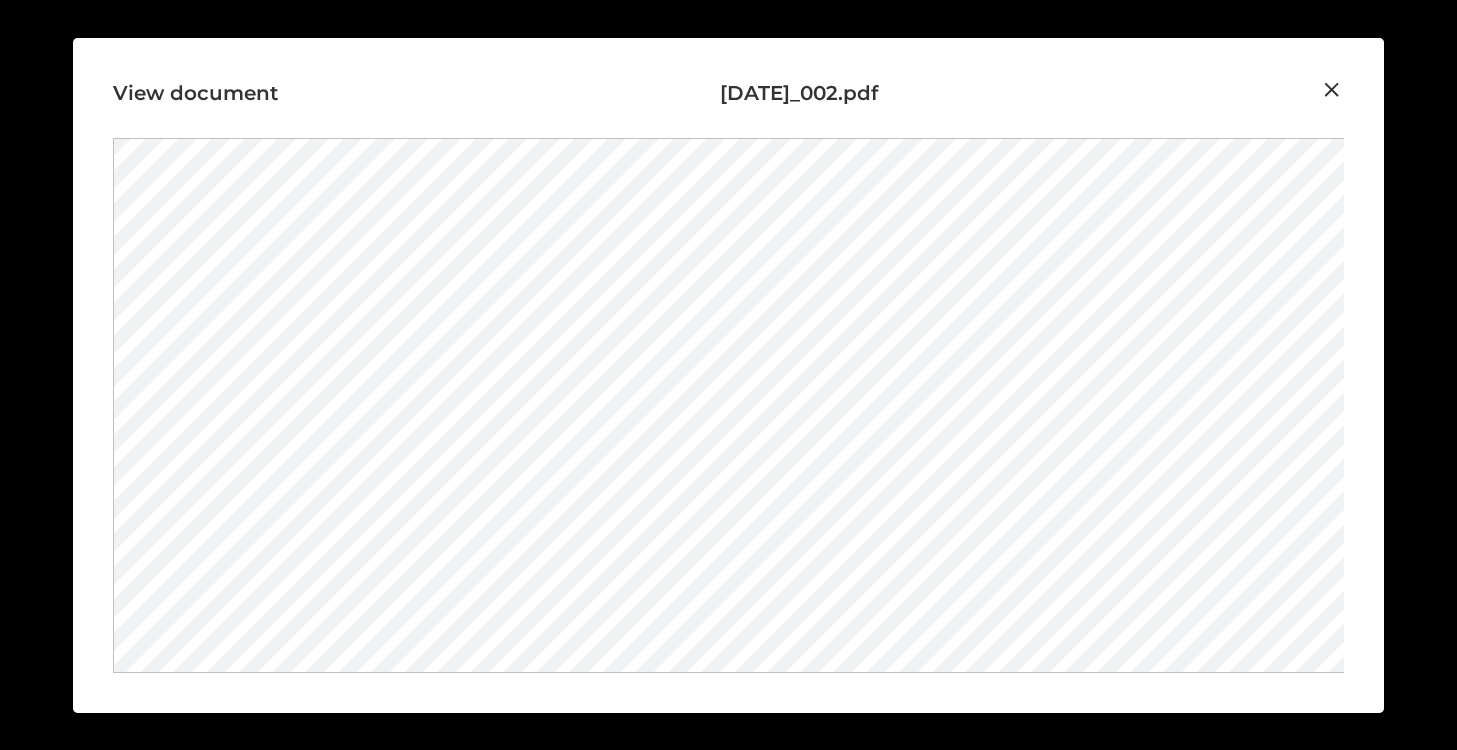 scroll, scrollTop: 803, scrollLeft: 0, axis: vertical 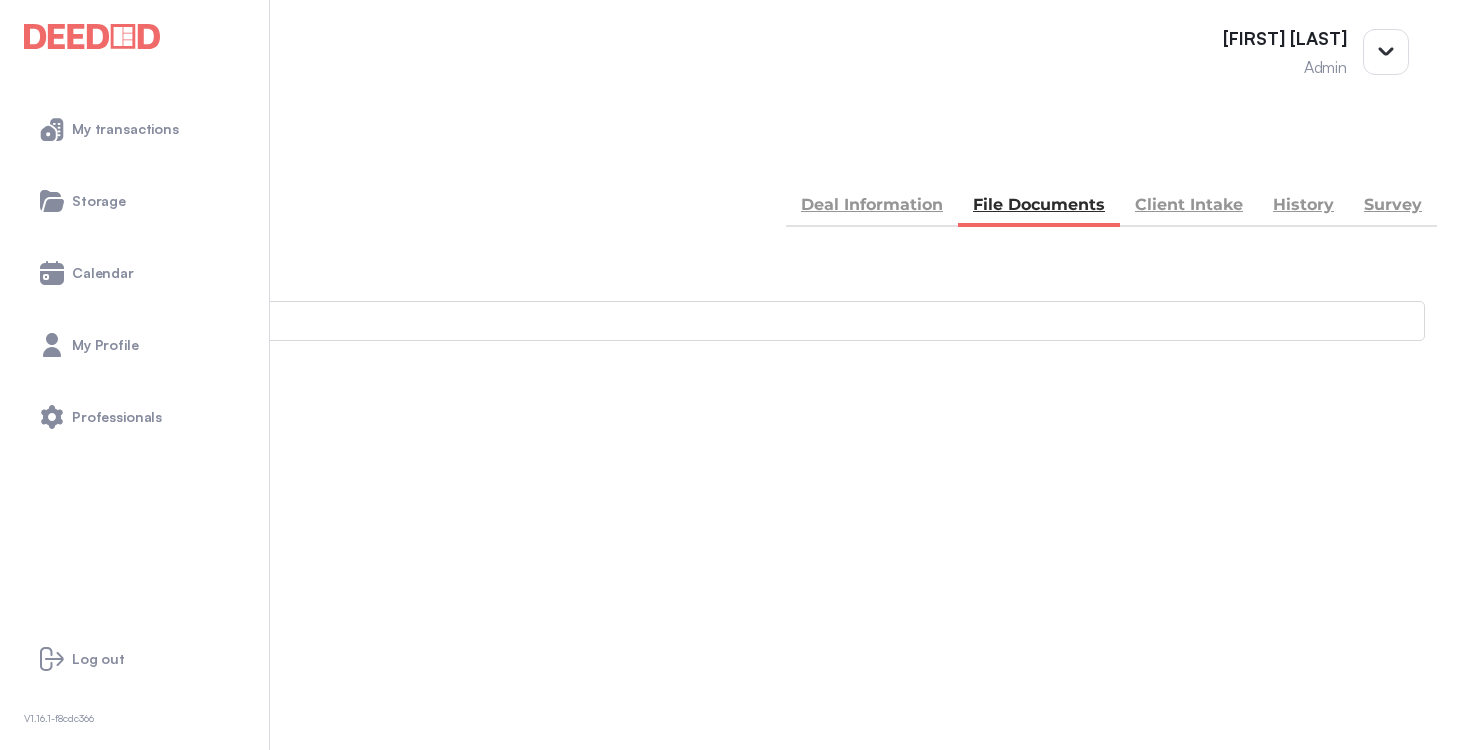 click on "BACK" at bounding box center [70, 155] 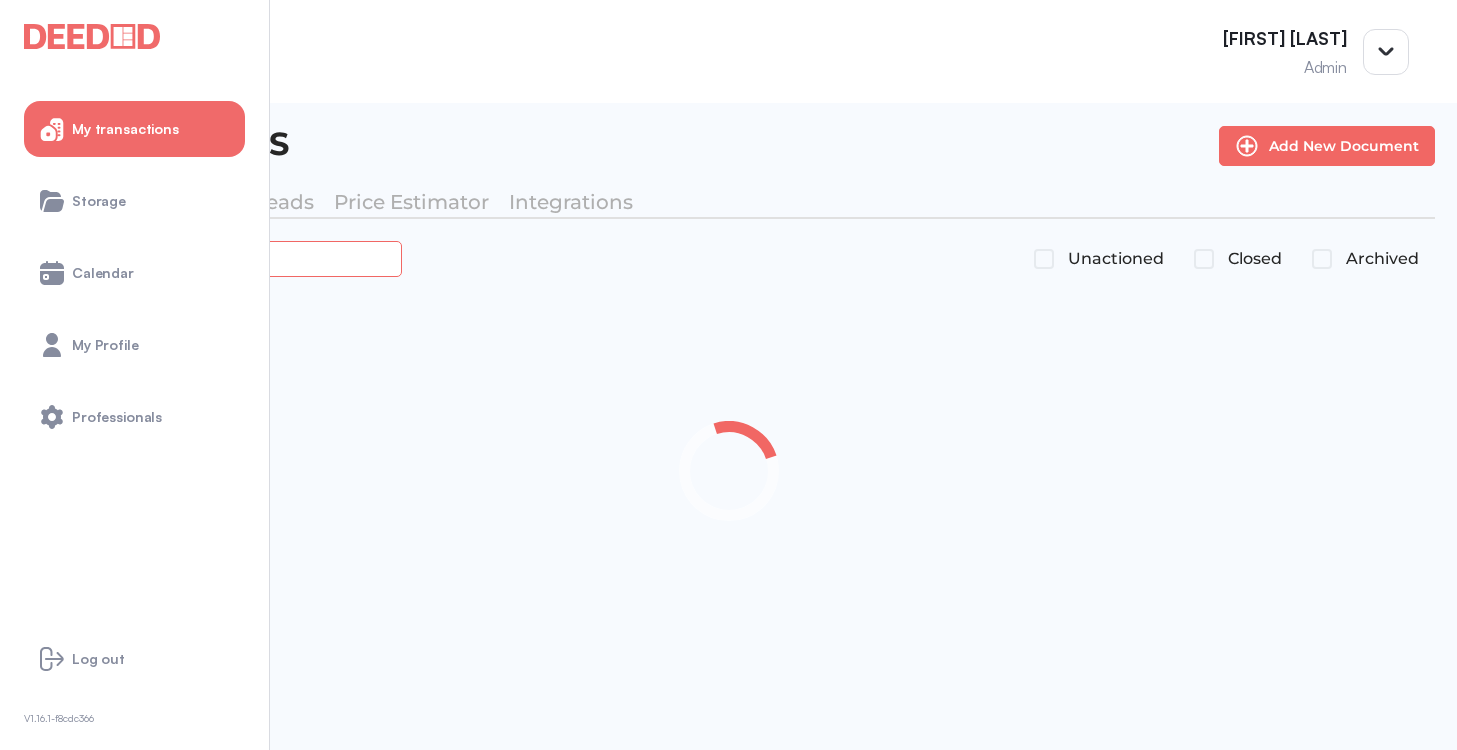click at bounding box center (224, 258) 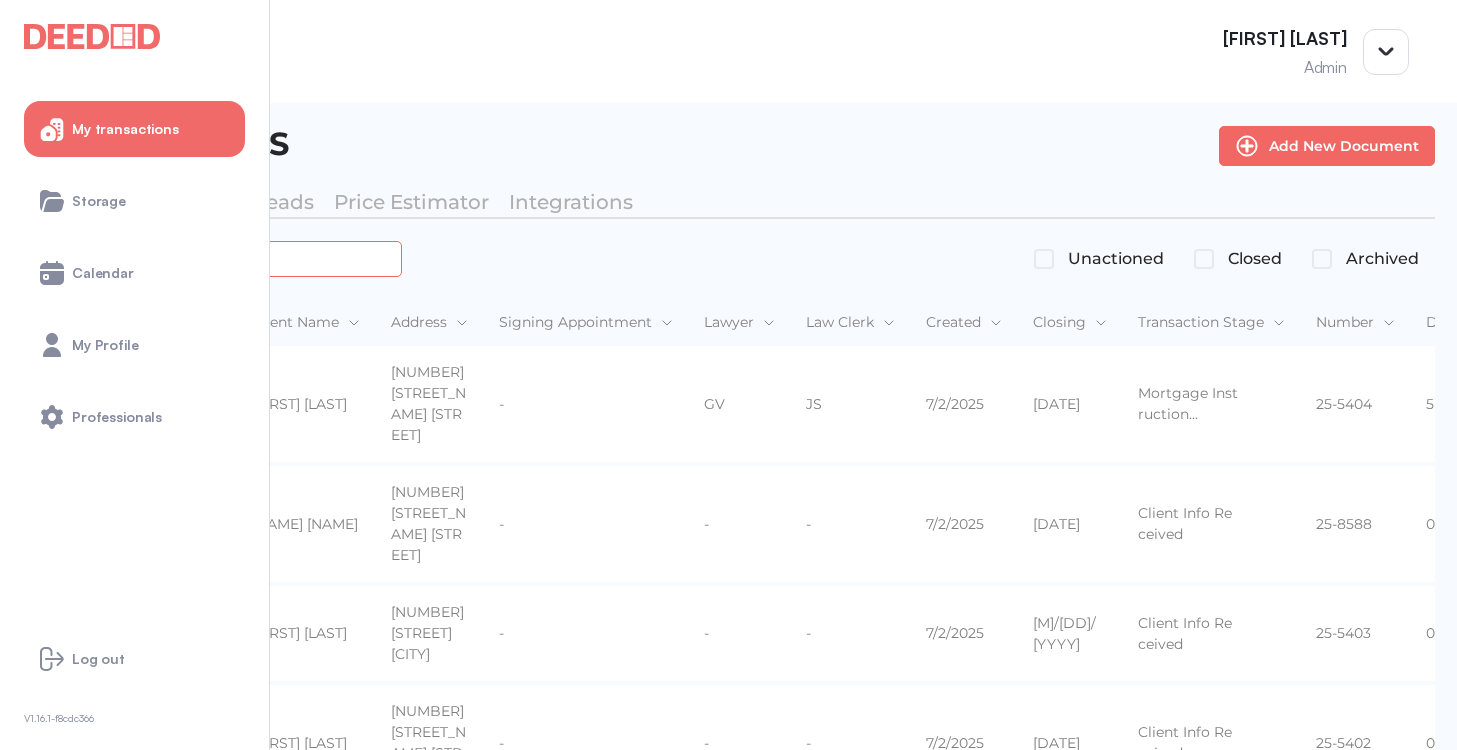 paste on "*******" 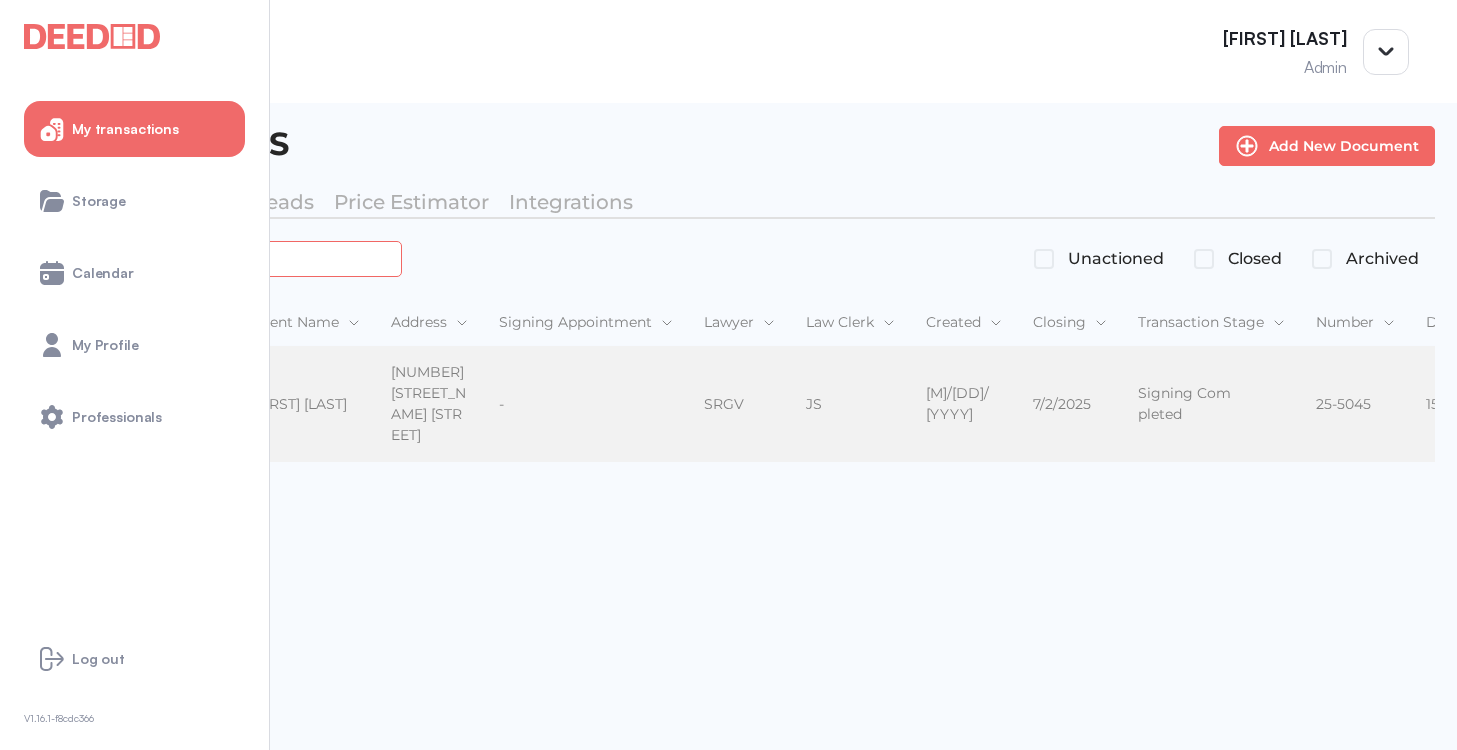 type on "*******" 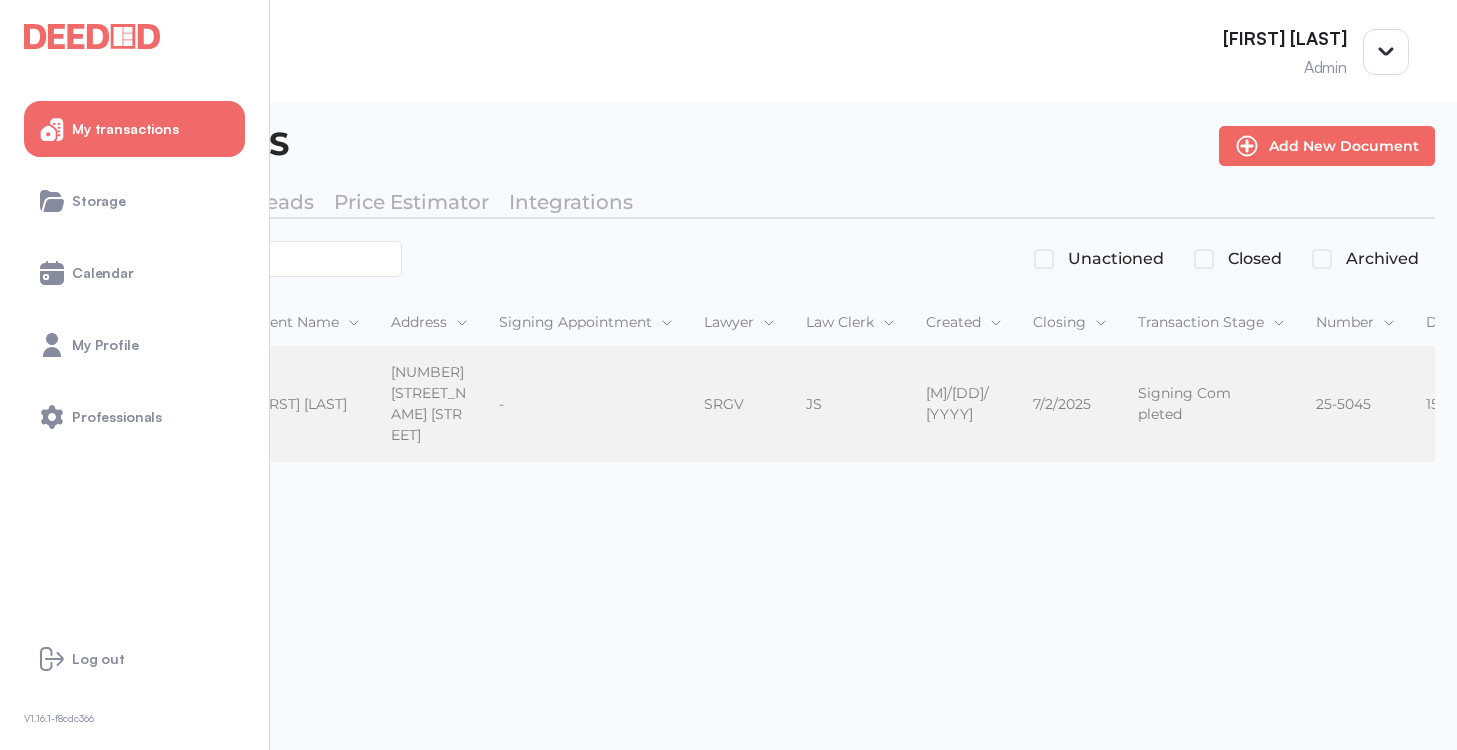 click on "[FIRST] [LAST]" at bounding box center [305, 404] 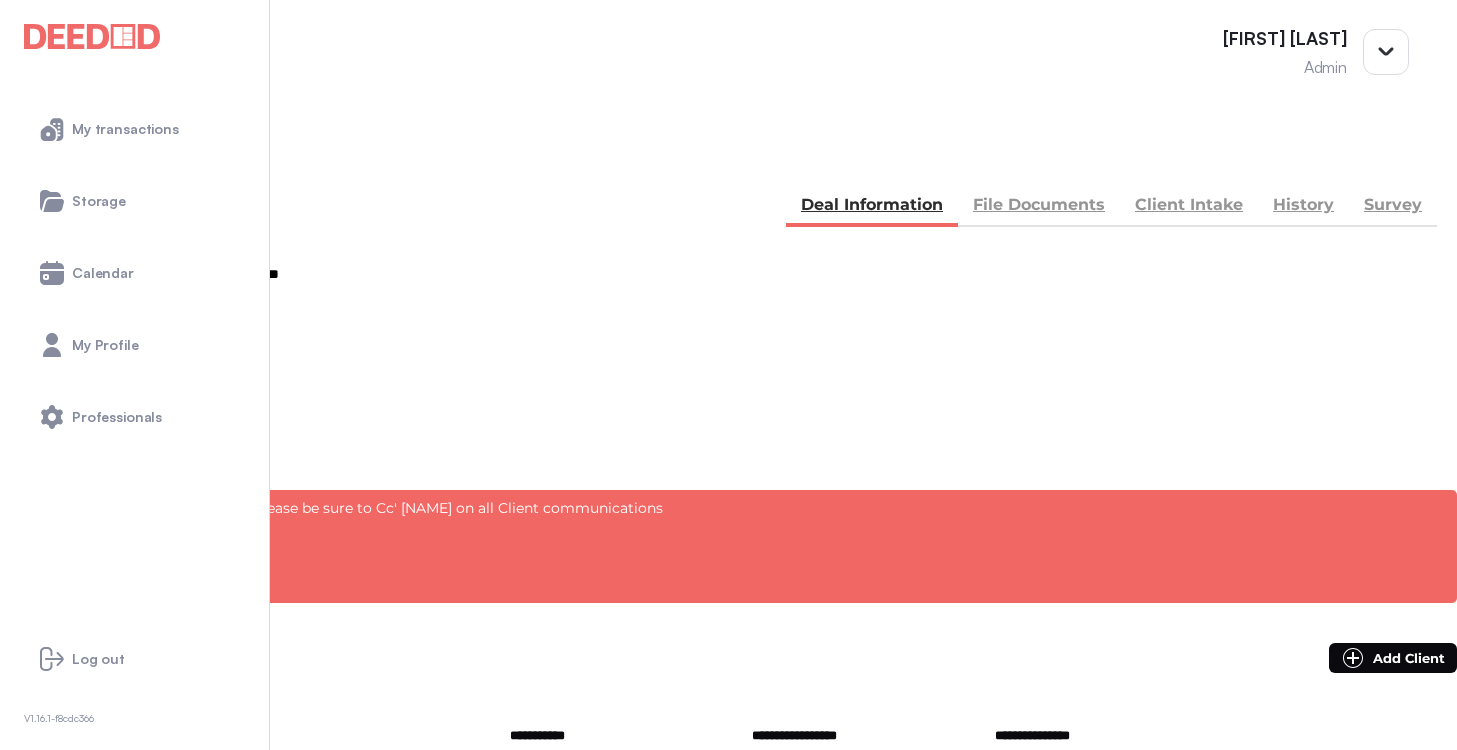 click on "File Documents" at bounding box center (1039, 207) 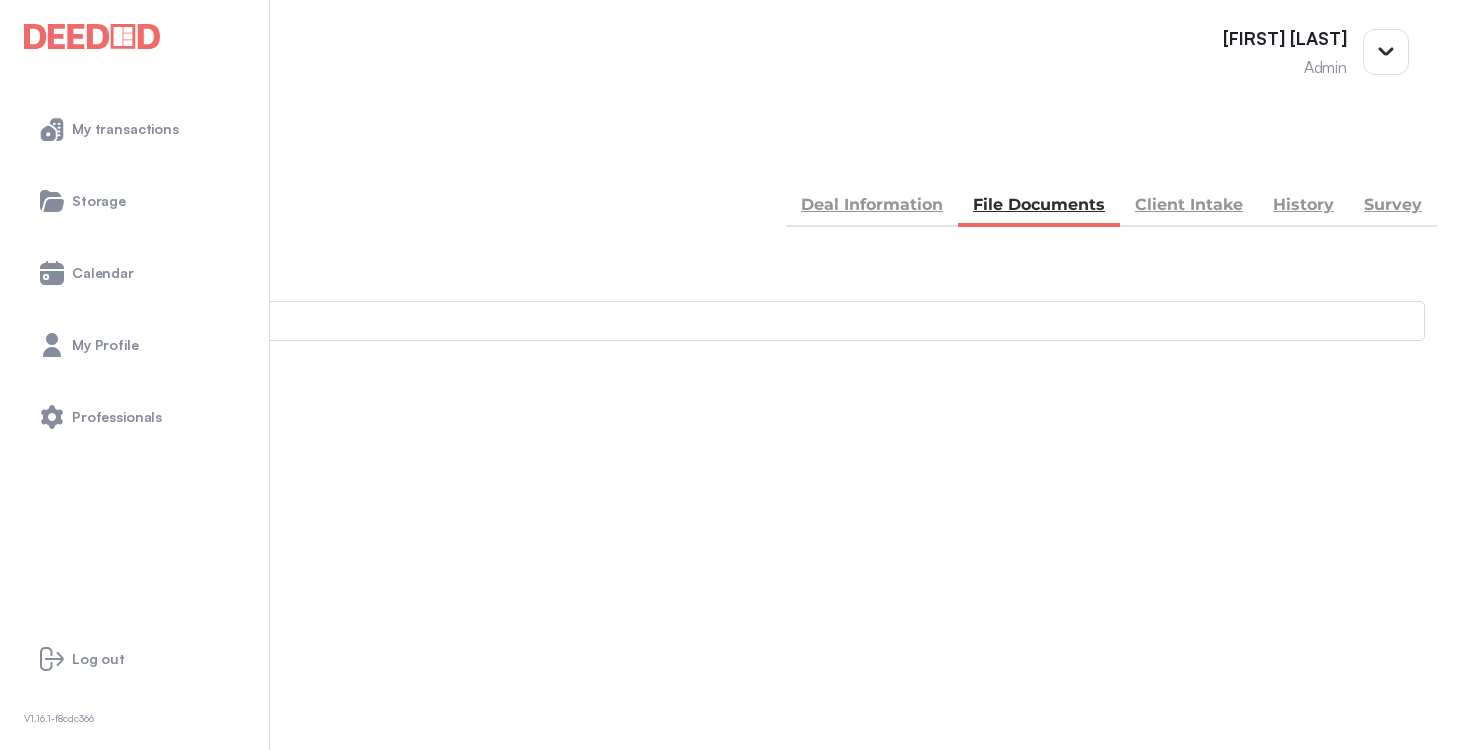 click on "Accounting -- 3  members - 8" at bounding box center [728, 891] 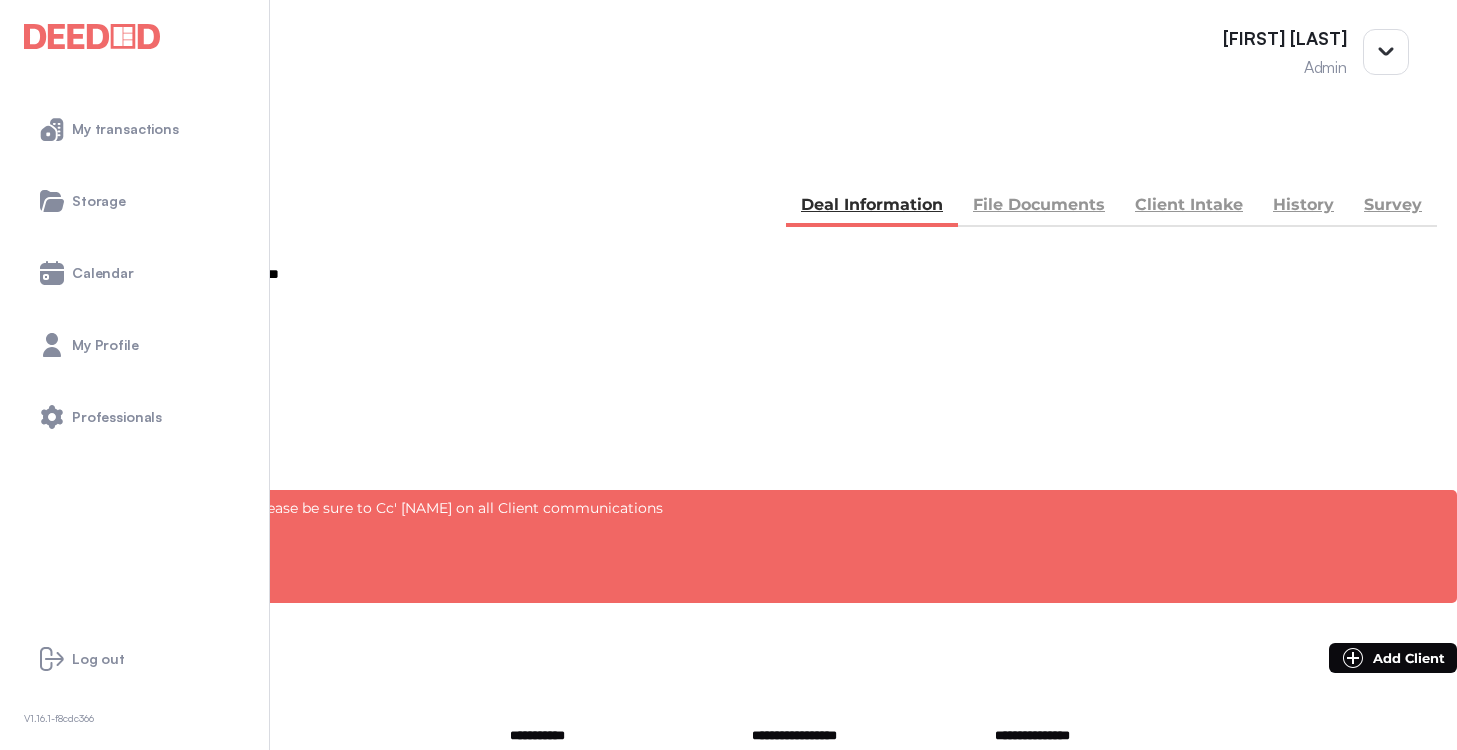 click on "BACK" at bounding box center [90, 155] 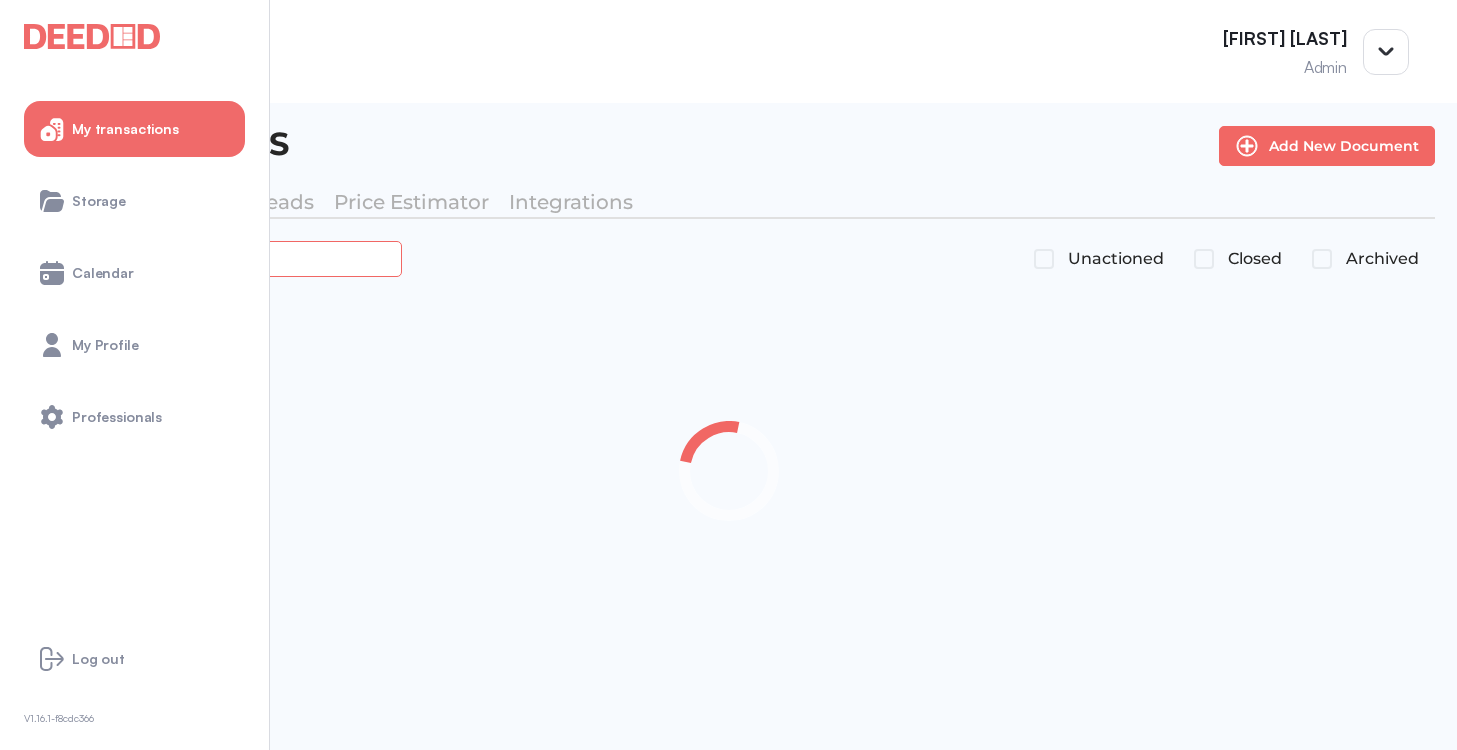 click at bounding box center (224, 258) 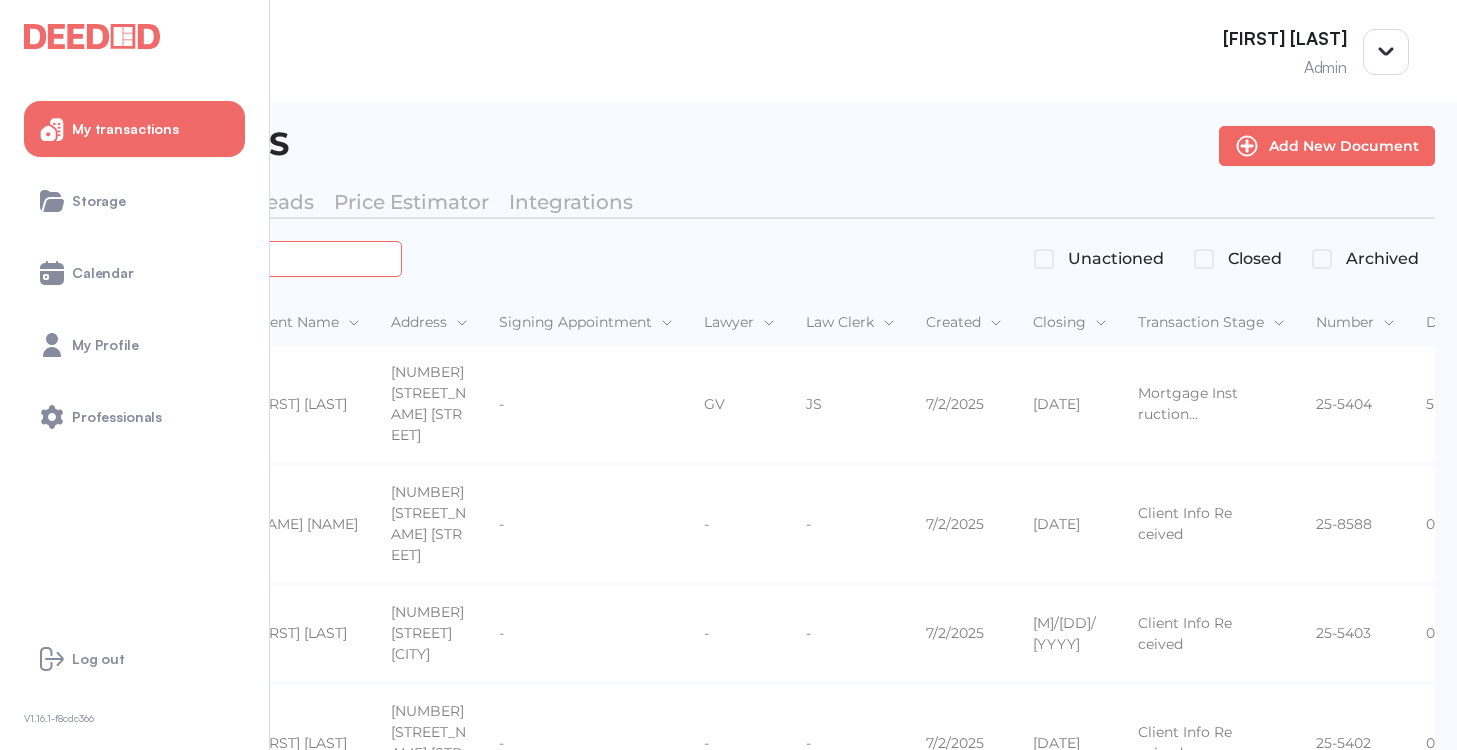 paste on "*******" 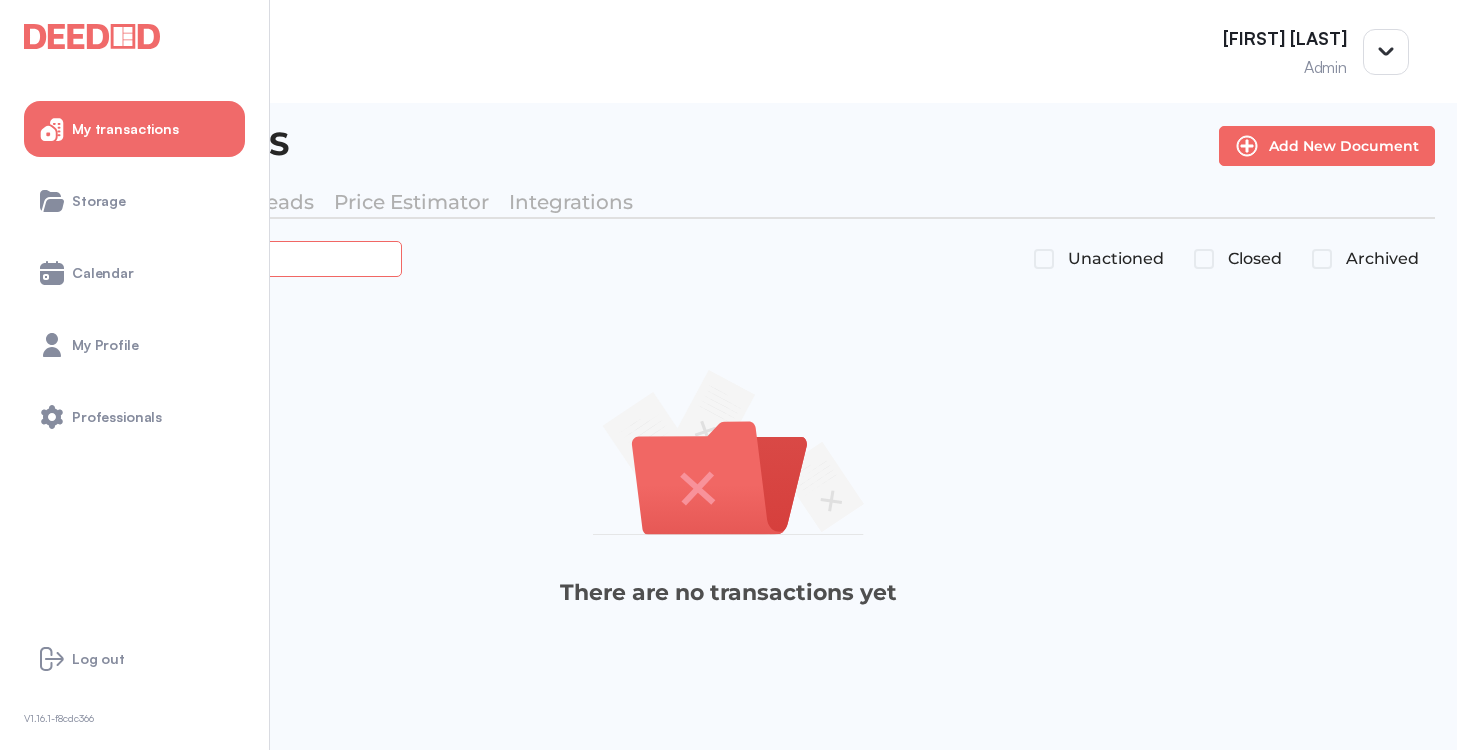 type on "*******" 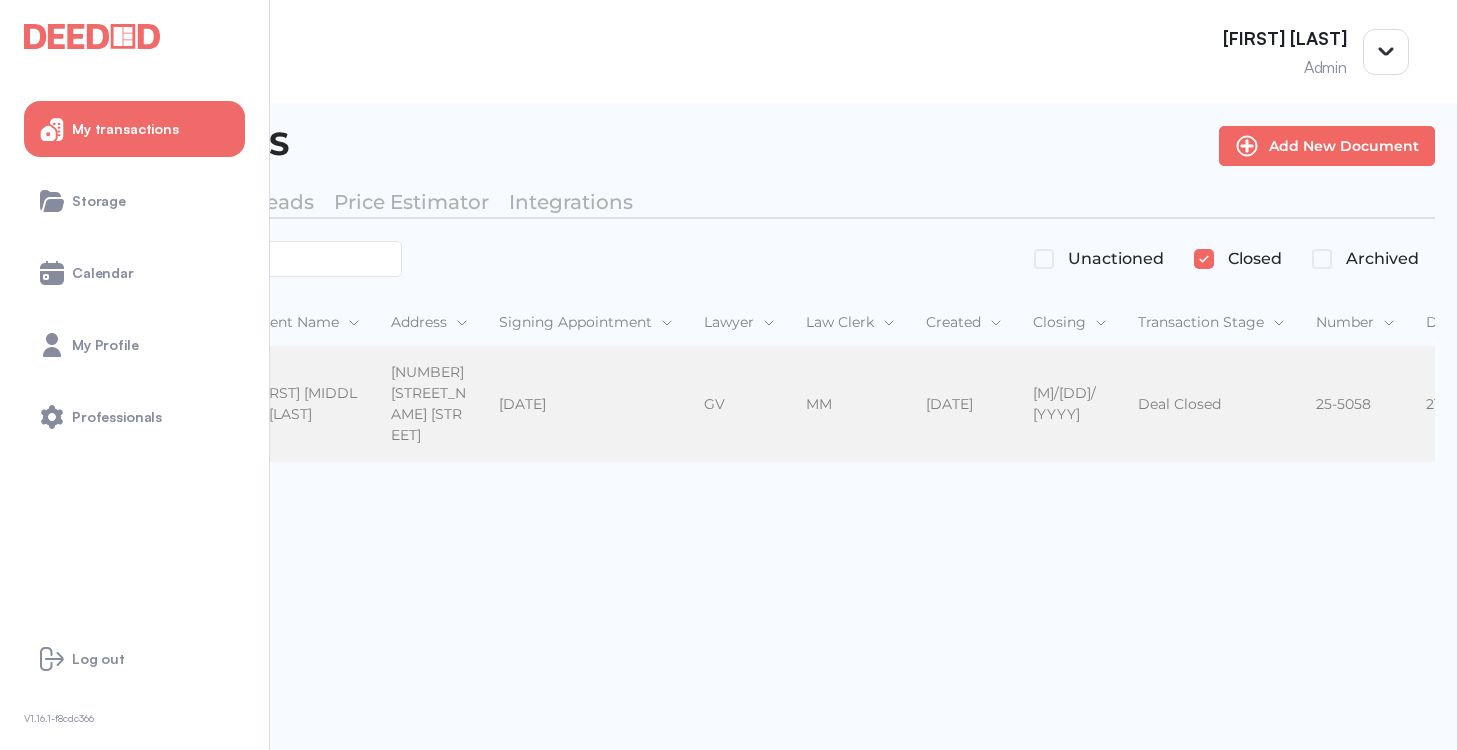 click on "[FIRST] [MIDDLE] [LAST]" at bounding box center [305, 404] 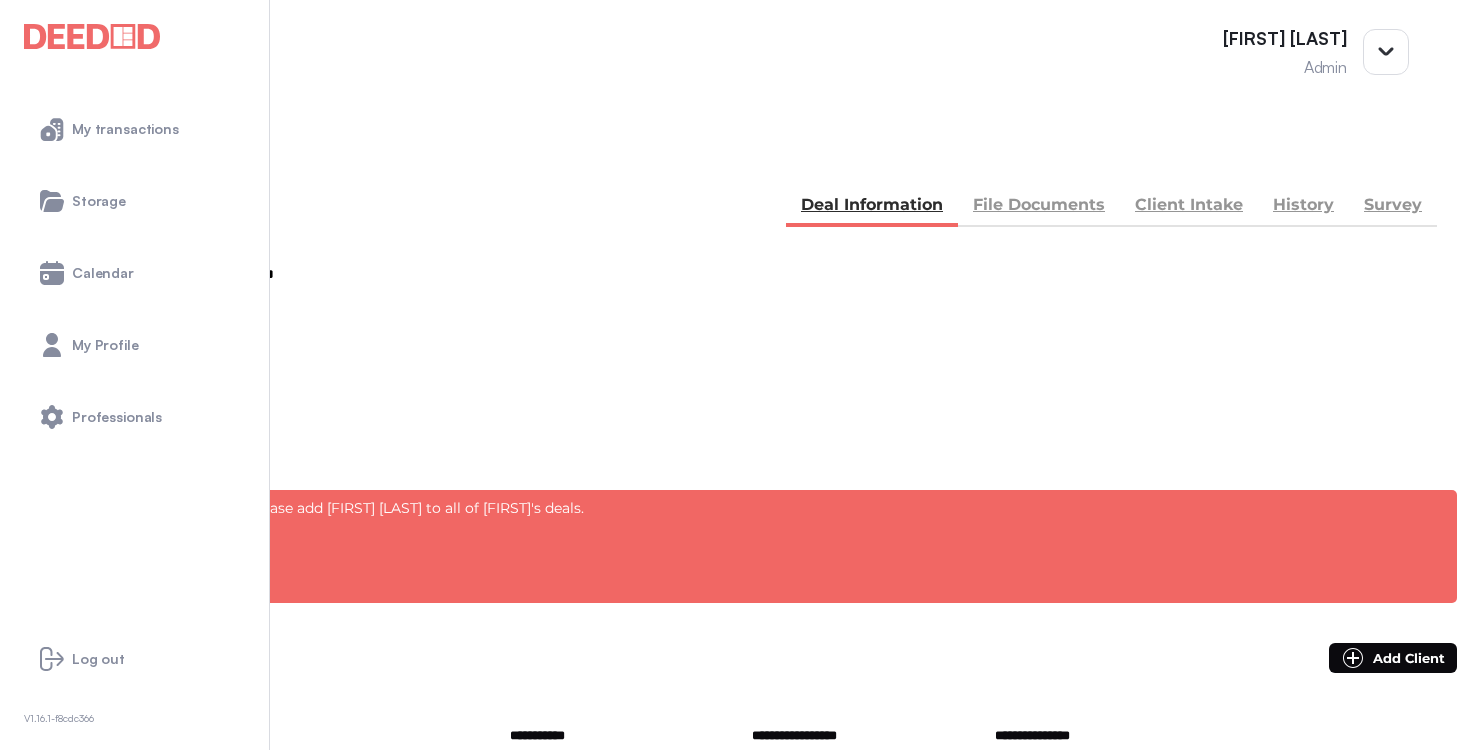 click on "File Documents" at bounding box center [1039, 207] 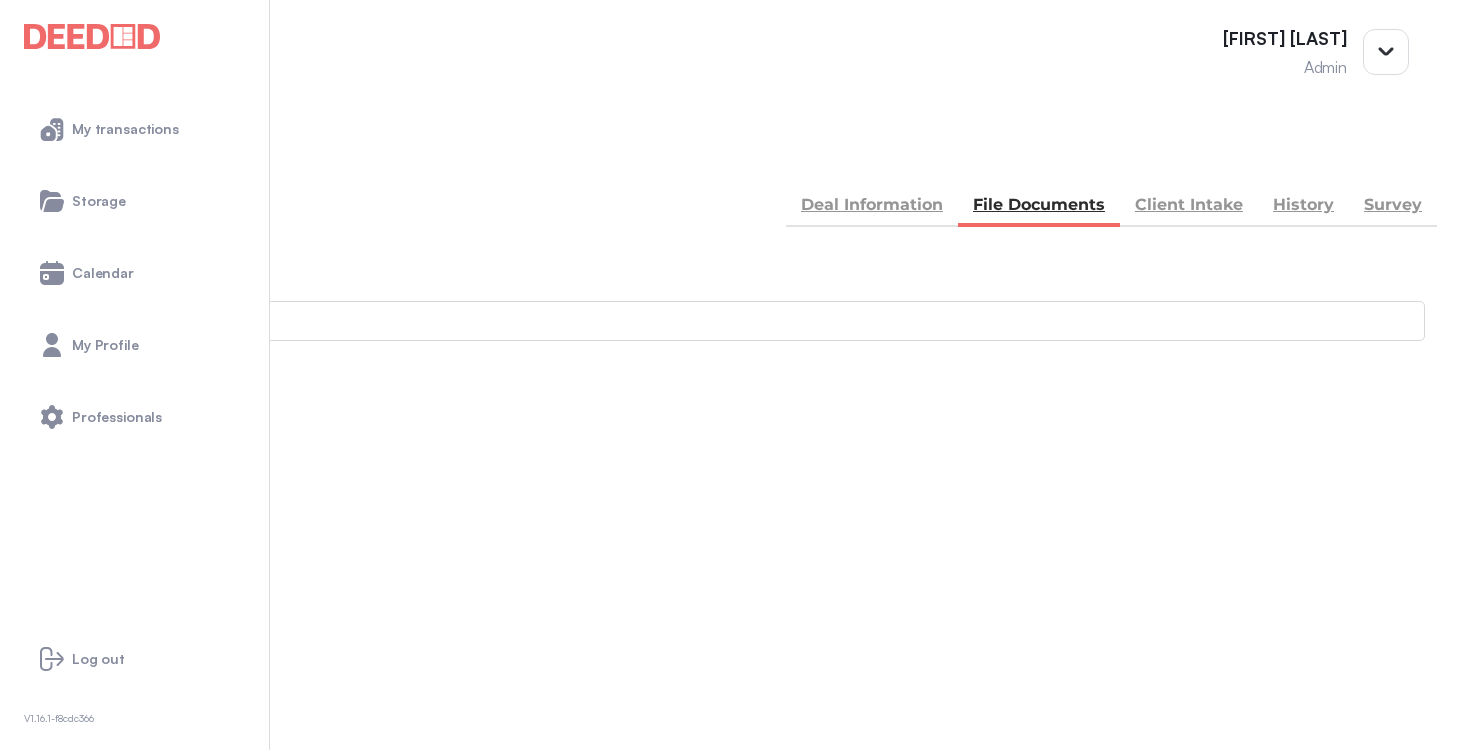 click on "C Accounting -- 3  members - 10" at bounding box center (728, 825) 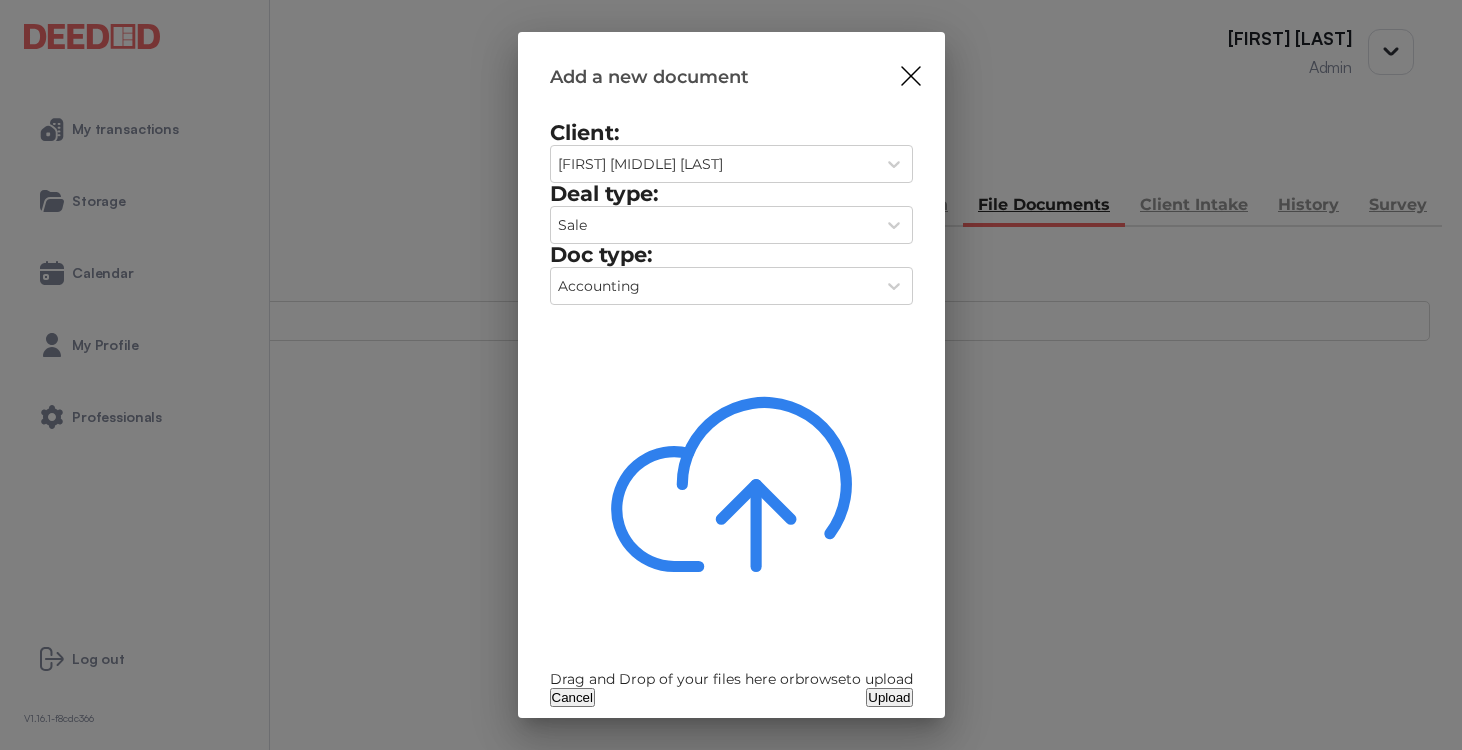 click on "Drag and Drop of your files here or  browse  to upload" at bounding box center [731, 679] 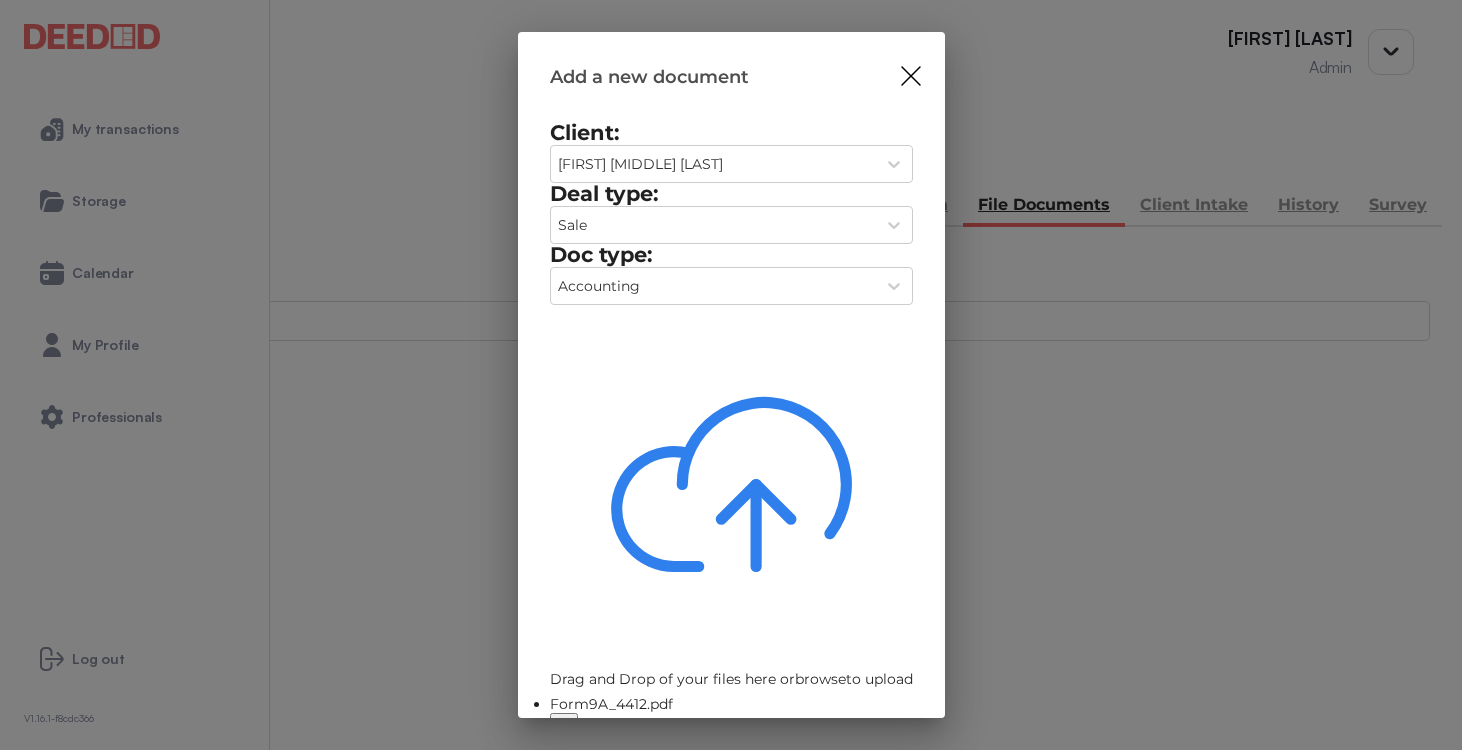 click on "Upload" at bounding box center (889, 753) 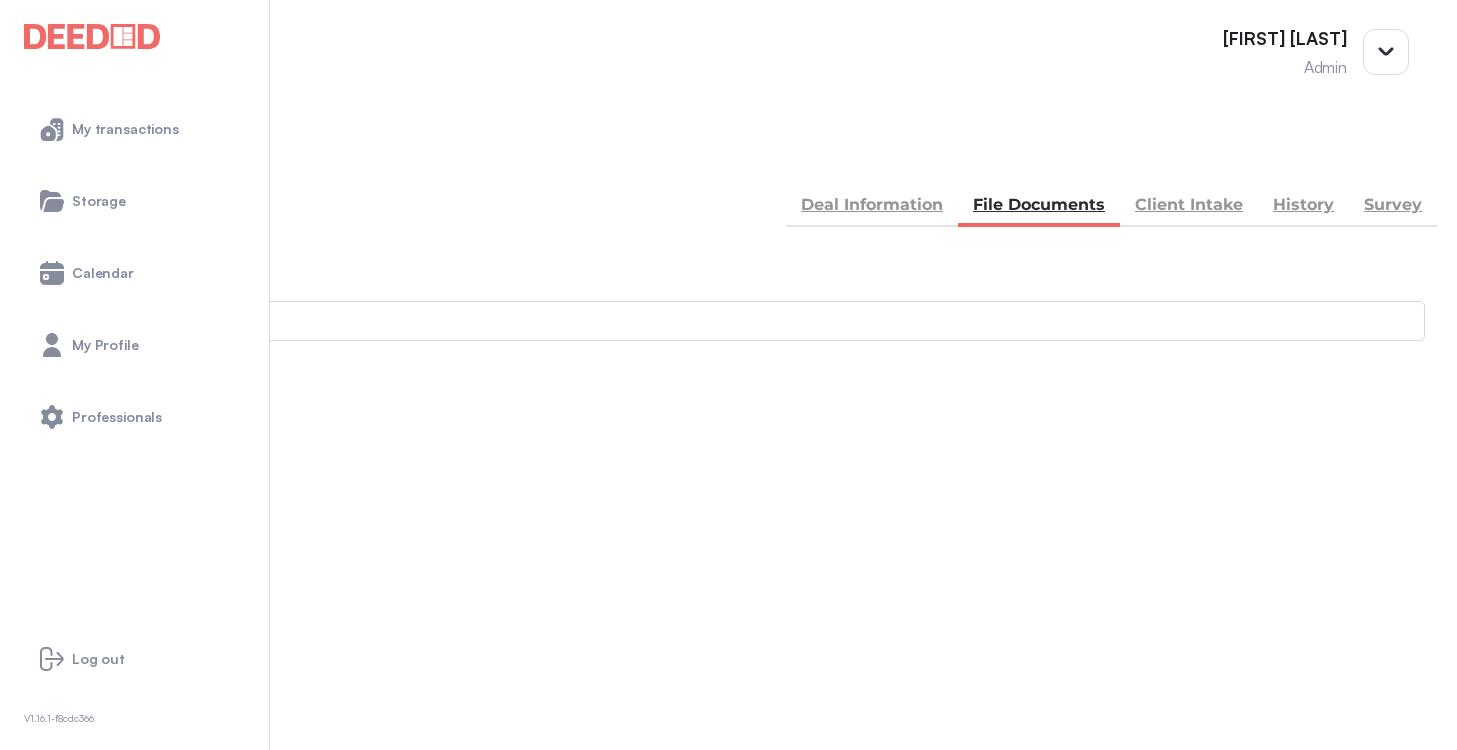click on "BACK my deals Deal Information File Documents Client Intake History Survey" at bounding box center (728, 185) 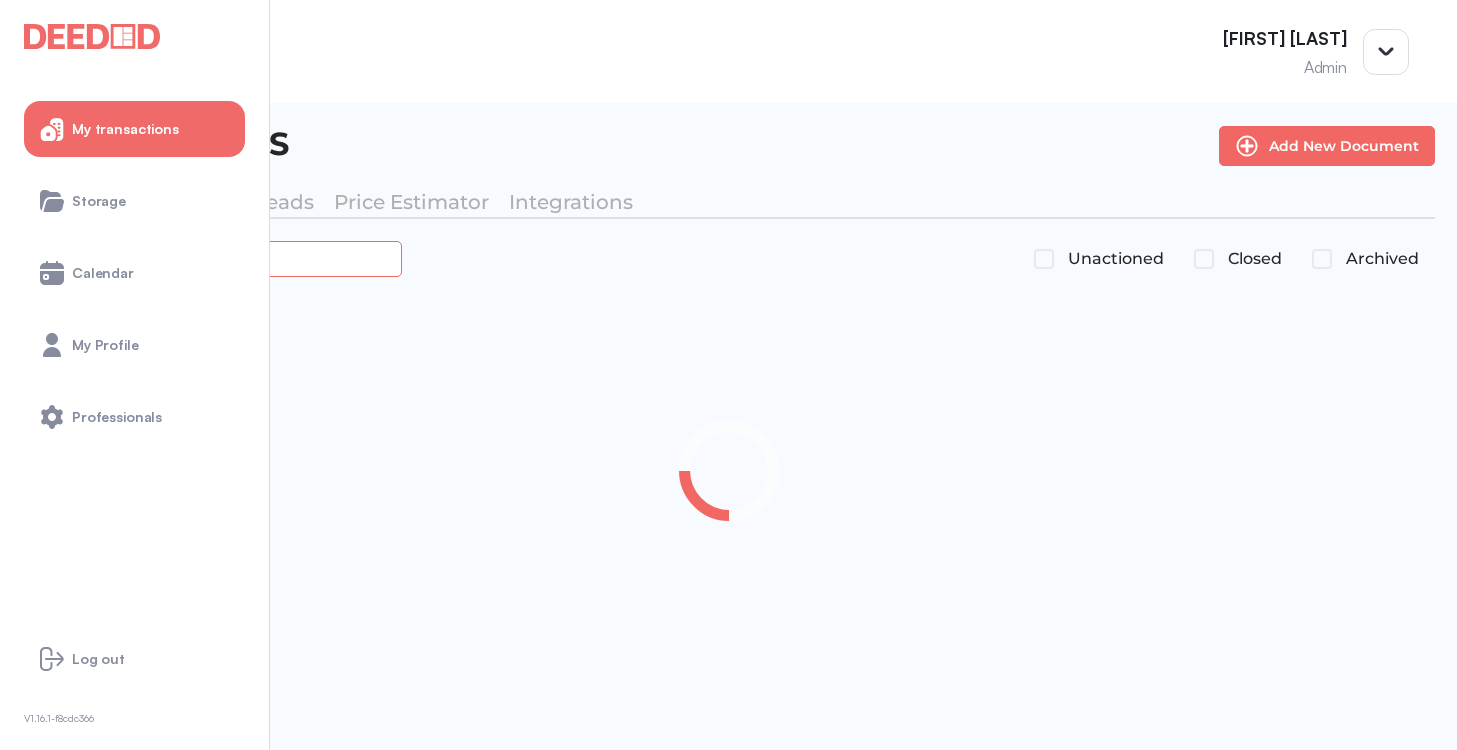 click at bounding box center [224, 258] 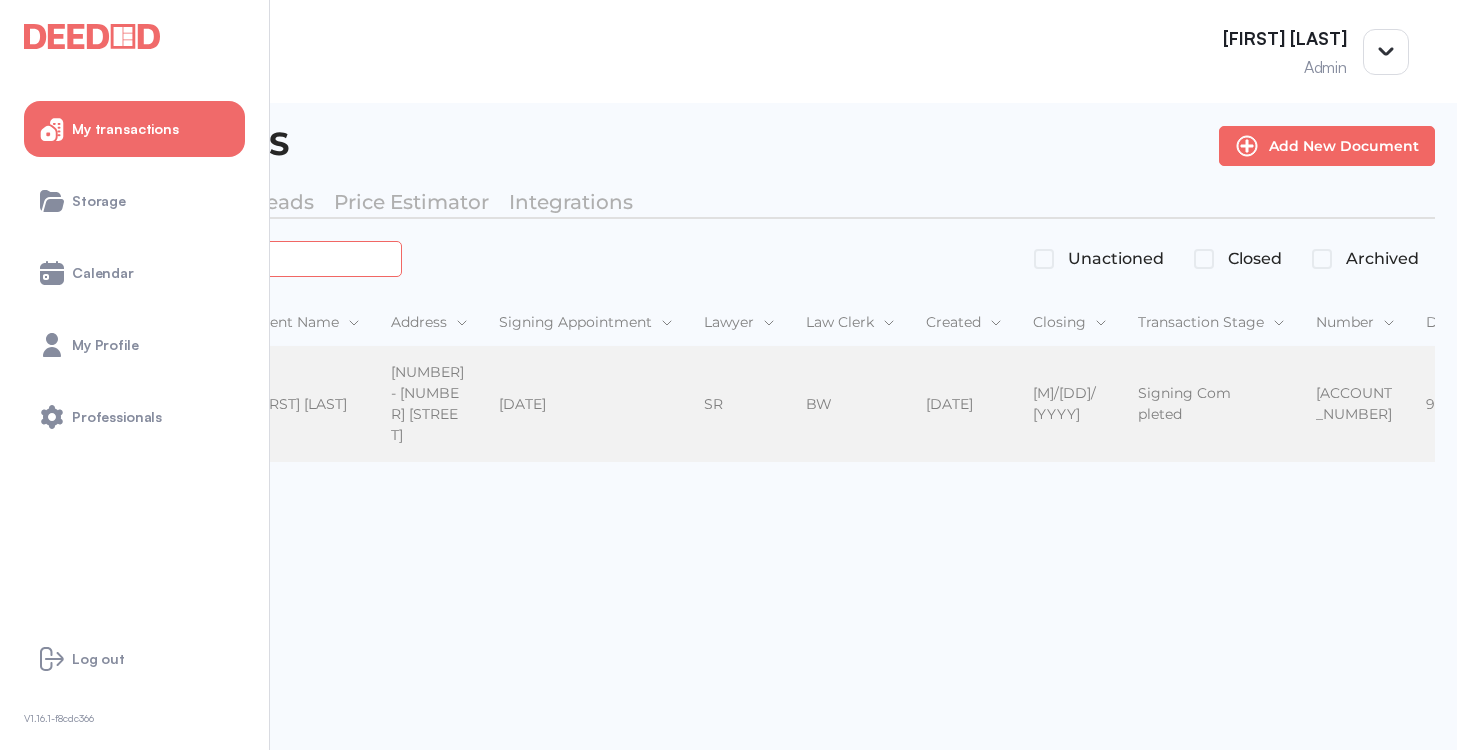 type on "*******" 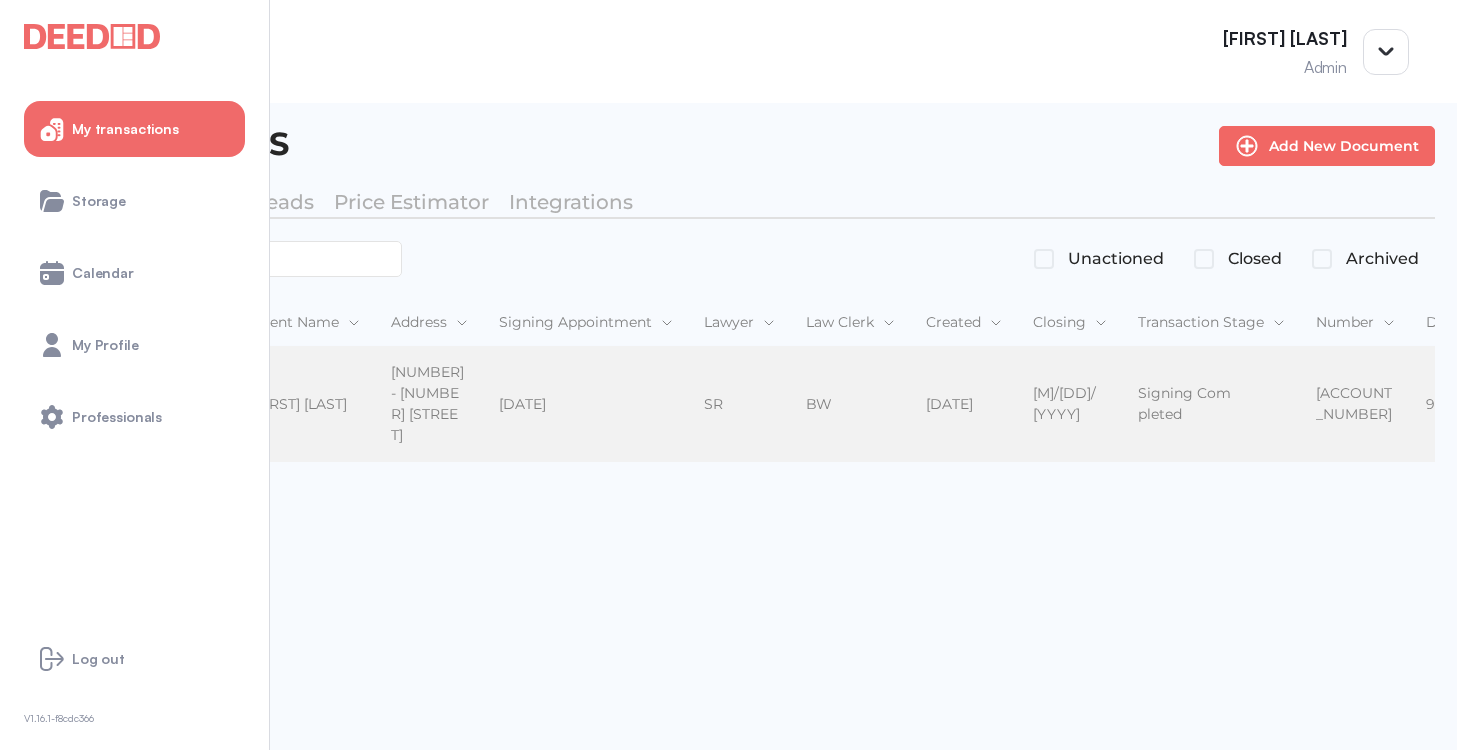 click on "[NUMBER] - [NUMBER] [STREET]" at bounding box center [429, 404] 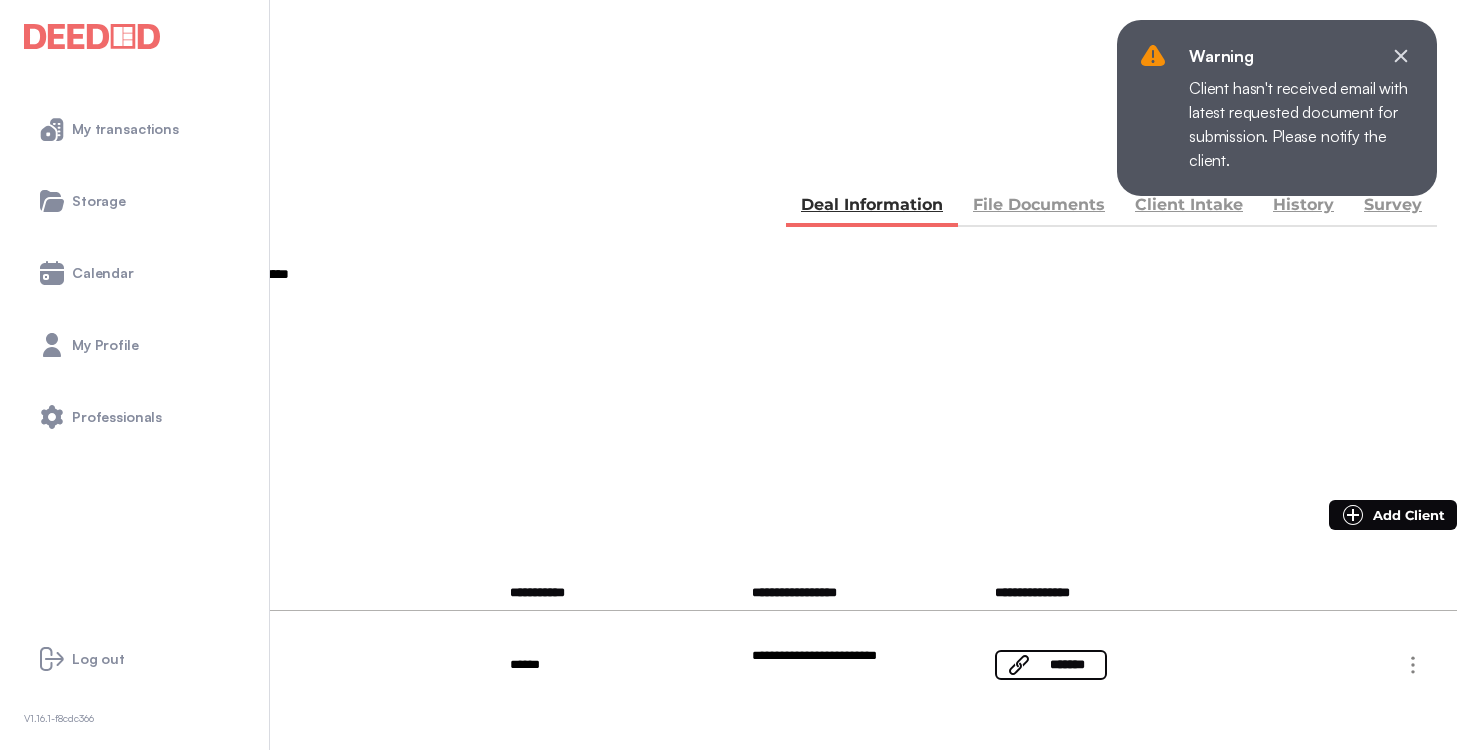 click on "File Documents" at bounding box center (1039, 207) 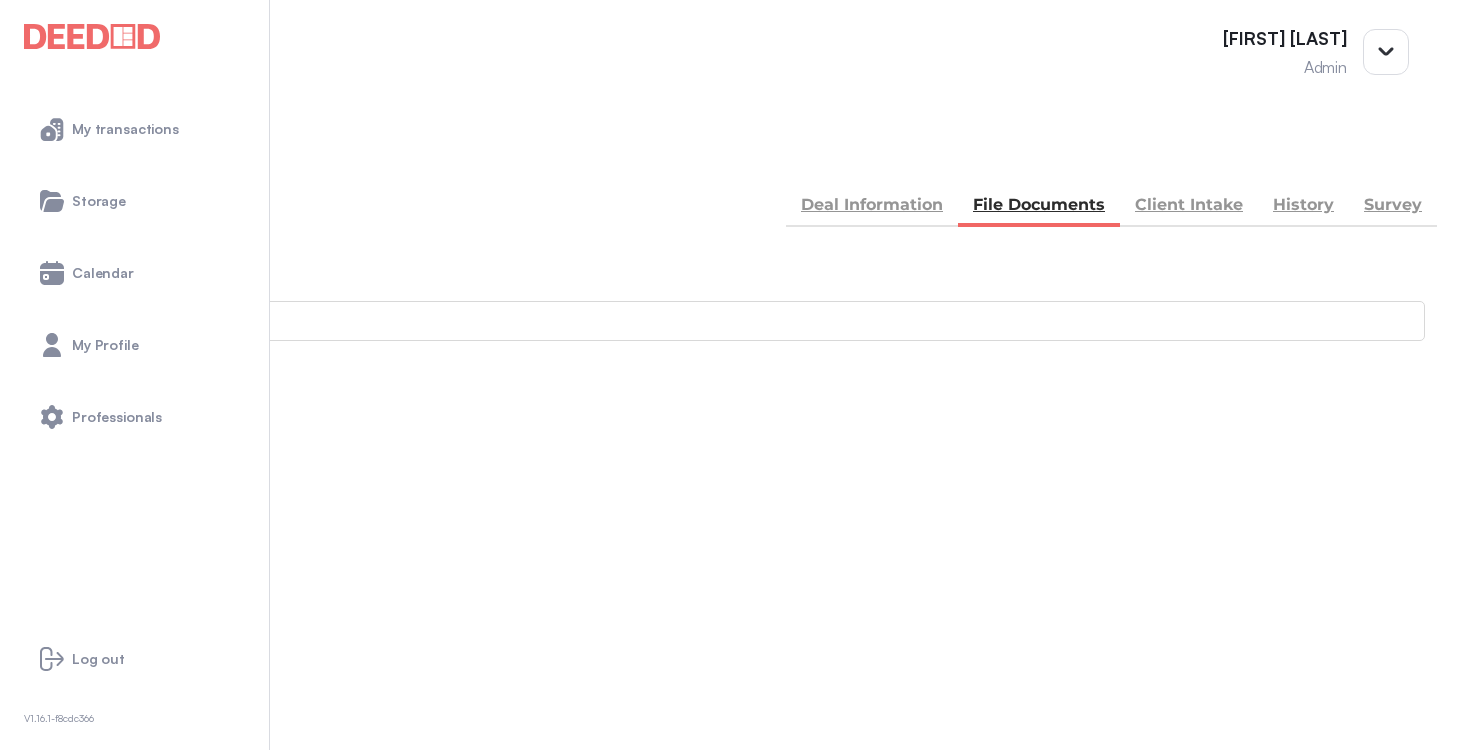 drag, startPoint x: 444, startPoint y: 358, endPoint x: 518, endPoint y: 360, distance: 74.02702 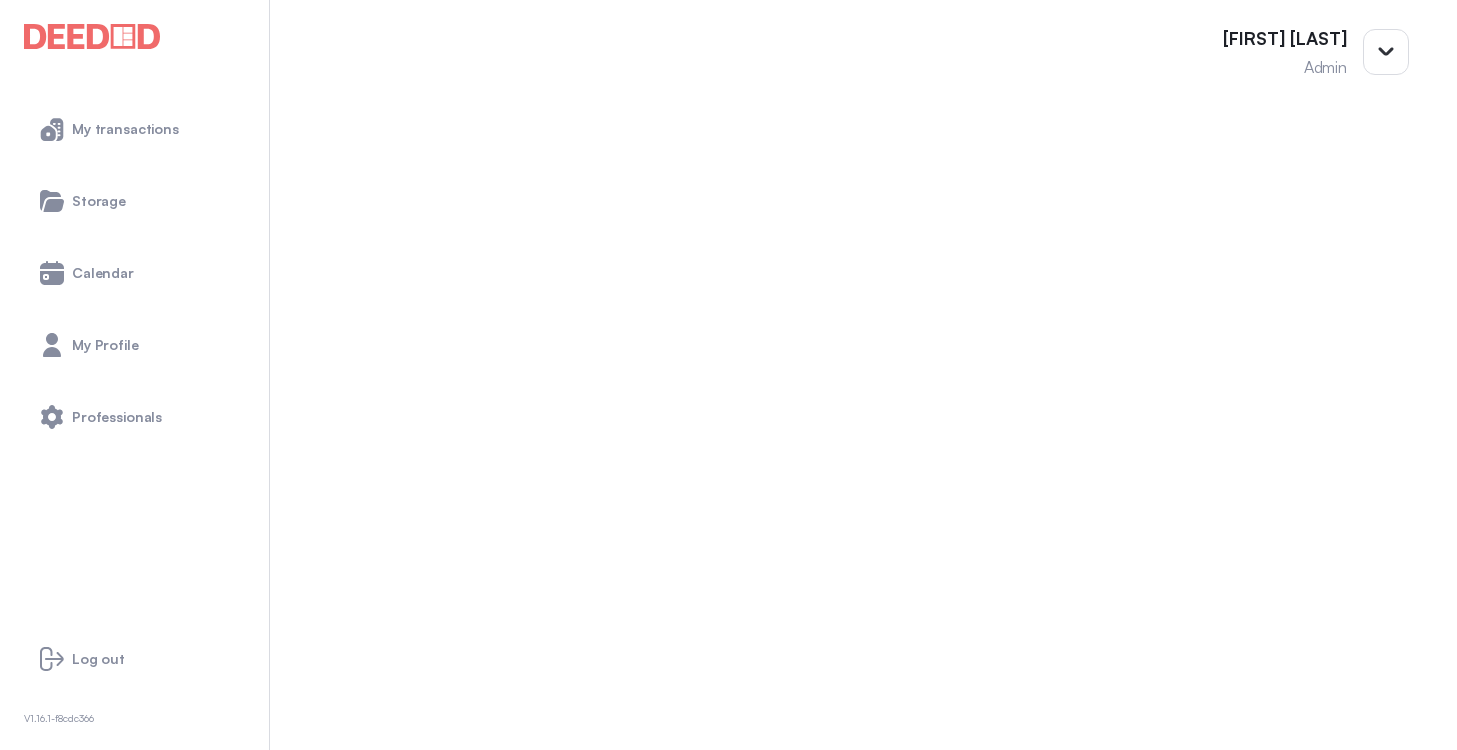 scroll, scrollTop: 409, scrollLeft: 0, axis: vertical 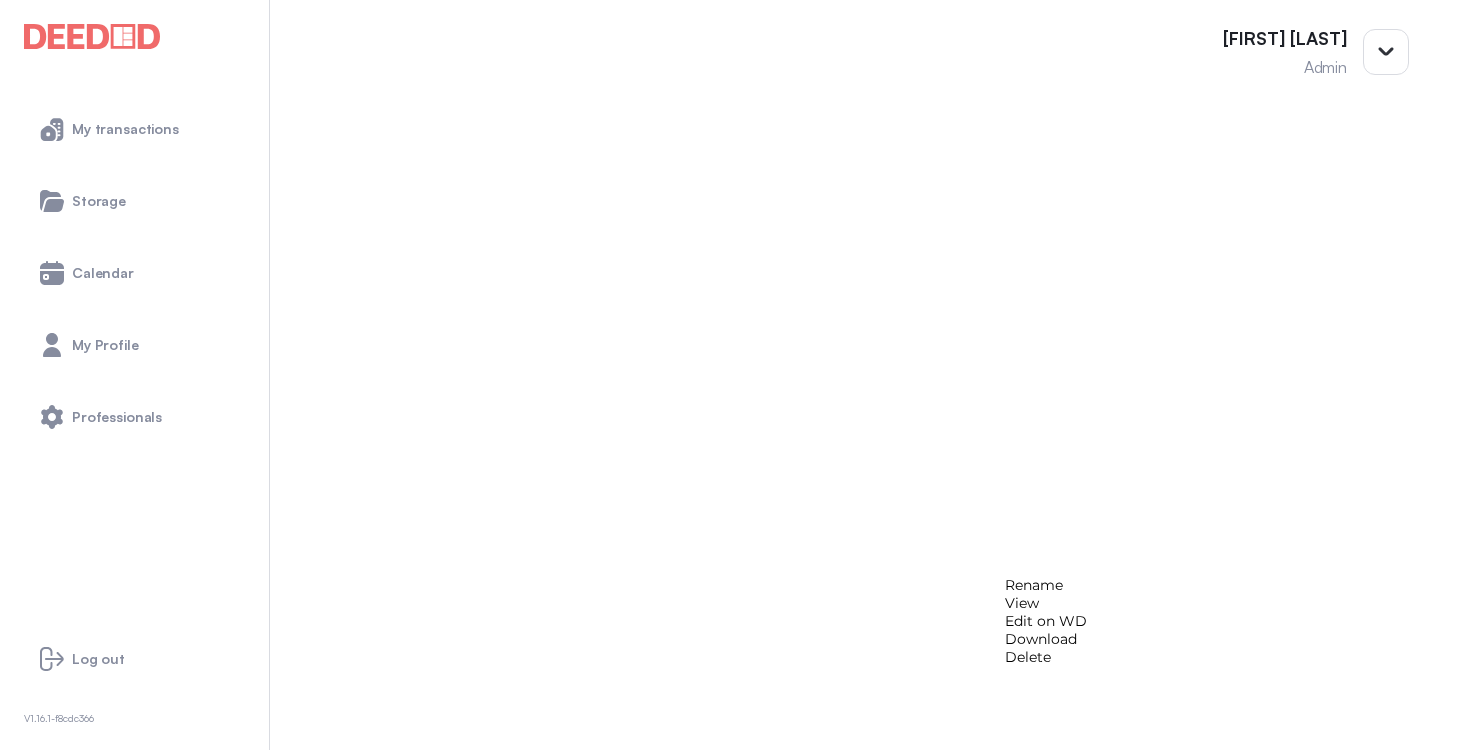 click on "View" at bounding box center (1046, 603) 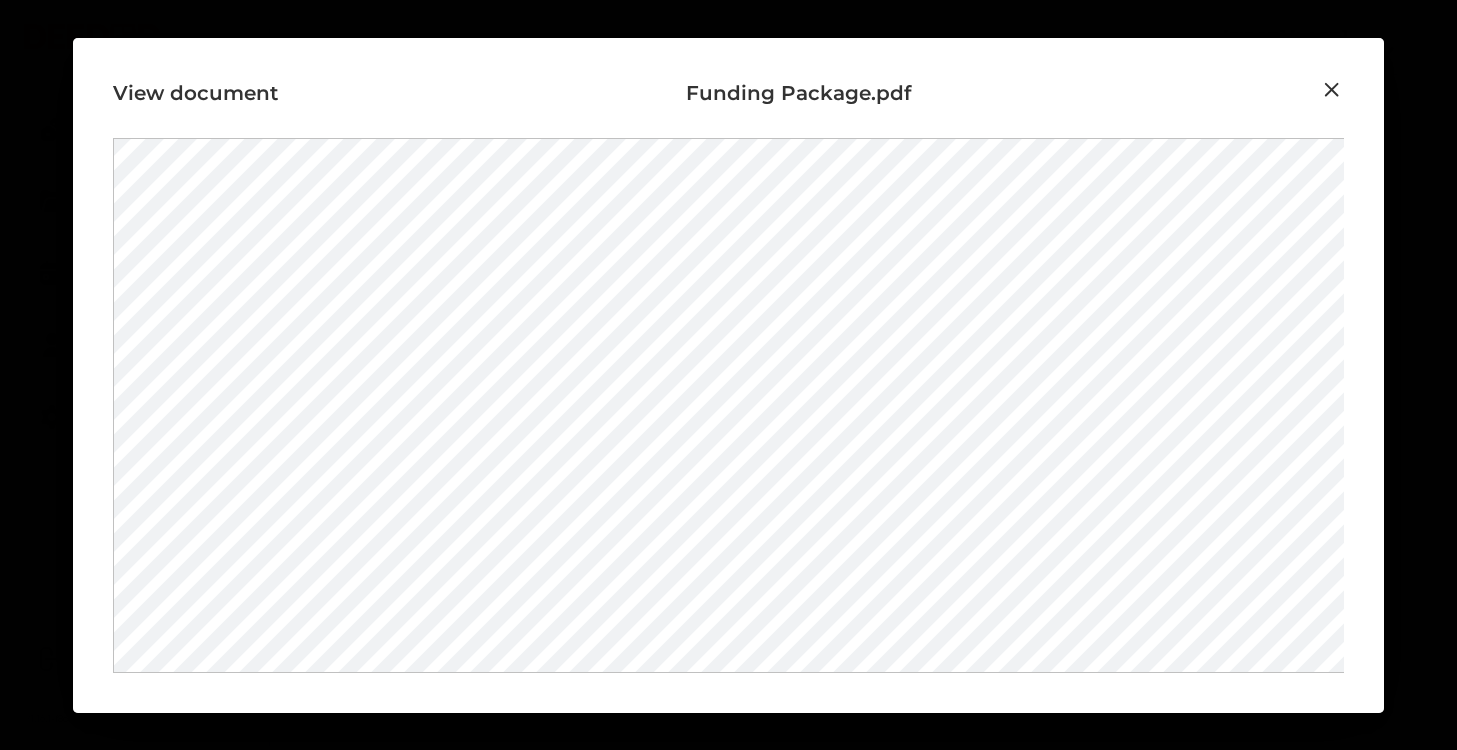 click on "View document Funding Package.pdf" at bounding box center (728, 375) 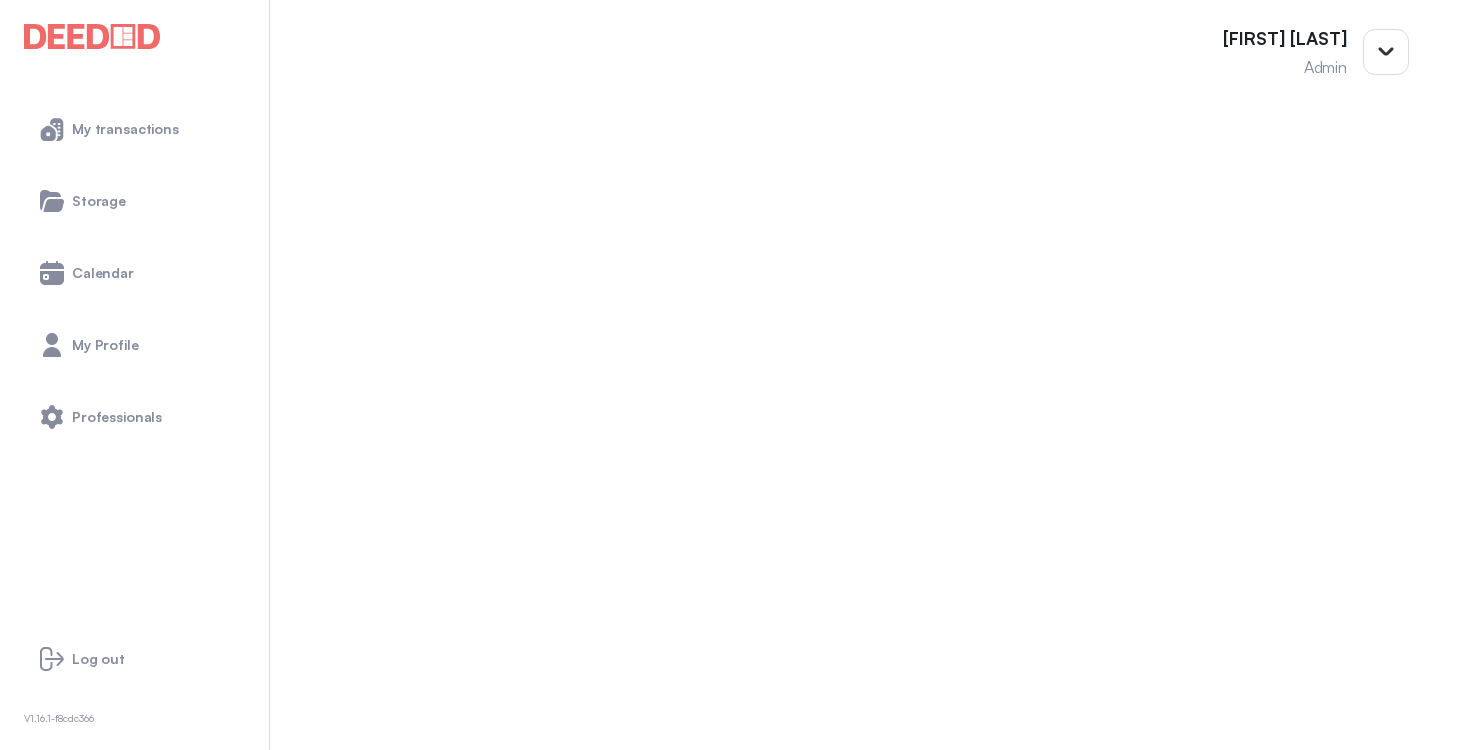 scroll, scrollTop: 0, scrollLeft: 0, axis: both 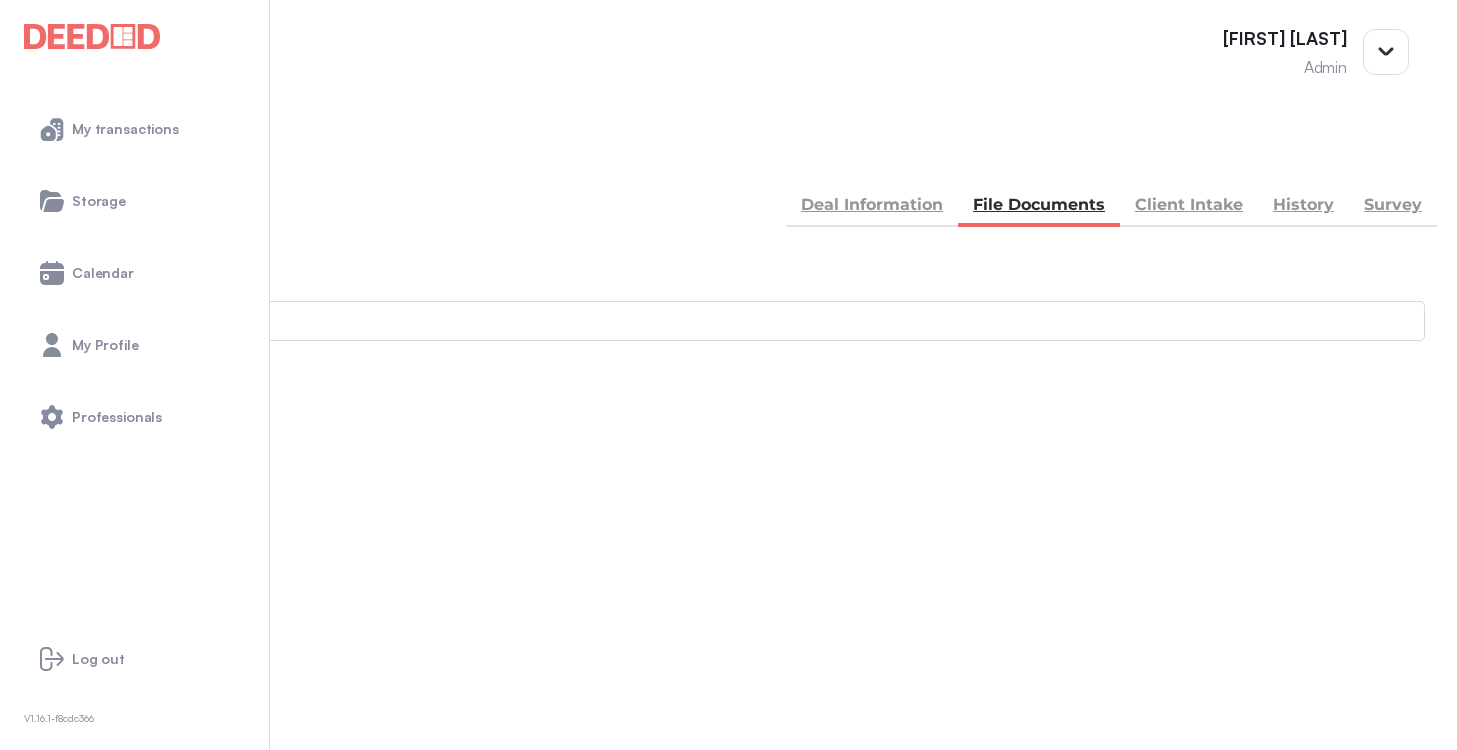 click on "BACK" at bounding box center [90, 155] 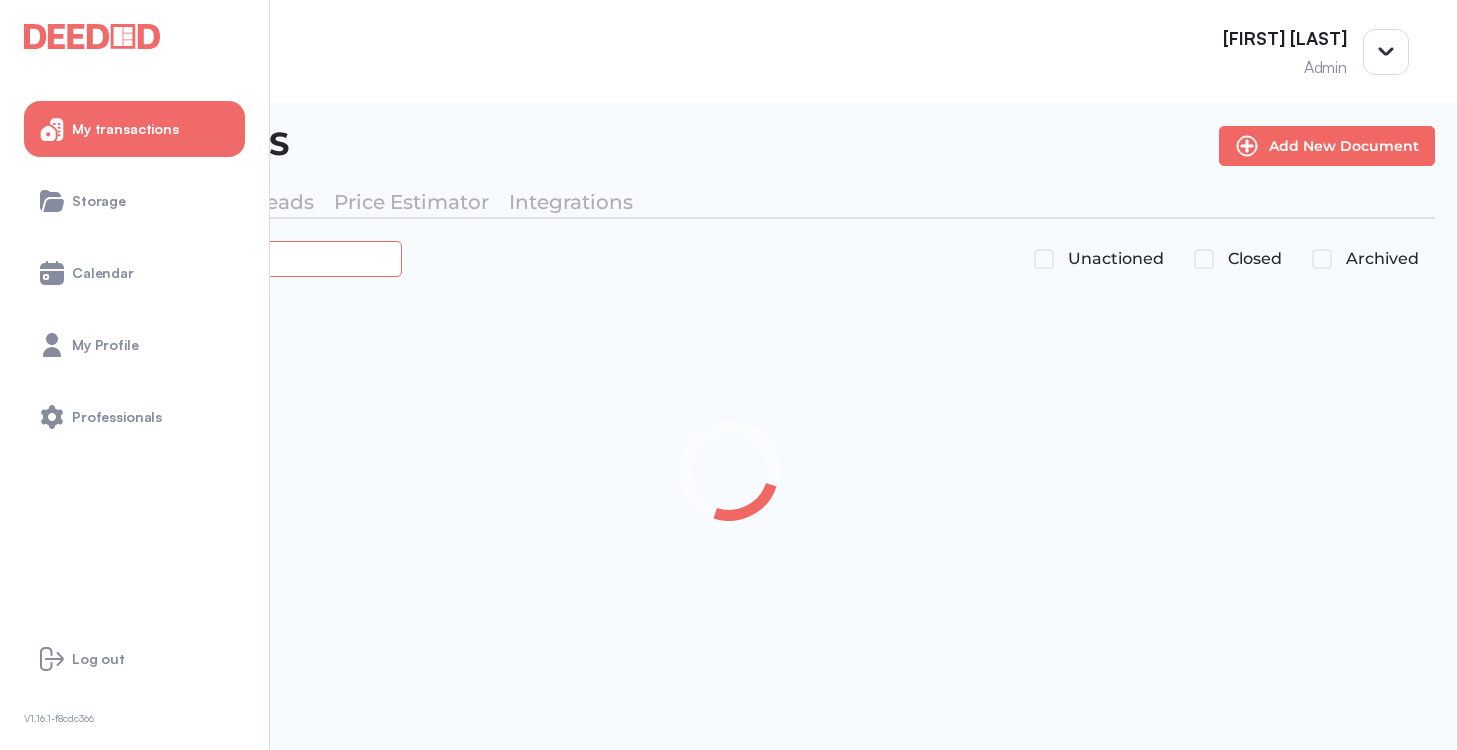 click at bounding box center (224, 258) 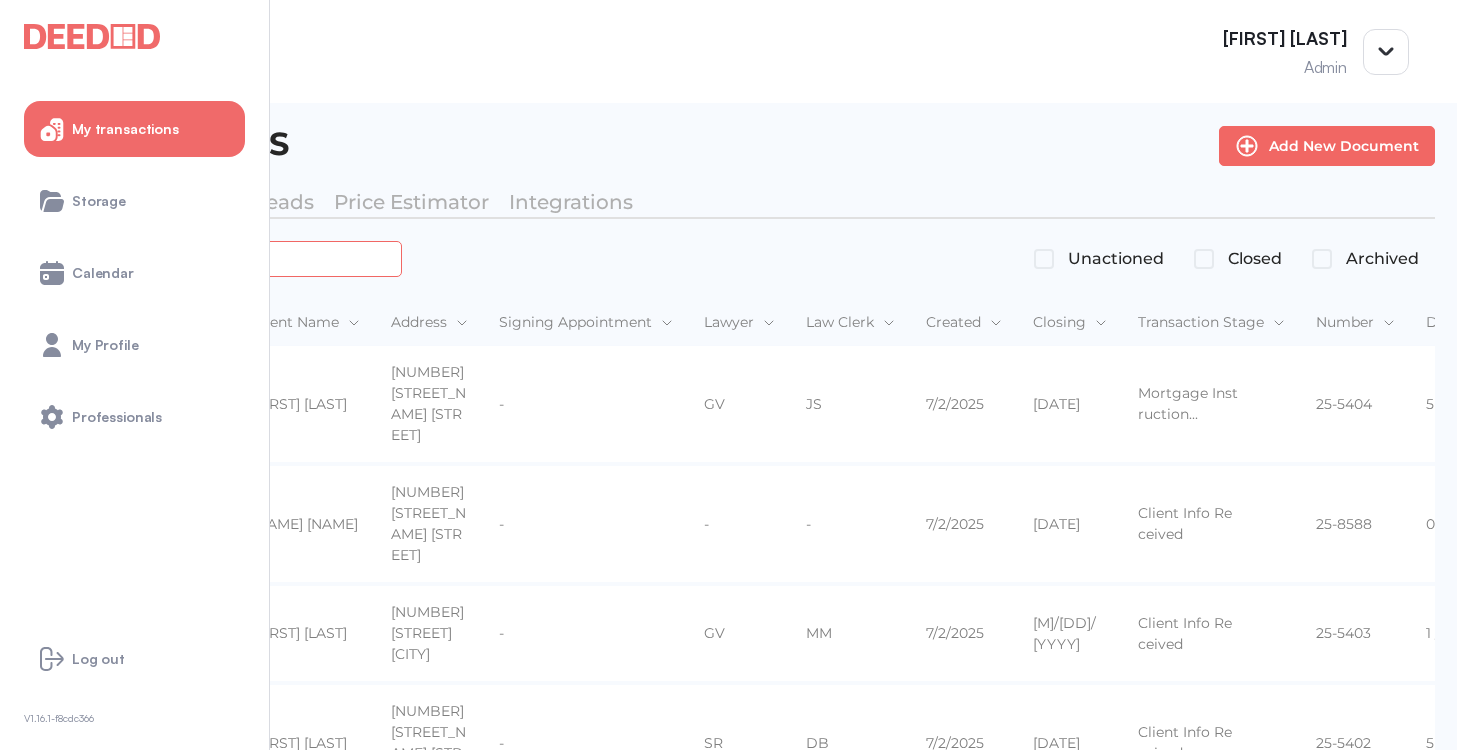 paste on "*******" 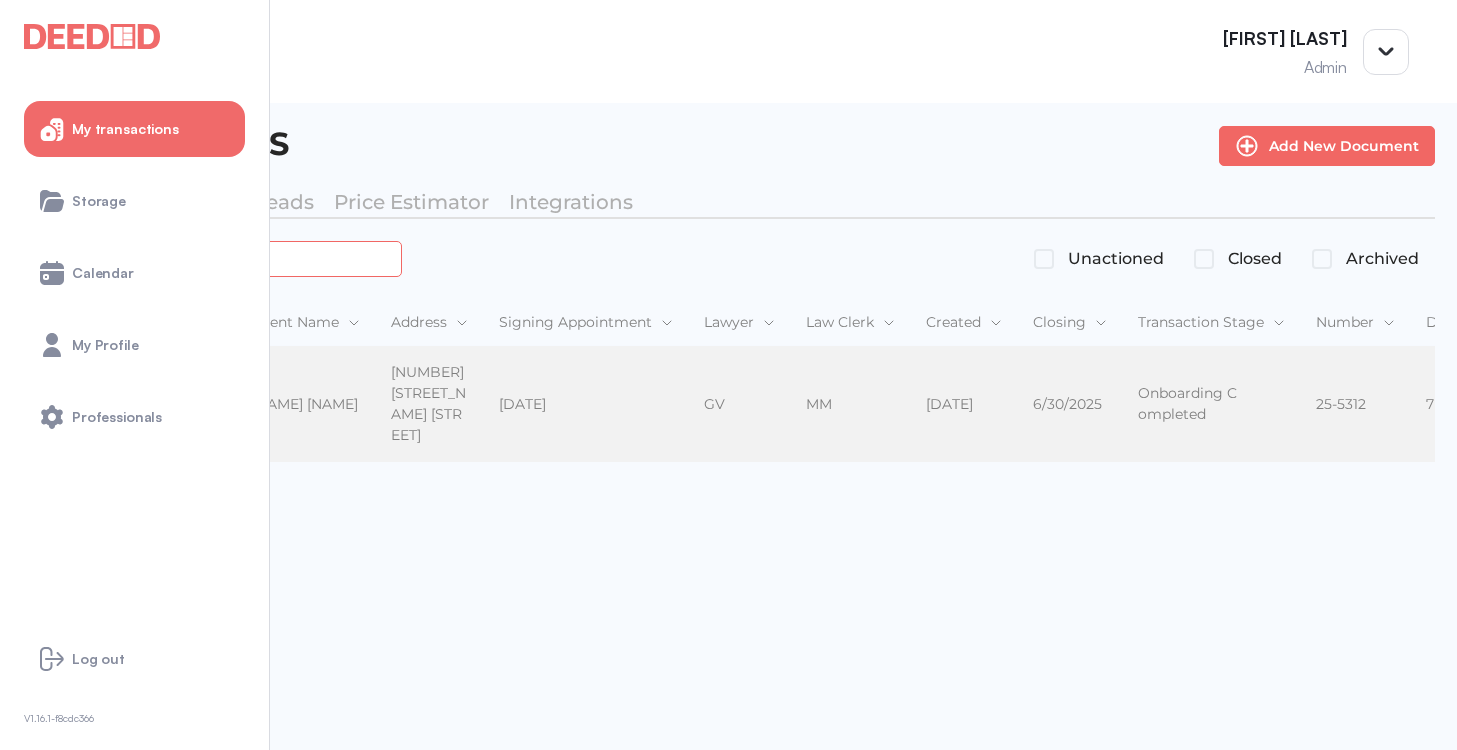 type on "*******" 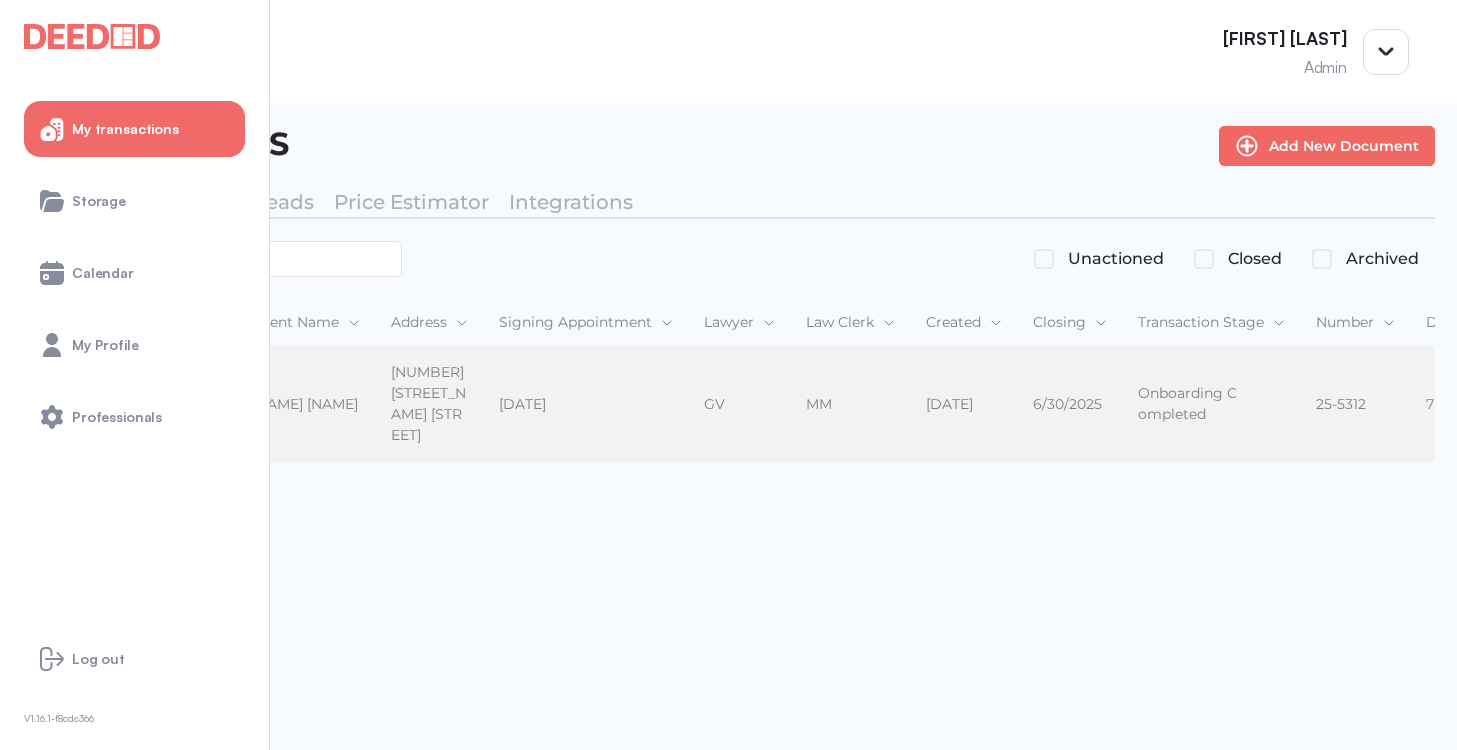 click on "[NUMBER] [STREET_NAME] [STREET]" at bounding box center (429, 404) 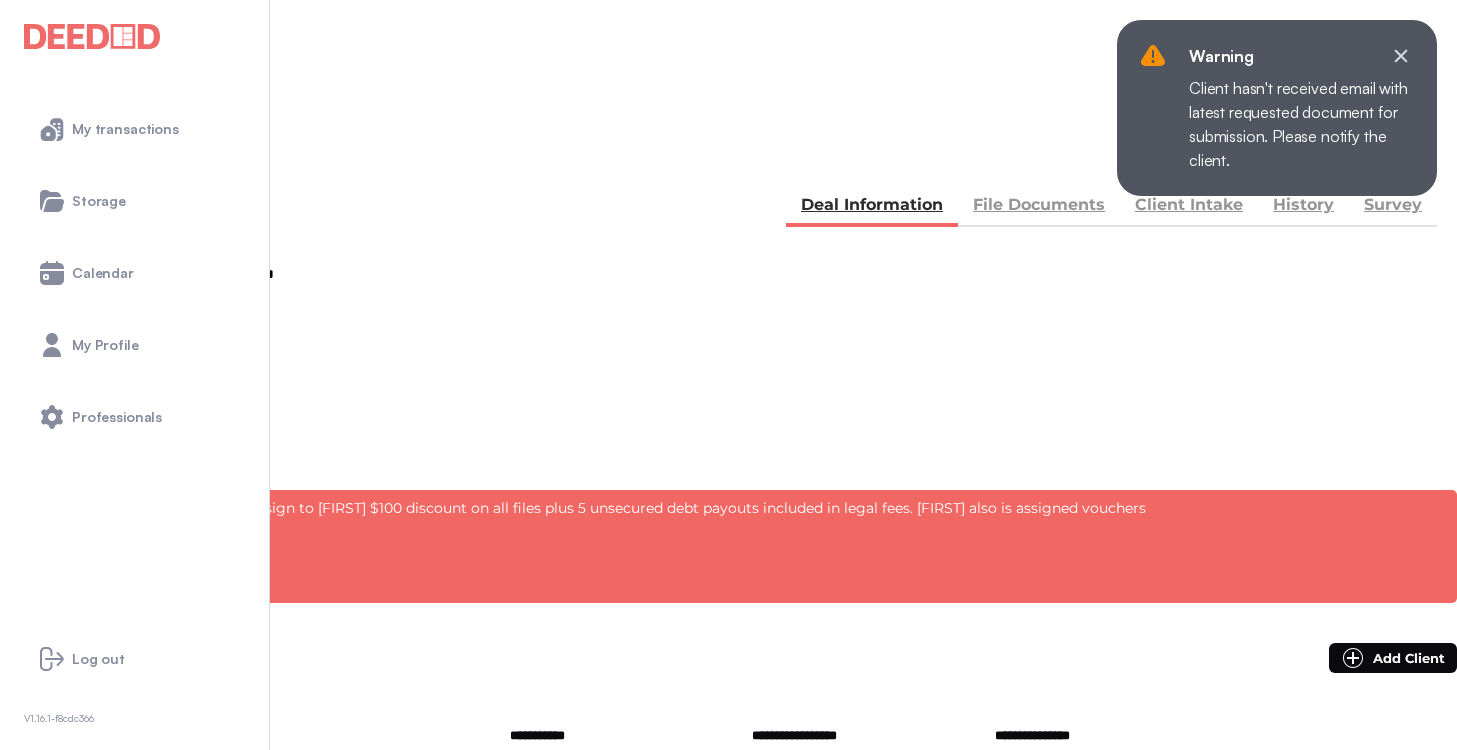 click on "File Documents" at bounding box center (1039, 207) 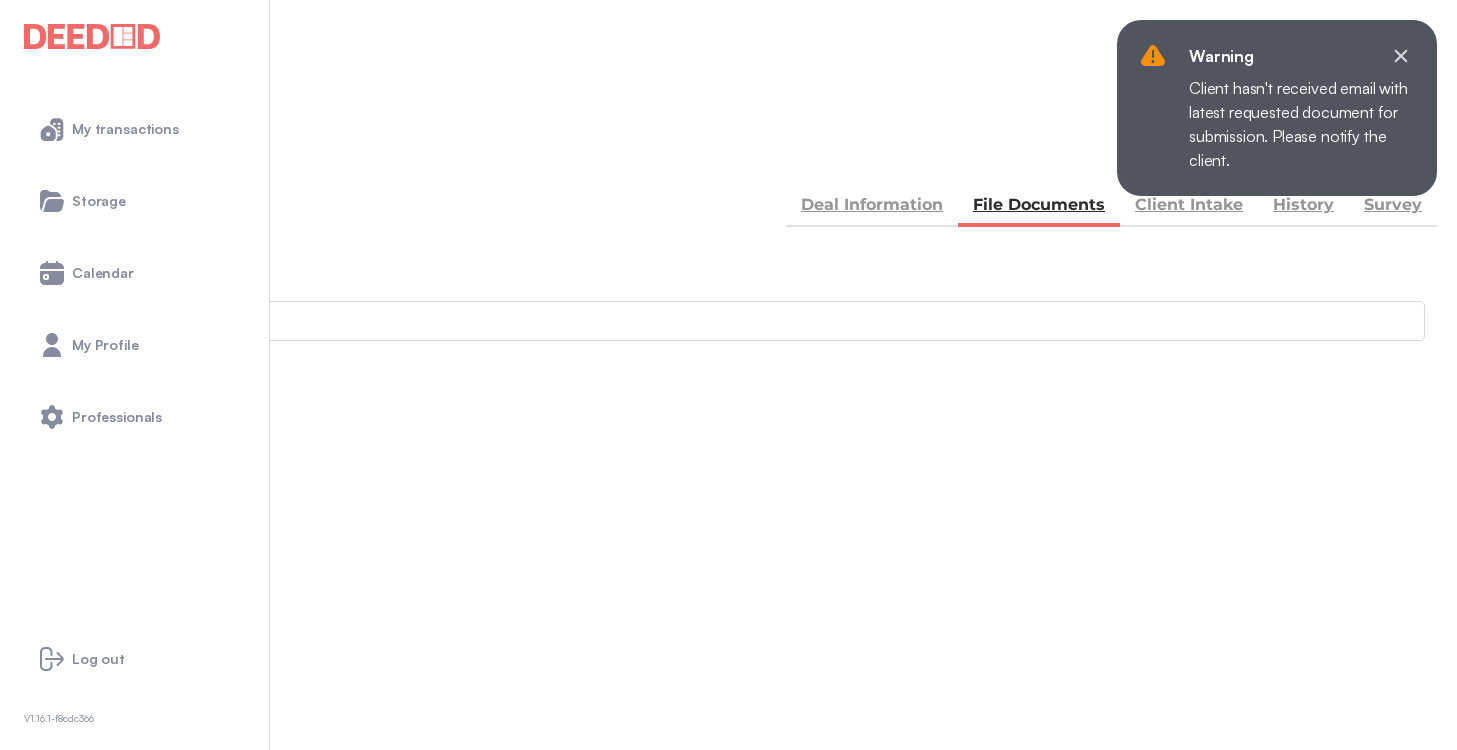 click on "Accounting -- 3  members - 4" at bounding box center [728, 891] 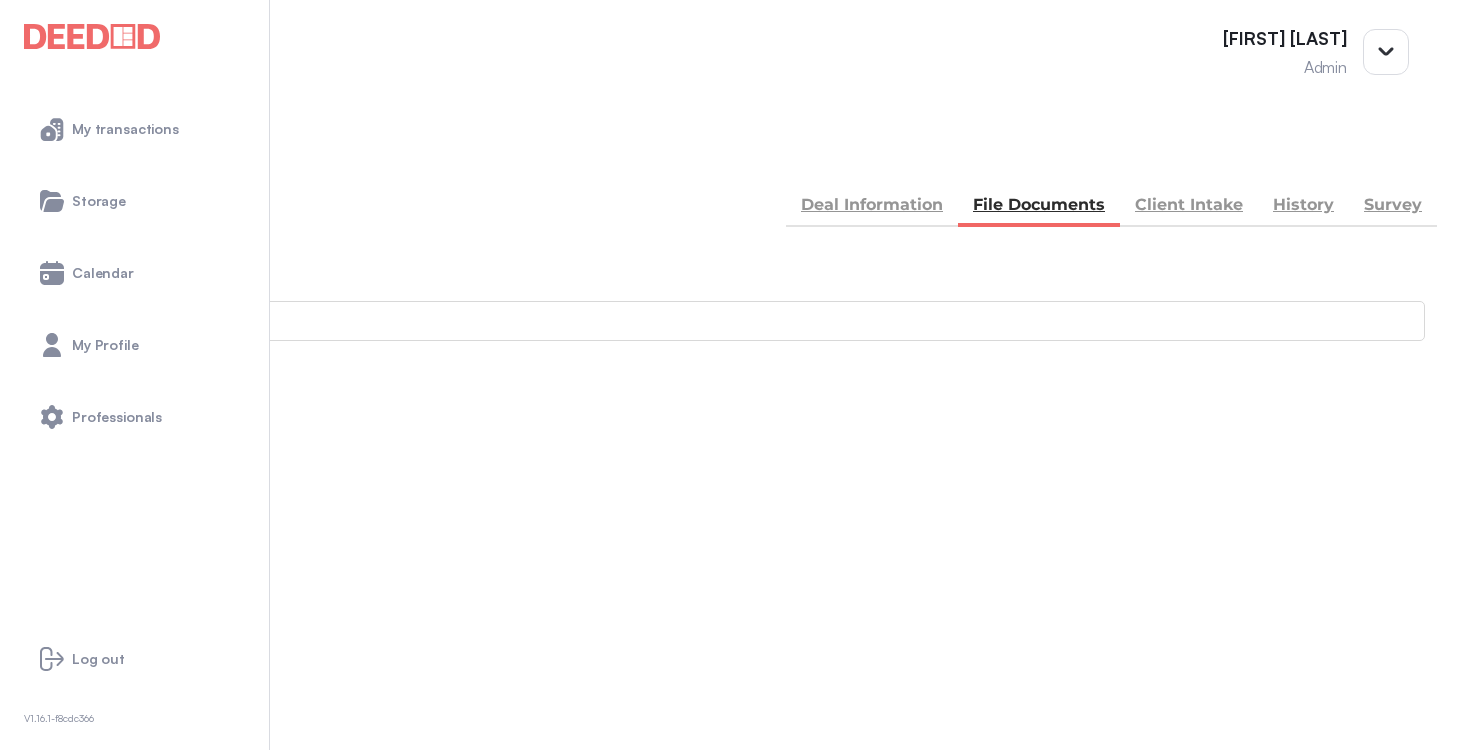 click on "Add New Document" at bounding box center (108, 474) 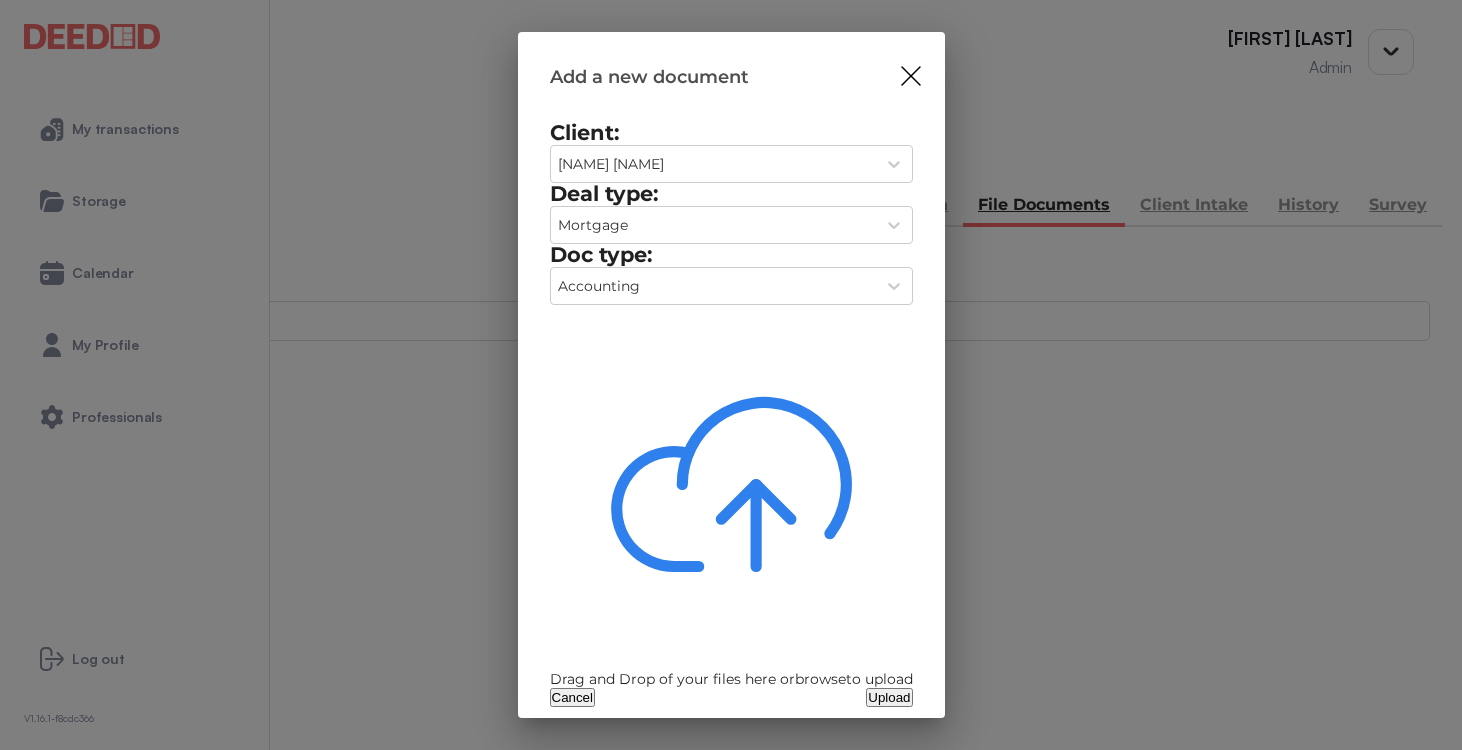 click at bounding box center [731, 484] 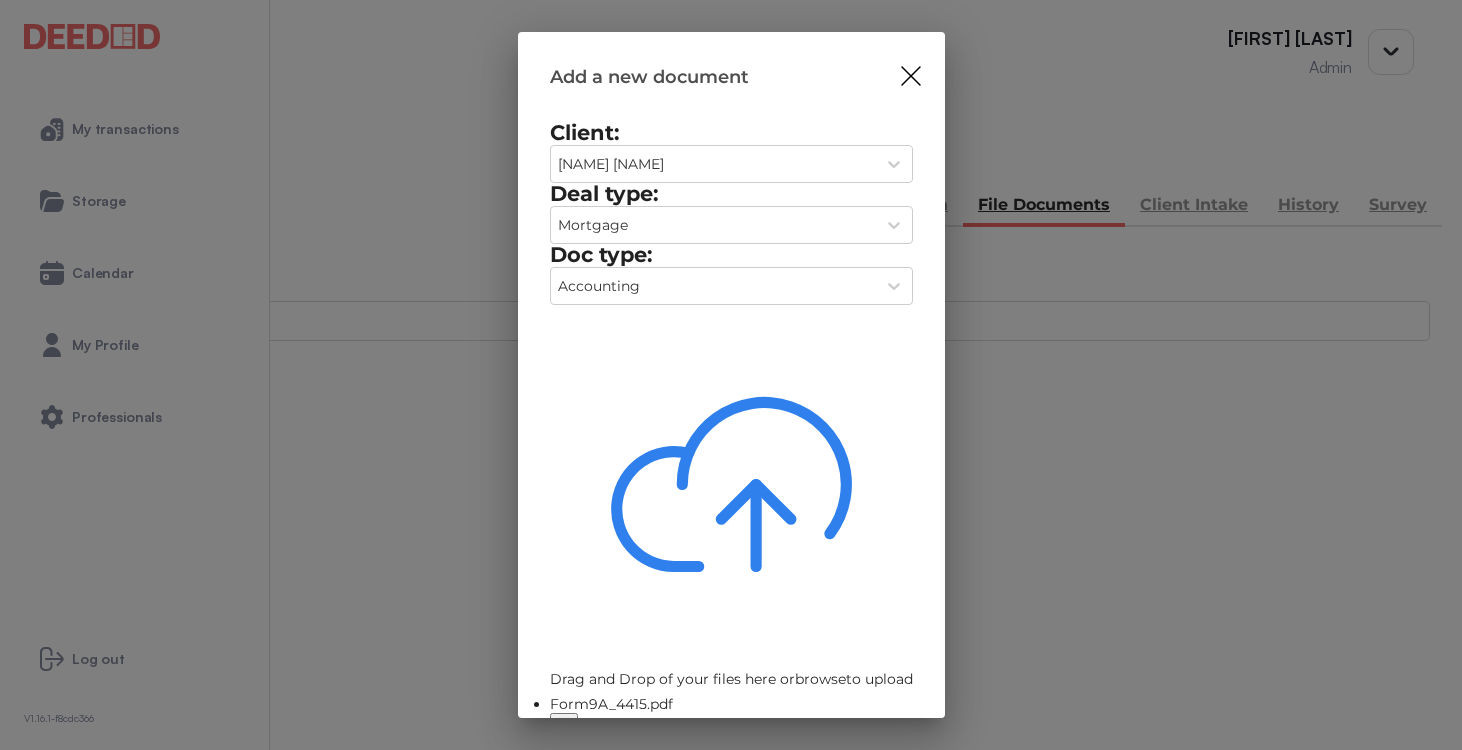 click on "Upload" at bounding box center [889, 753] 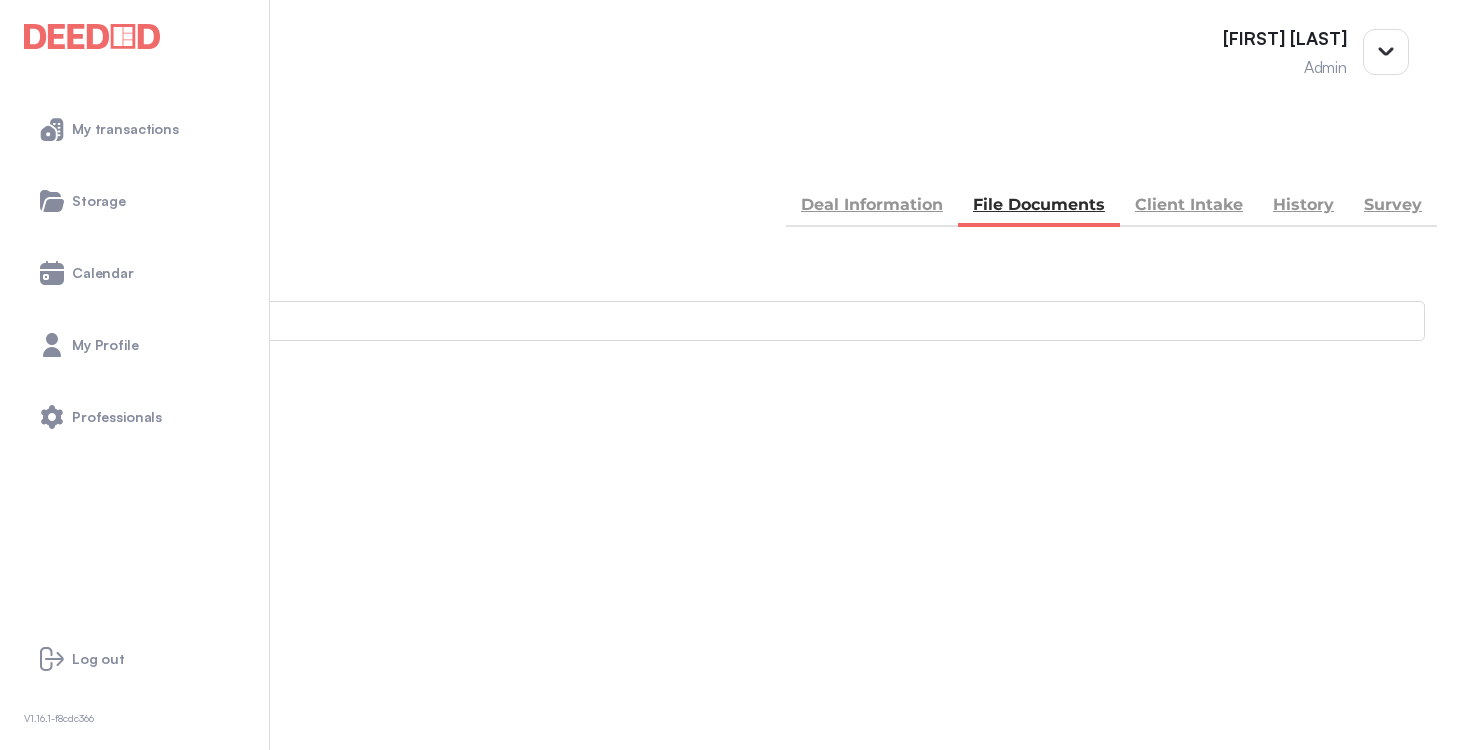 click on "BACK" at bounding box center (70, 155) 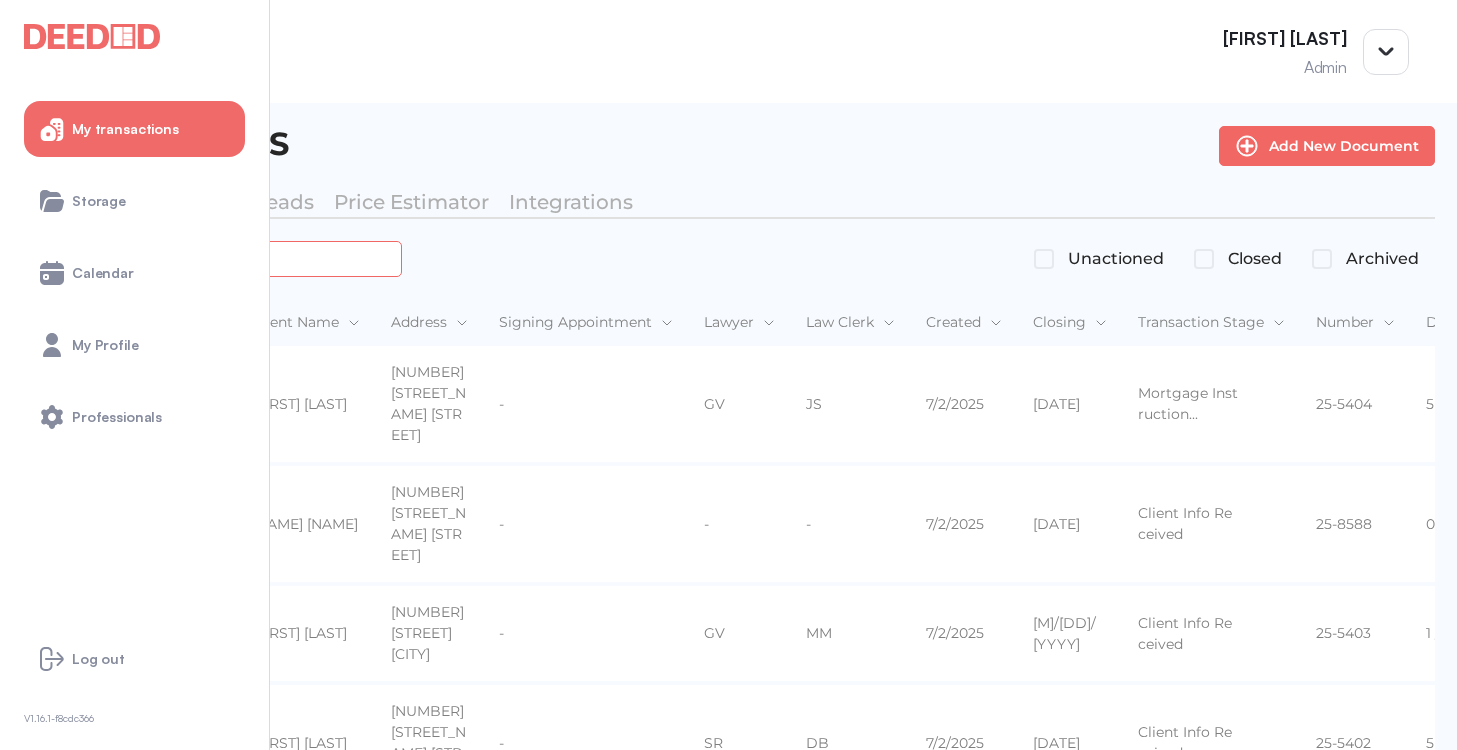 click at bounding box center (224, 258) 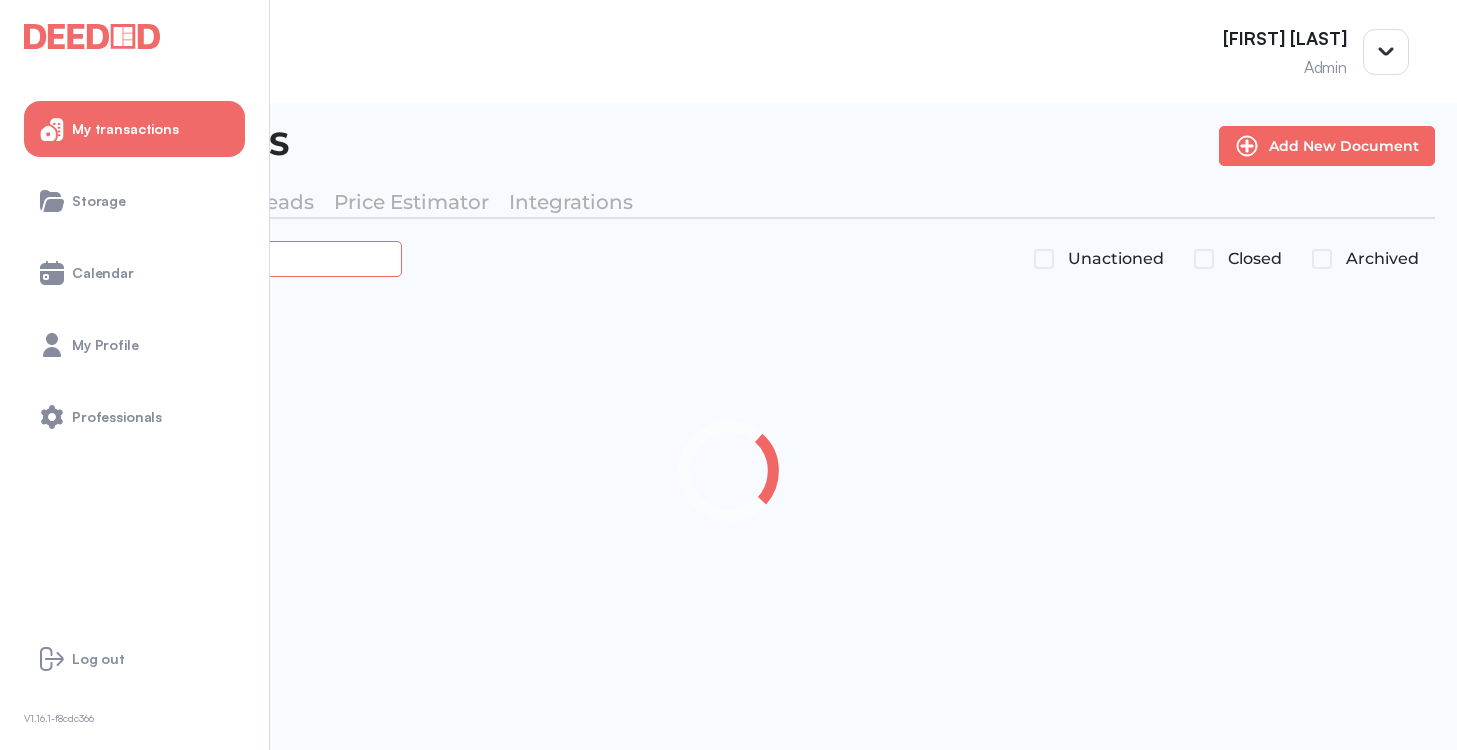 type on "*******" 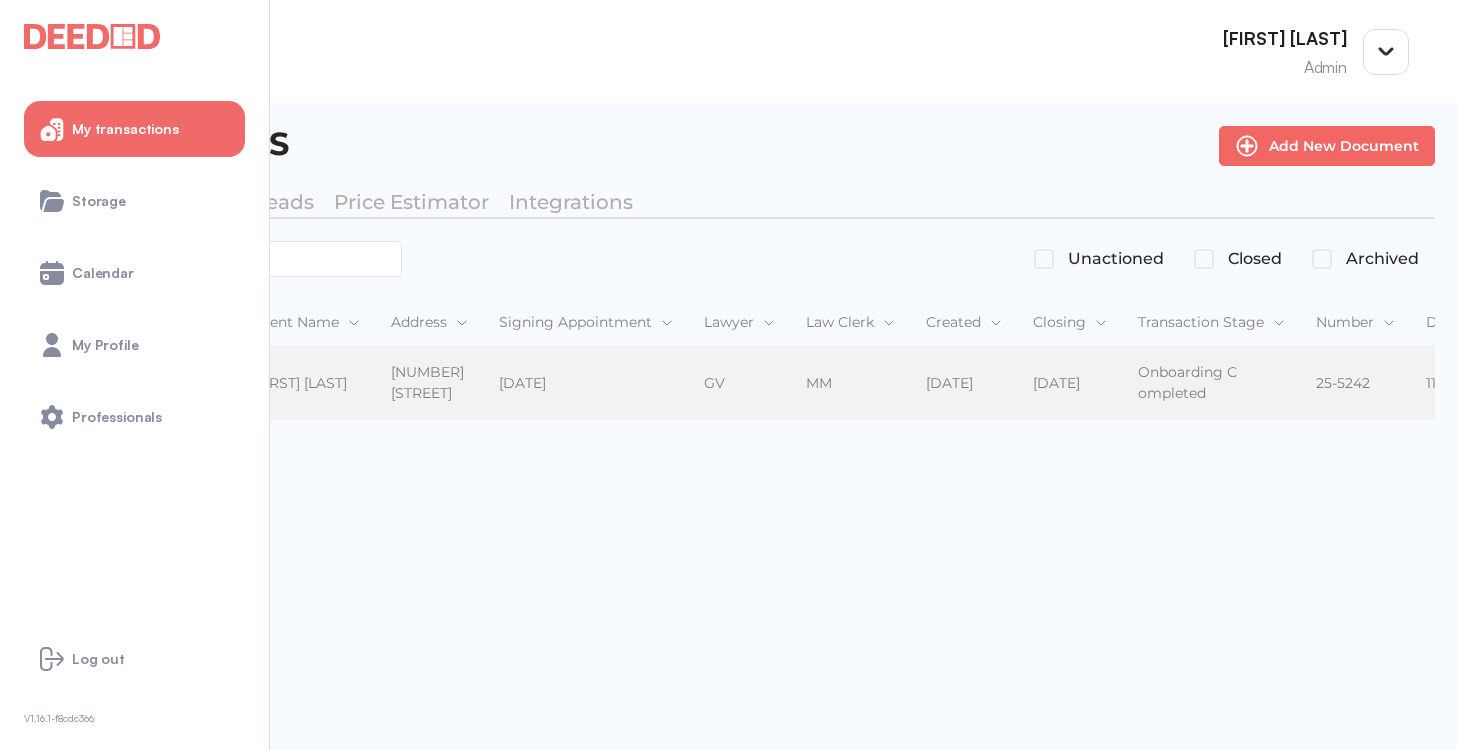click on "[DATE]" at bounding box center (522, 383) 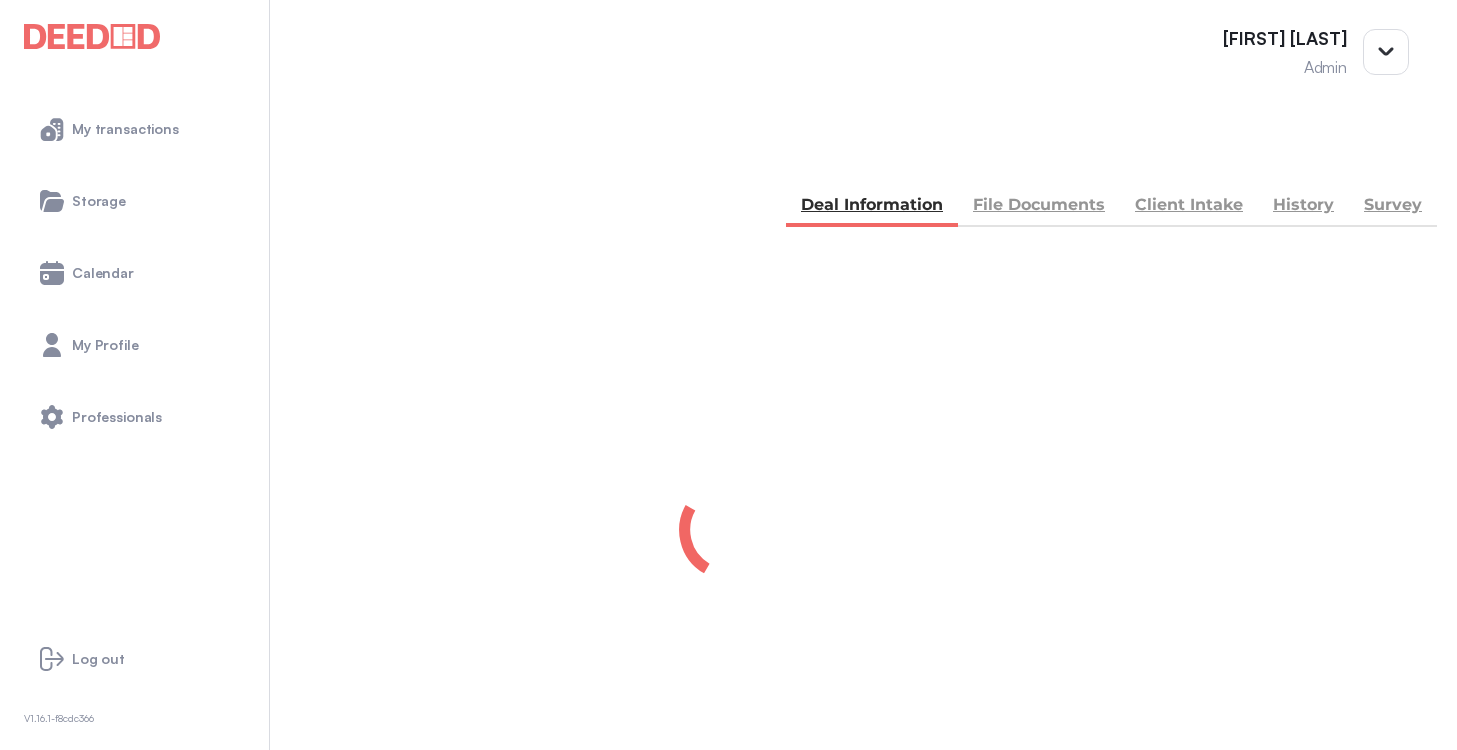 click on "File Documents" at bounding box center [1039, 207] 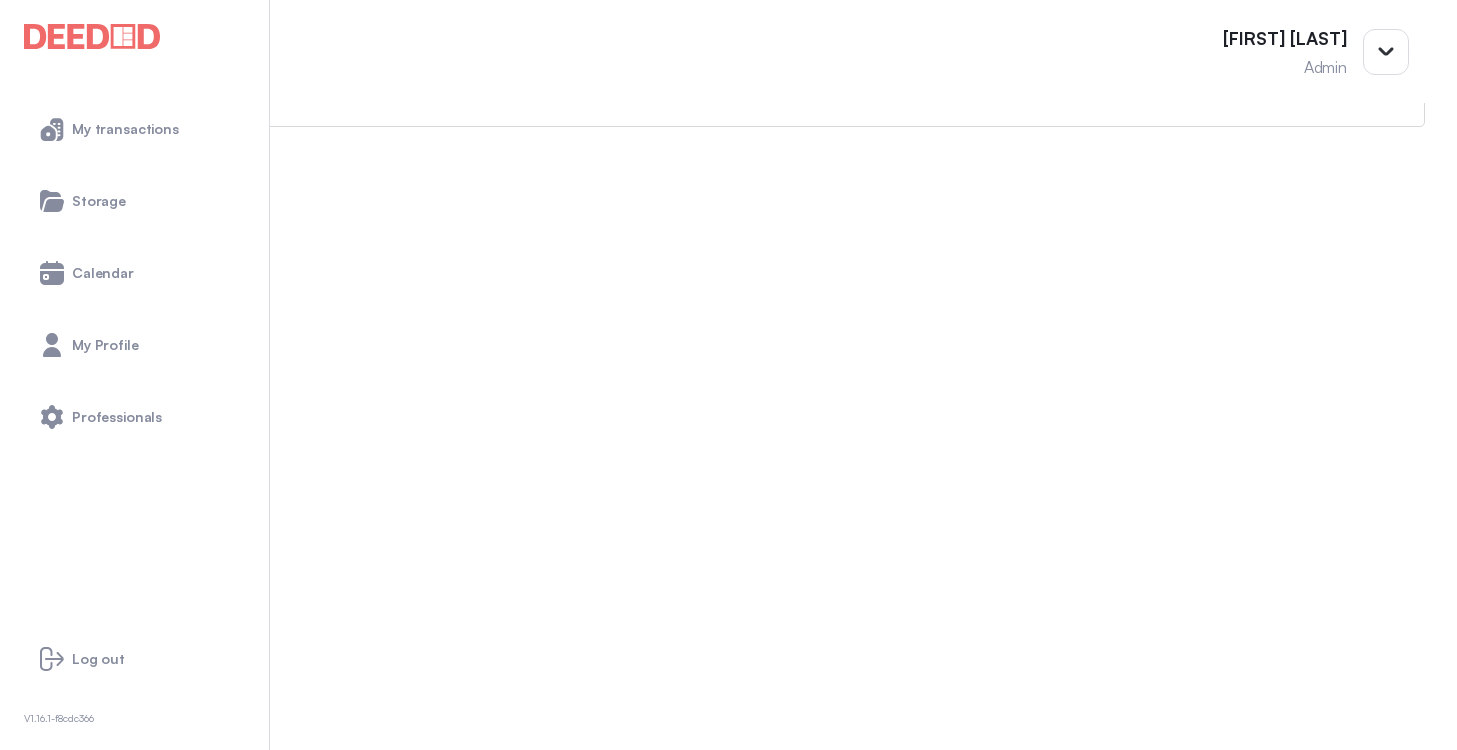 scroll, scrollTop: 219, scrollLeft: 0, axis: vertical 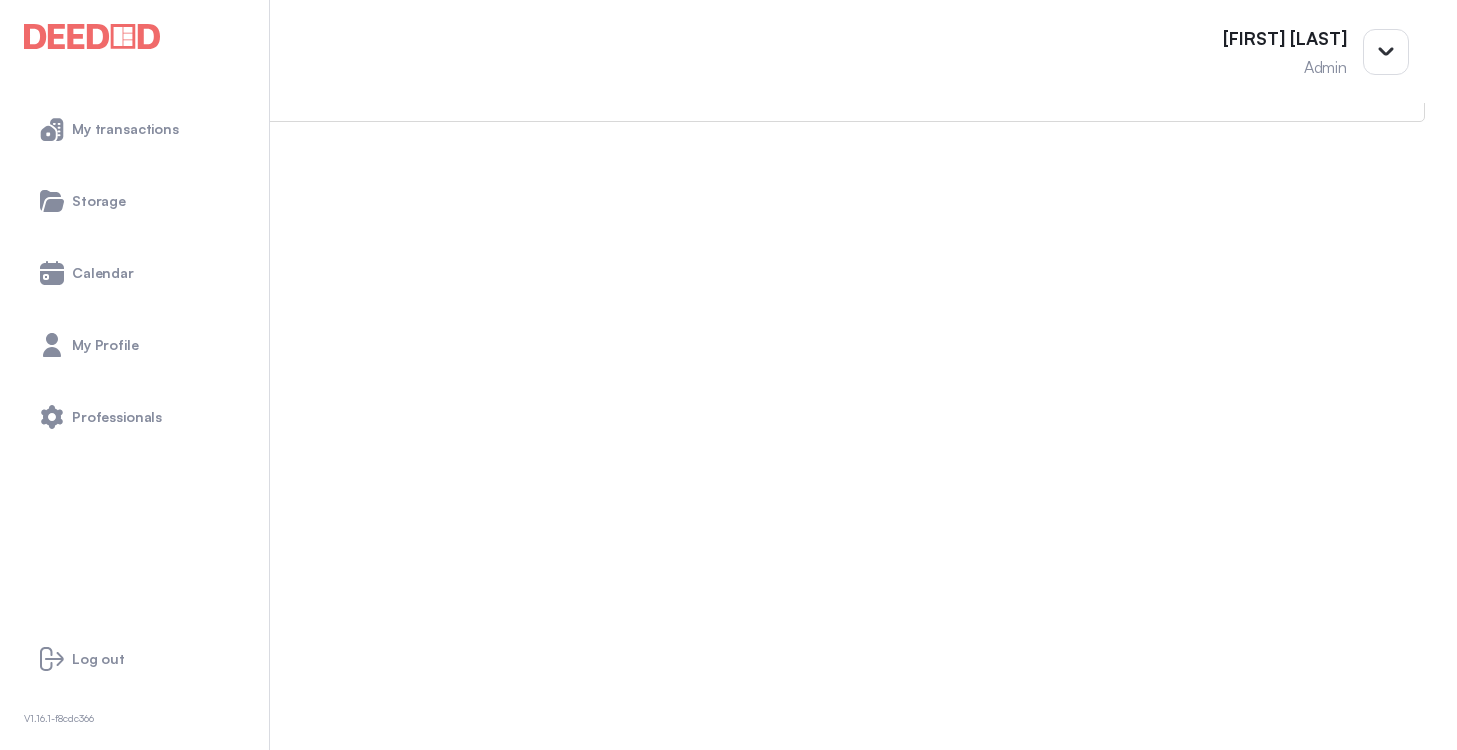click on "Mortgage" at bounding box center [41, 651] 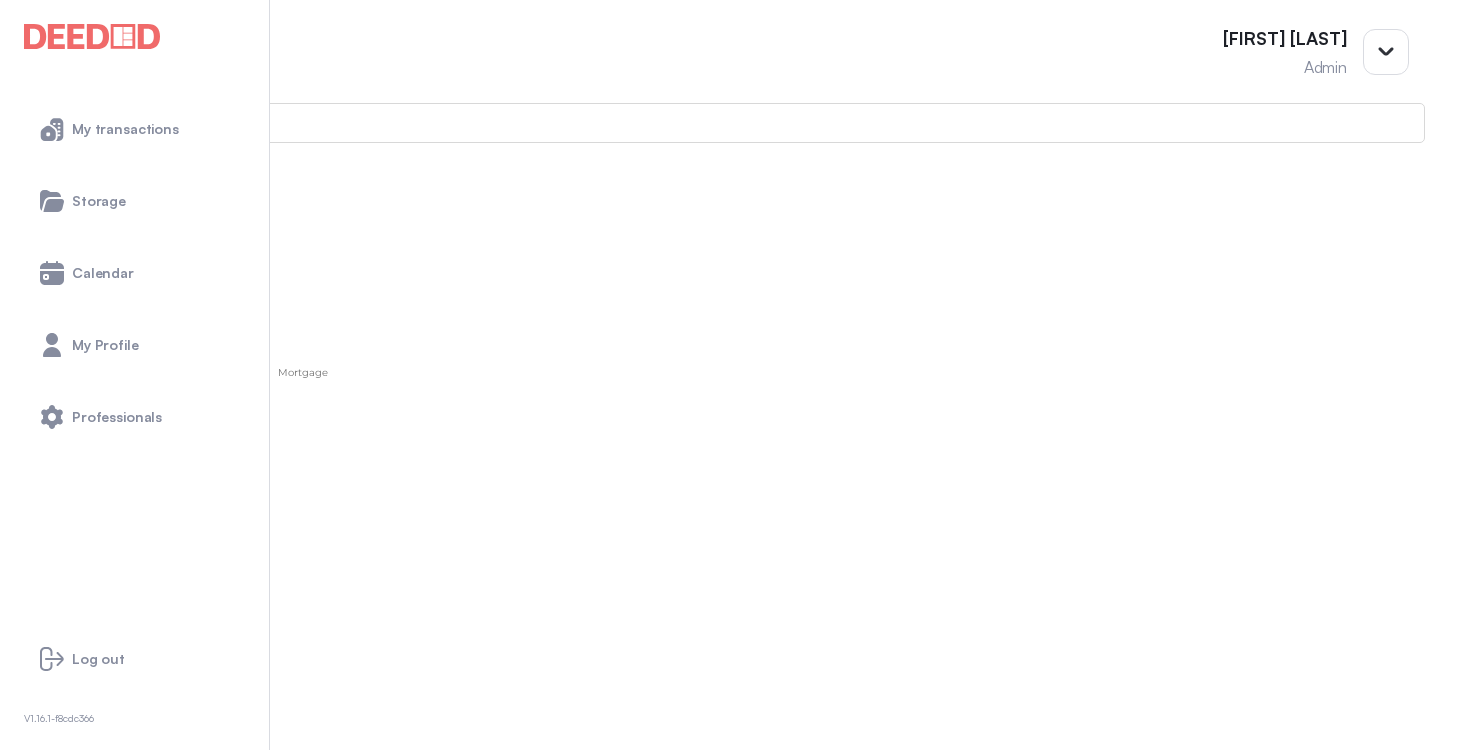 scroll, scrollTop: 174, scrollLeft: 0, axis: vertical 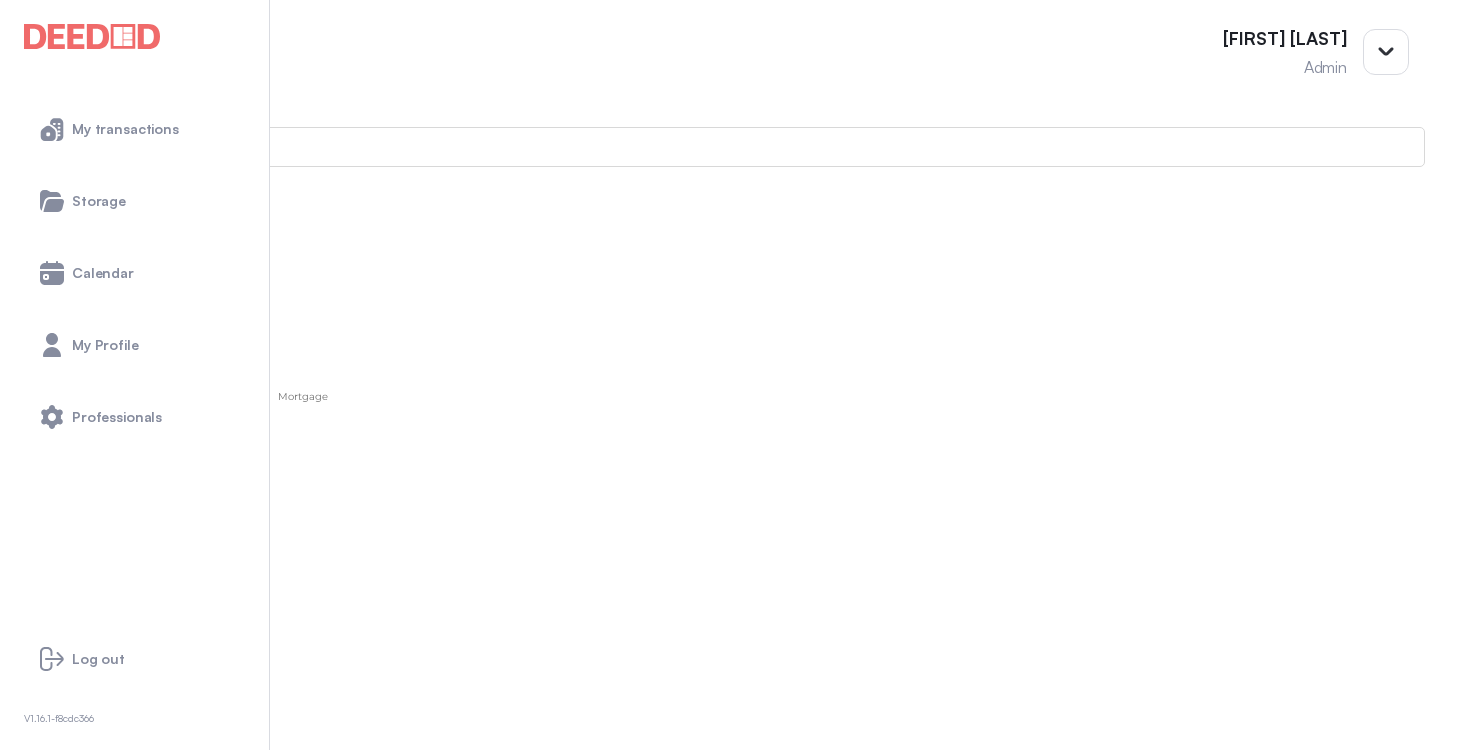 click at bounding box center (14, 1240) 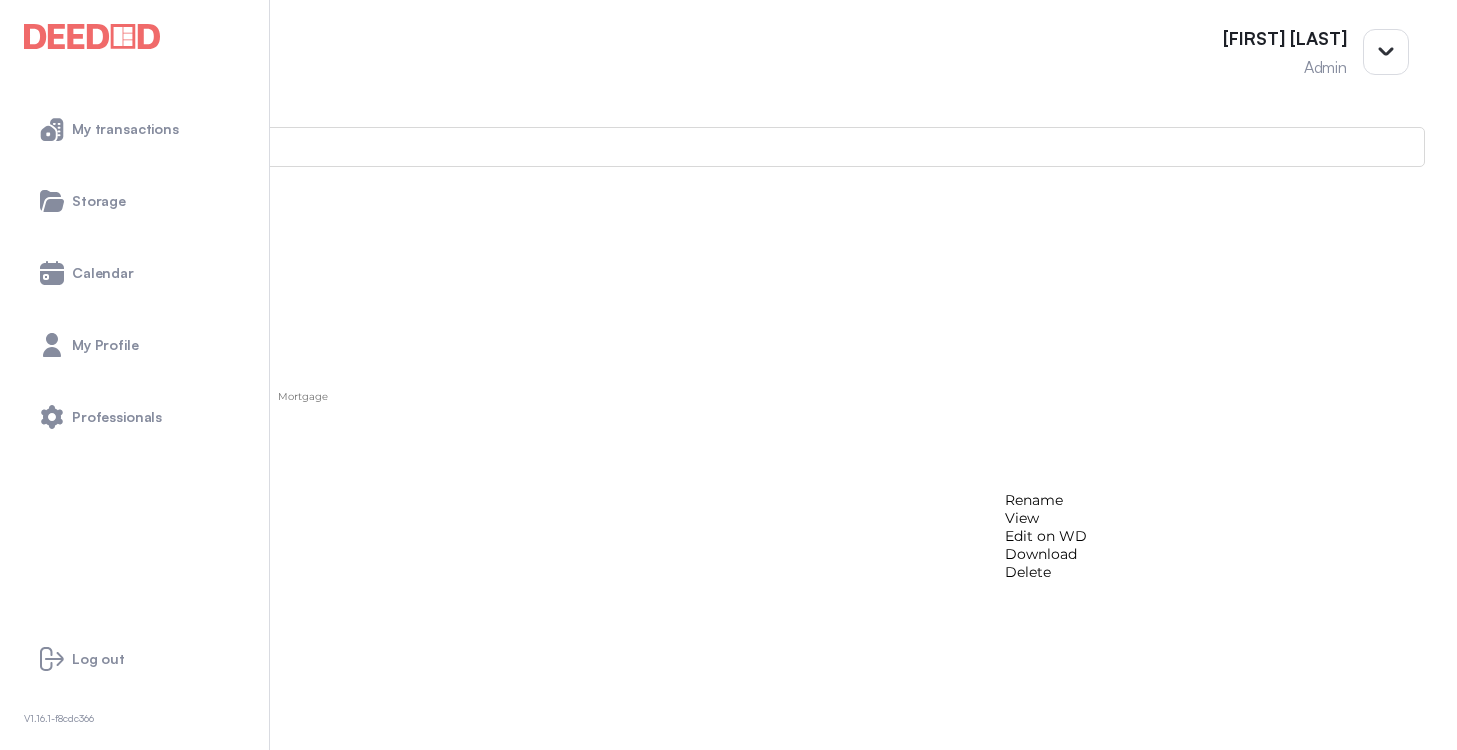 click on "View" at bounding box center (1046, 518) 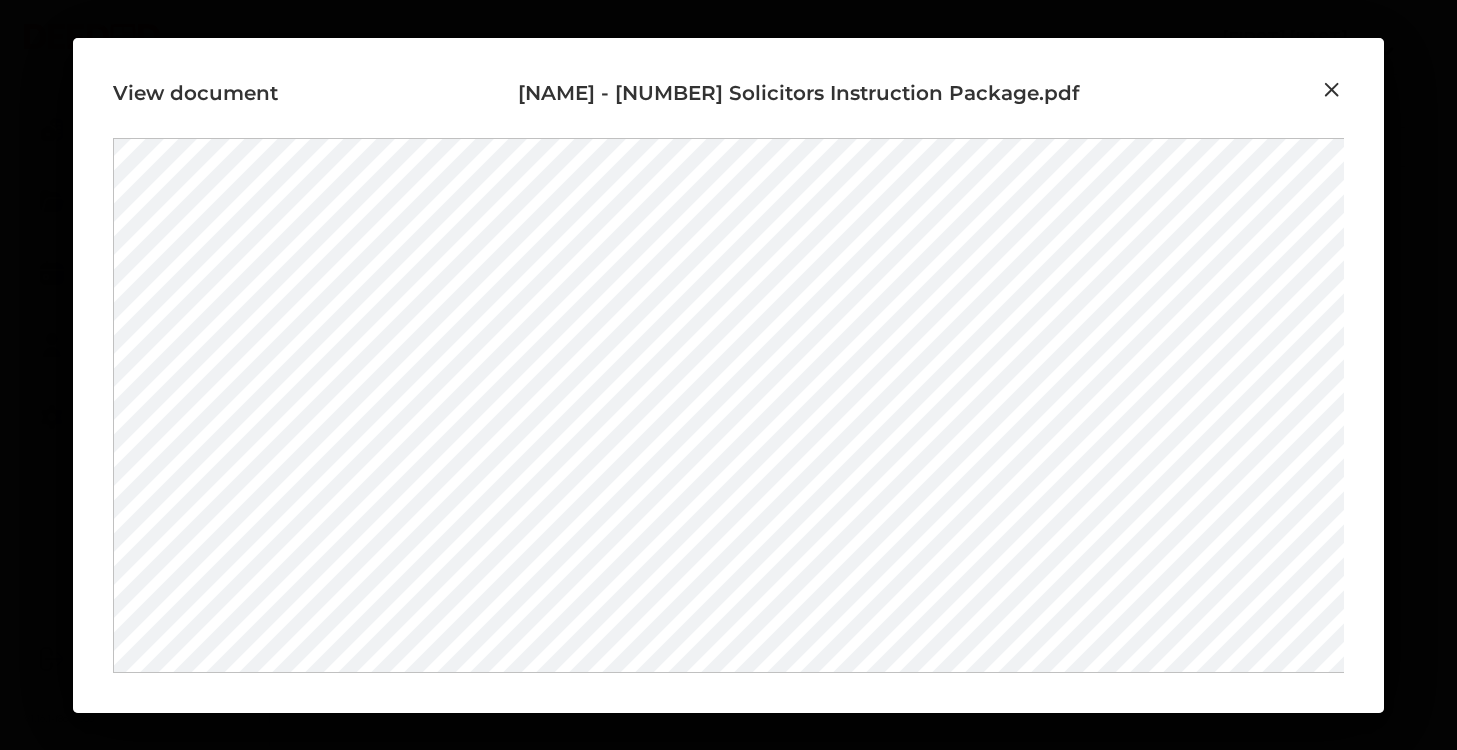 click at bounding box center (1332, 90) 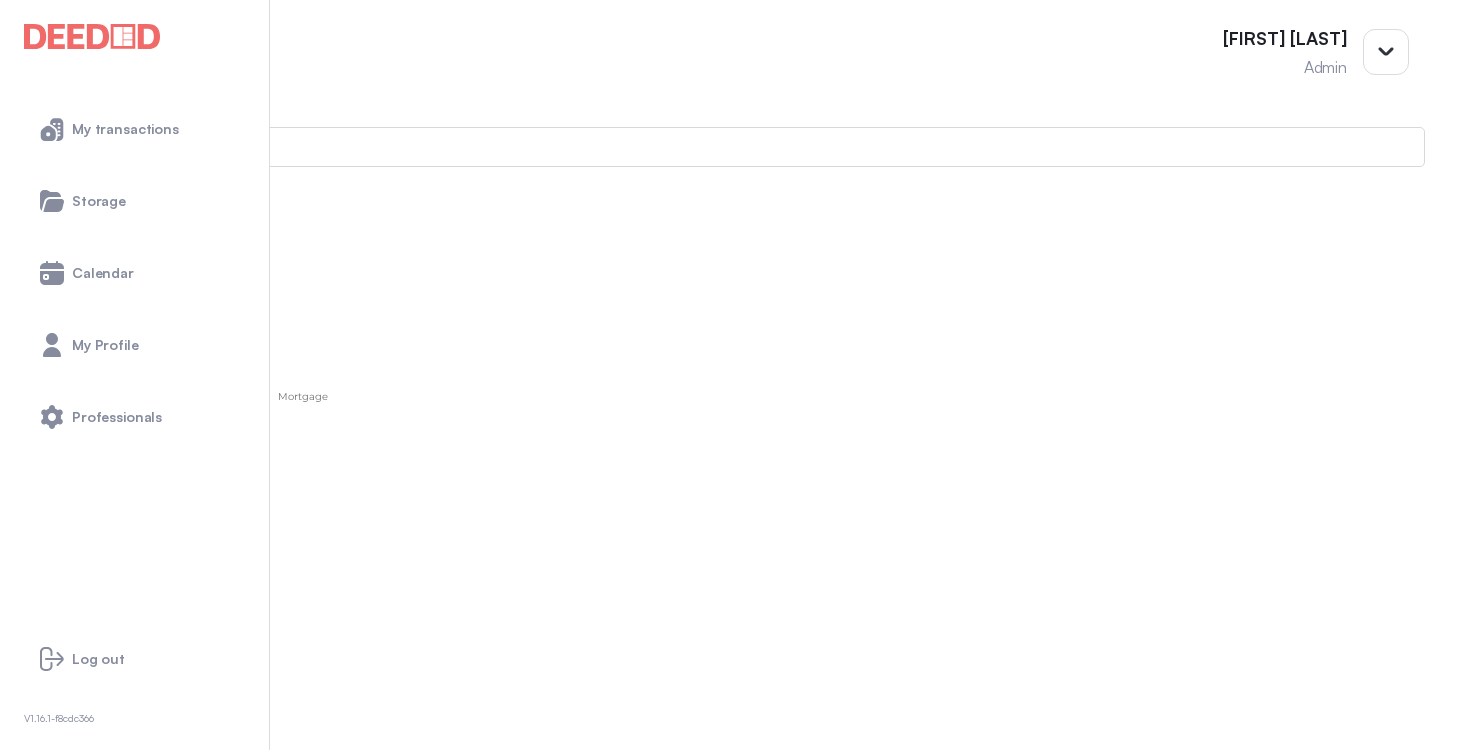 click at bounding box center [16, 674] 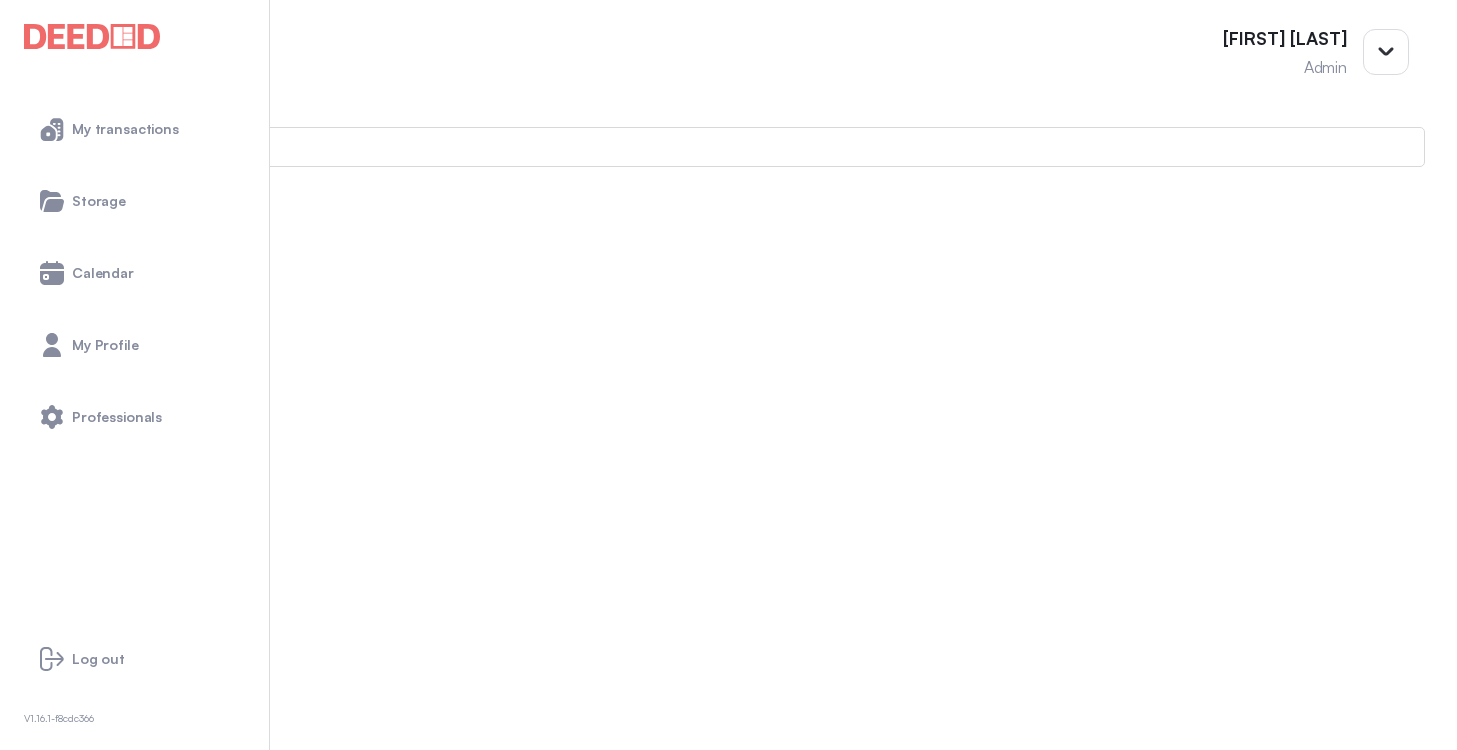click on "Accounting -- [NUMBER] members - [NUMBER]" at bounding box center (728, 717) 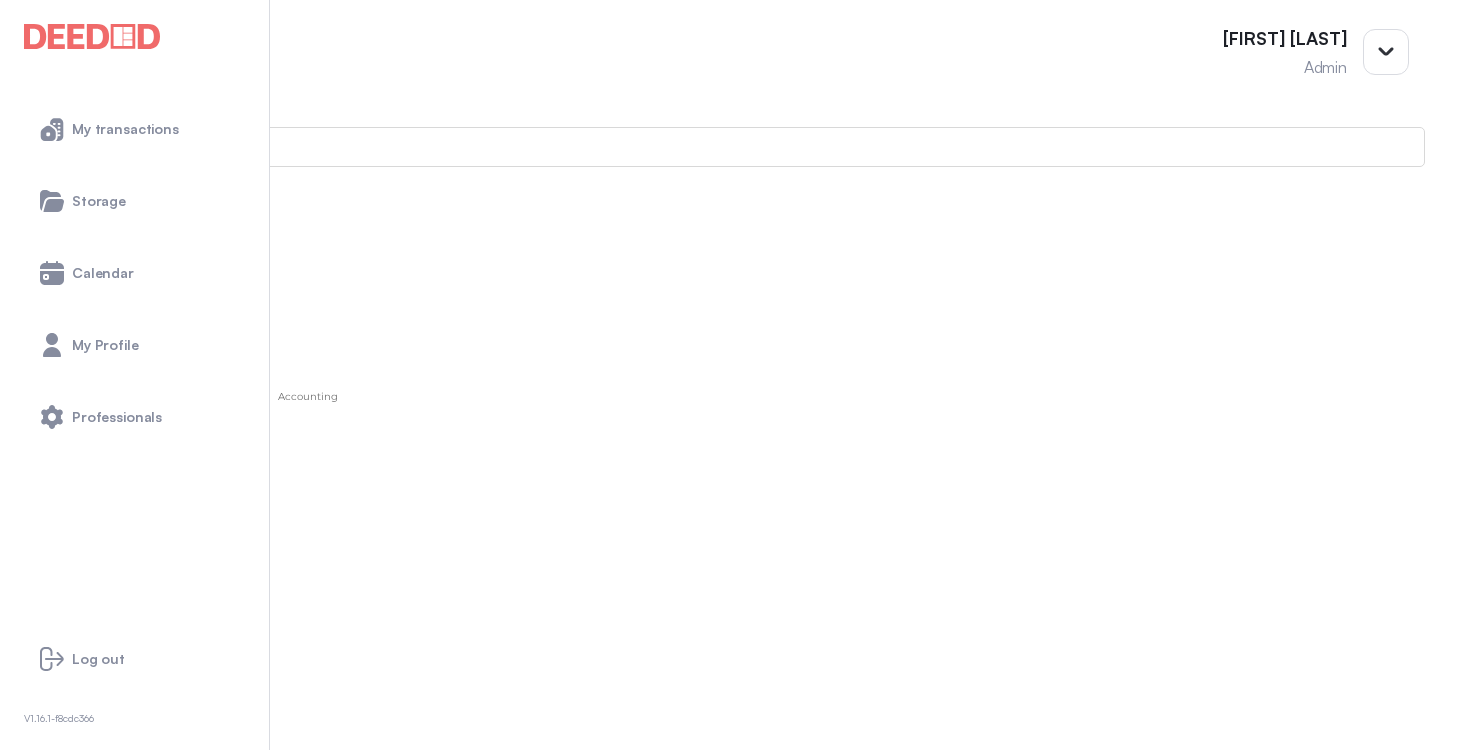 click at bounding box center (14, 886) 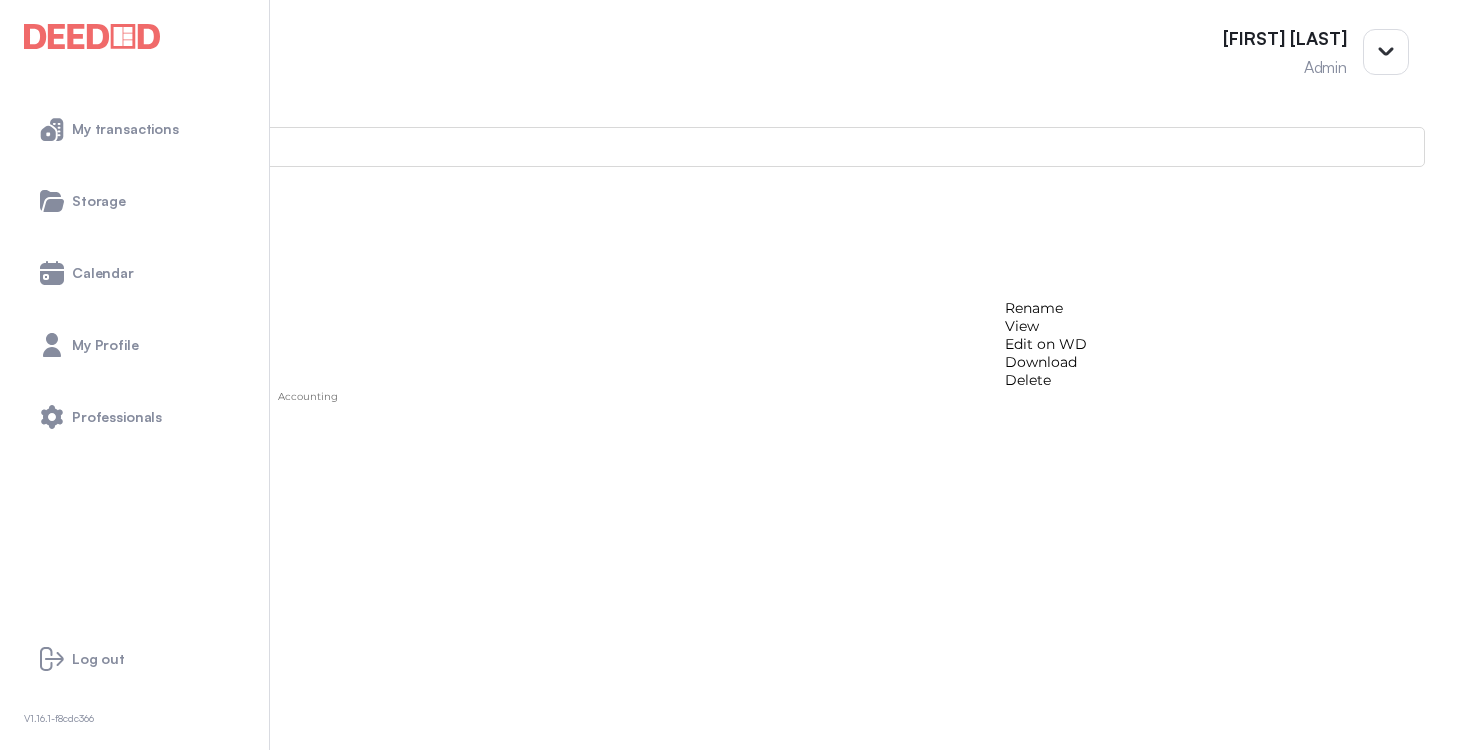 click on "View" at bounding box center [1046, 326] 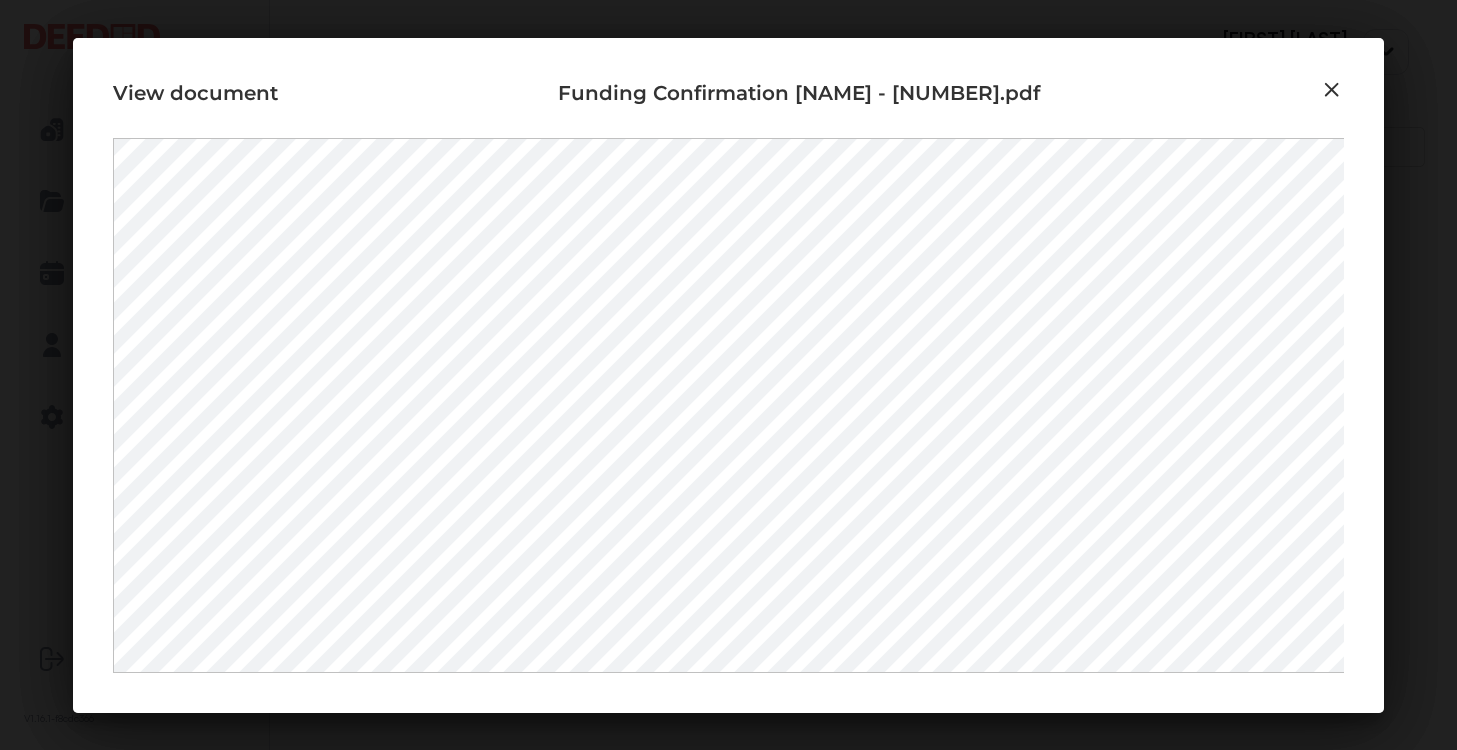 click at bounding box center [1332, 90] 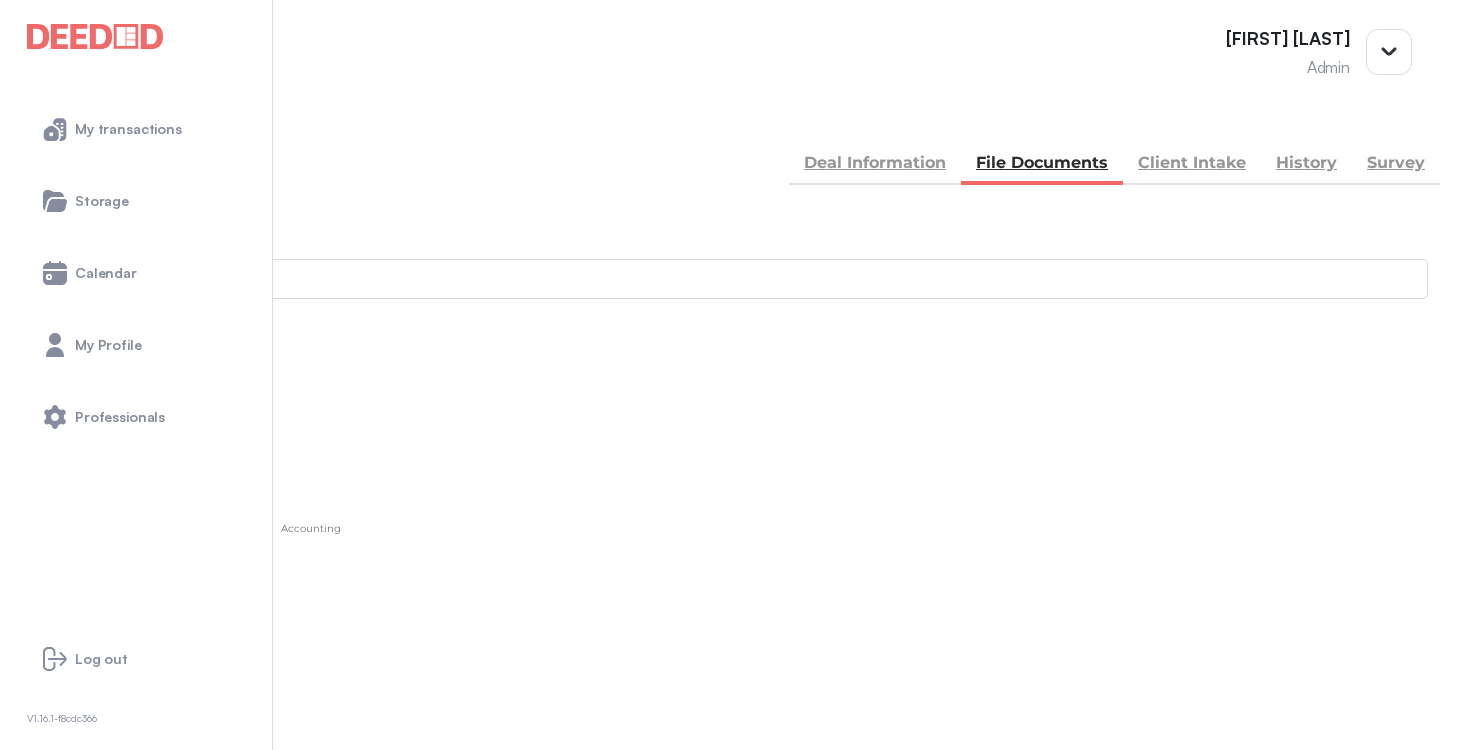 scroll, scrollTop: 0, scrollLeft: 0, axis: both 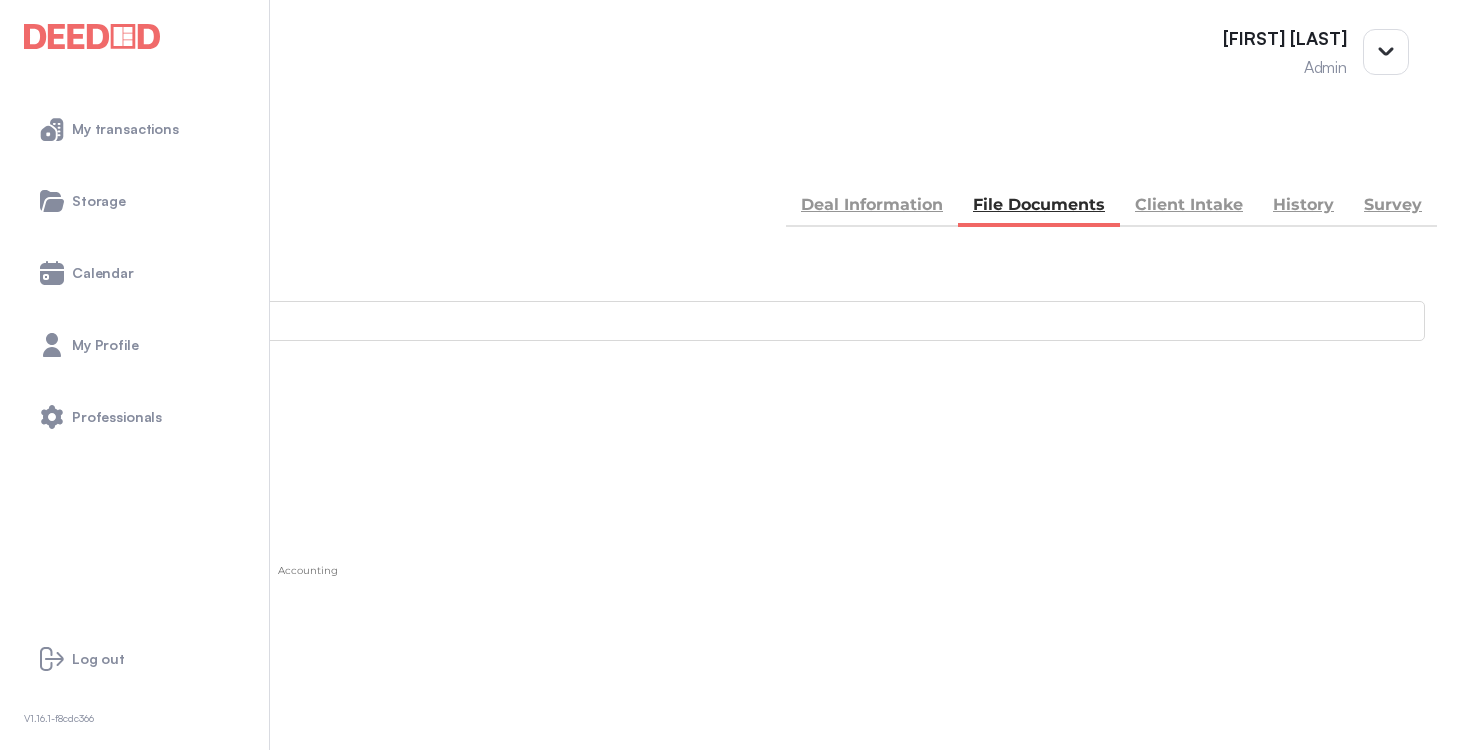 click at bounding box center [35, 155] 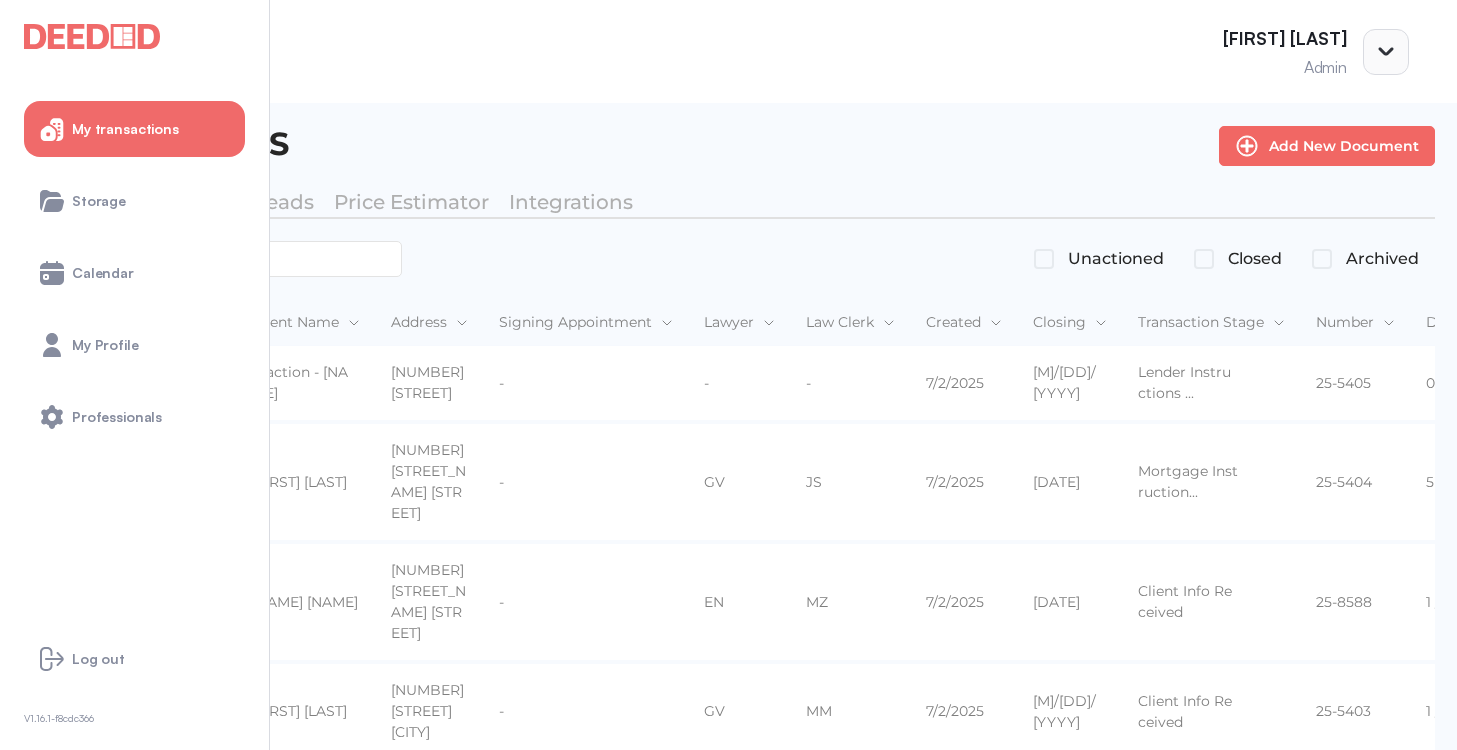 click at bounding box center [1386, 52] 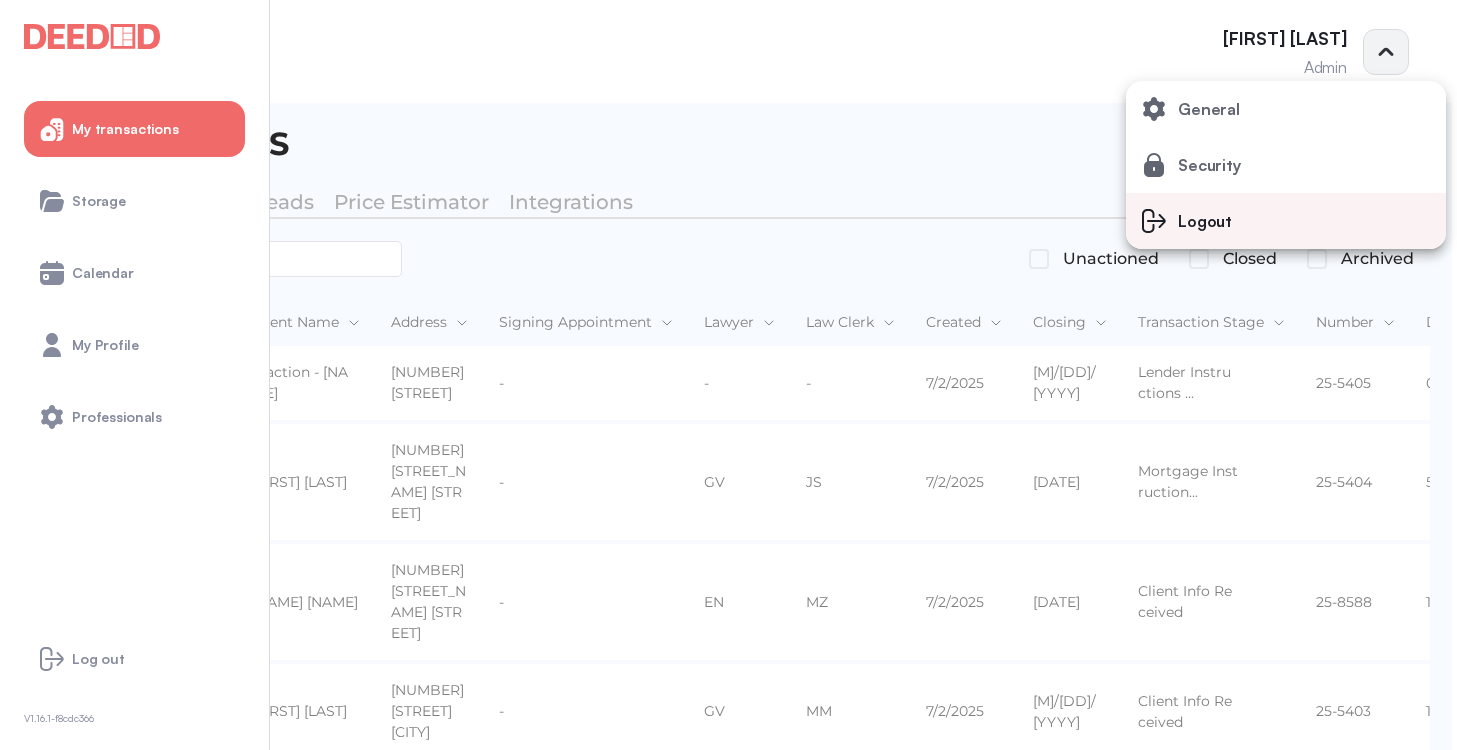 click on "Logout" at bounding box center [1209, 109] 